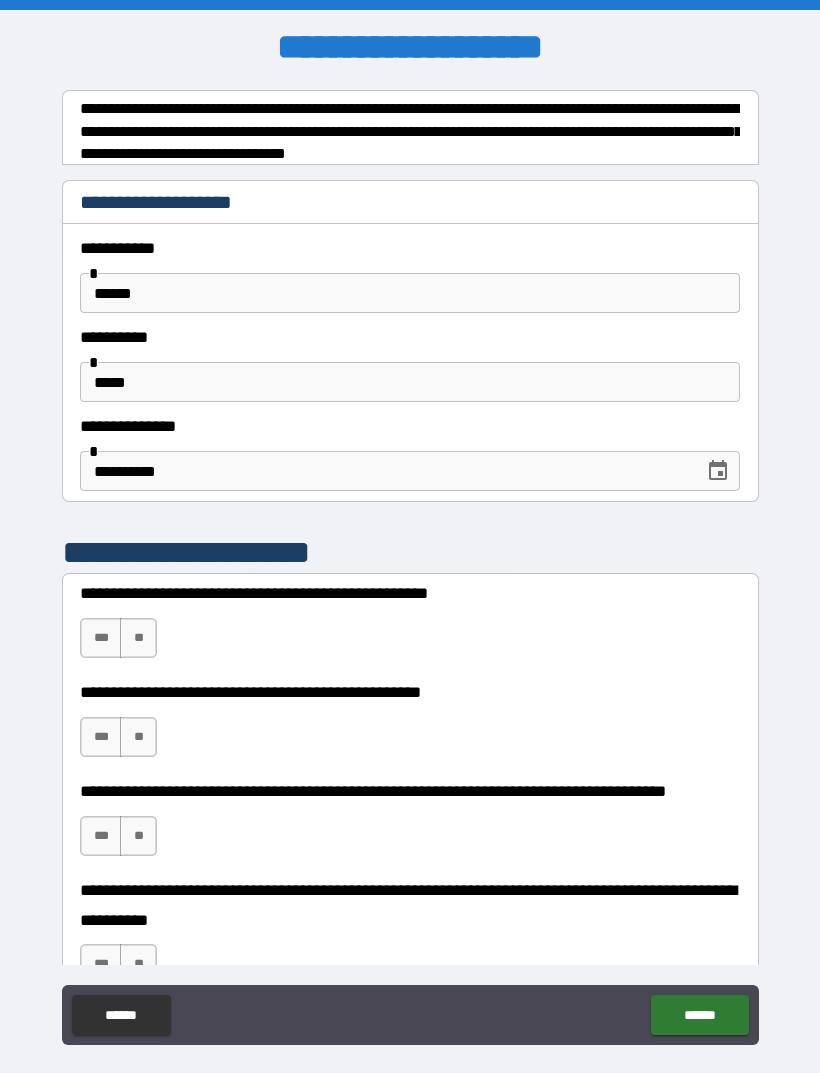 scroll, scrollTop: 0, scrollLeft: 0, axis: both 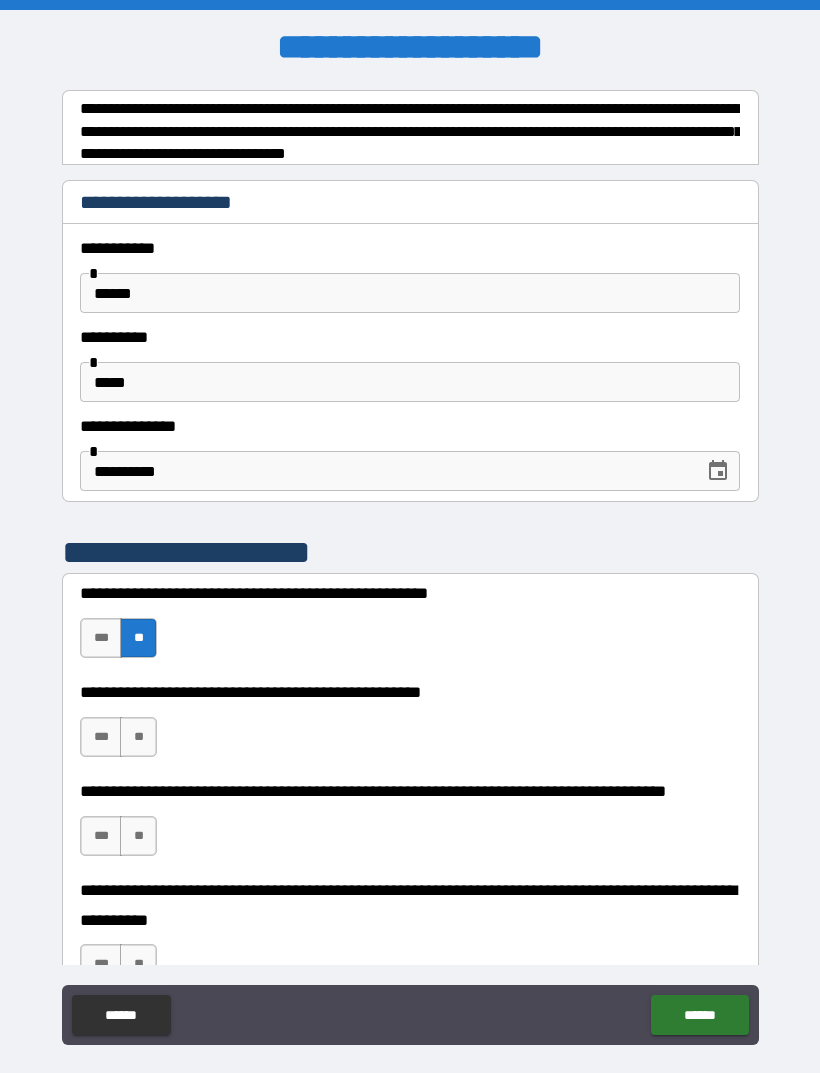 click on "***" at bounding box center (101, 737) 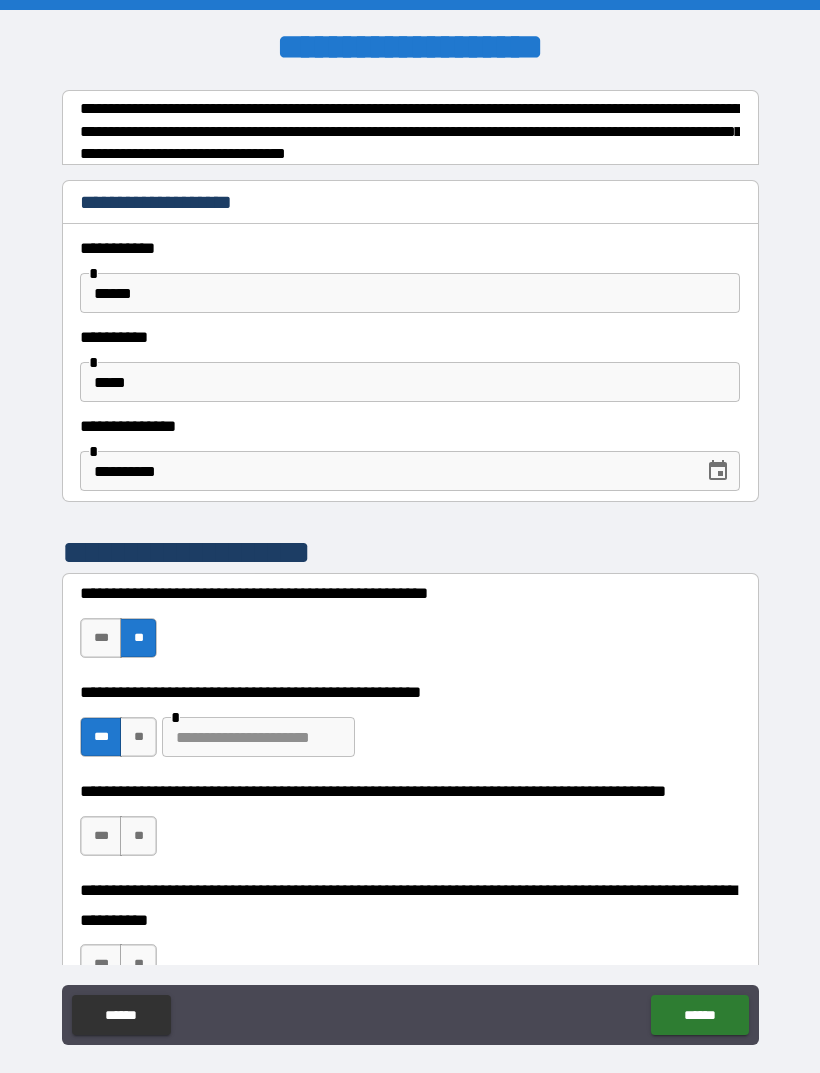click at bounding box center (258, 737) 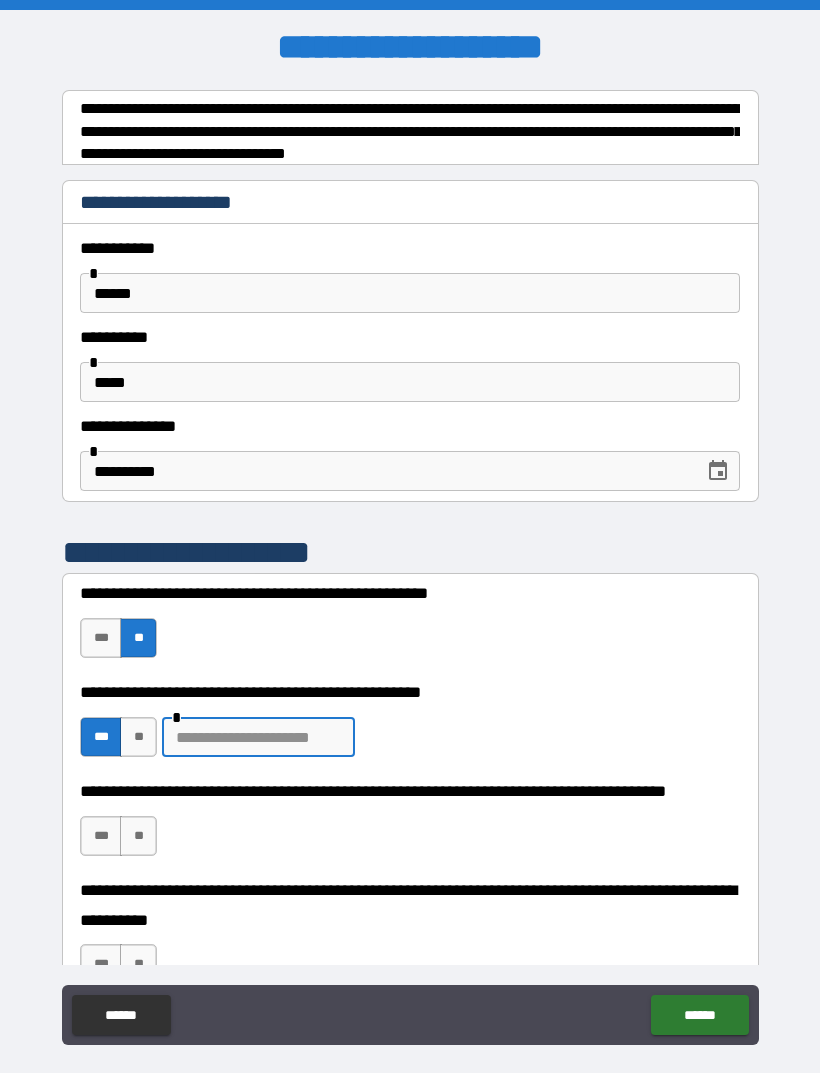scroll, scrollTop: 34, scrollLeft: 0, axis: vertical 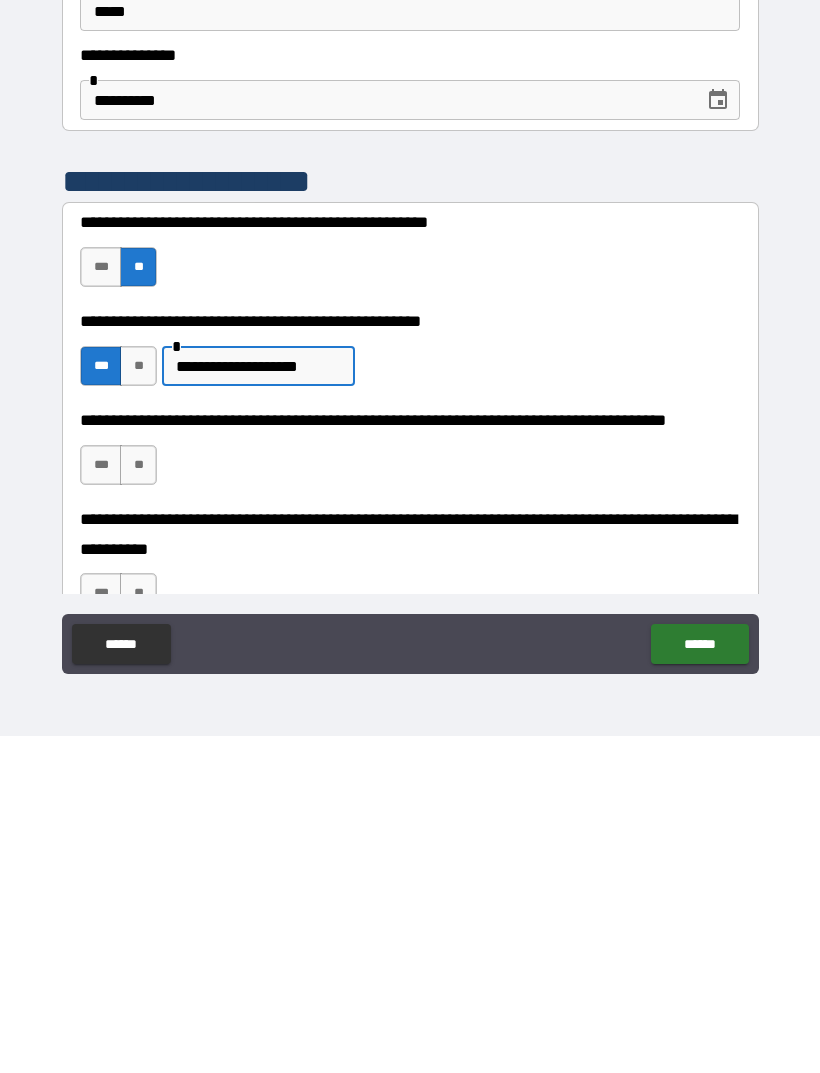 type on "**********" 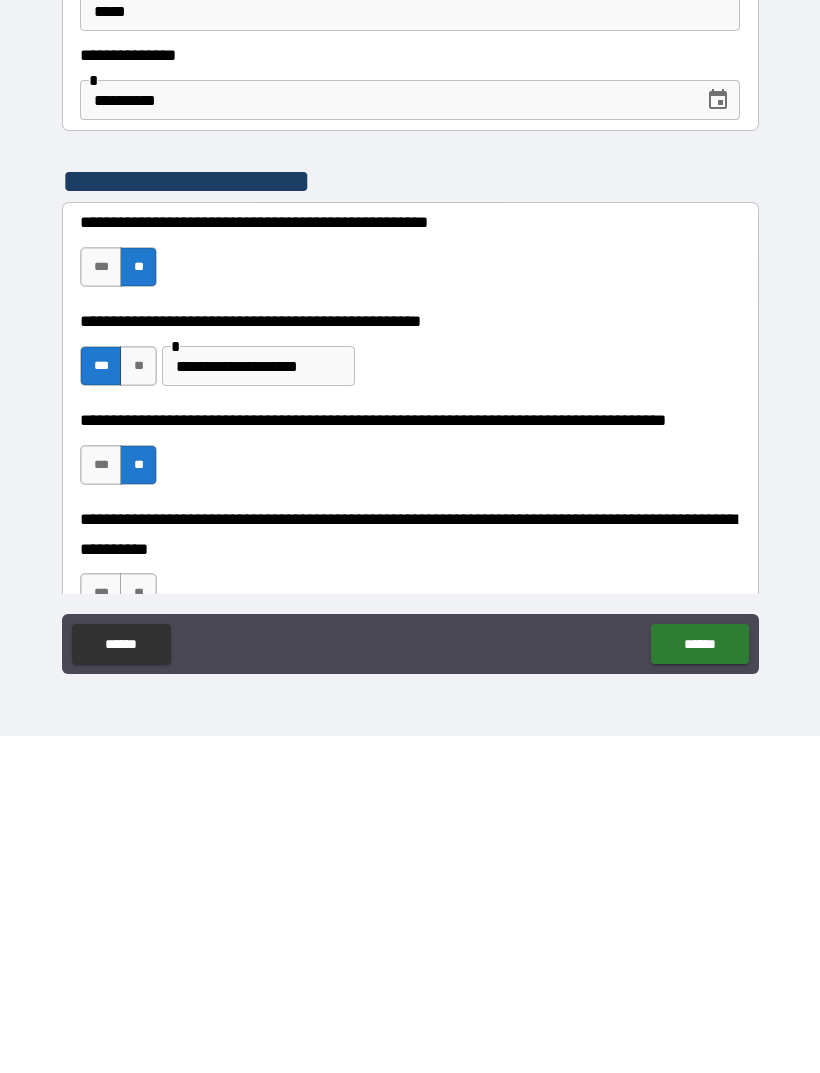 scroll, scrollTop: 64, scrollLeft: 0, axis: vertical 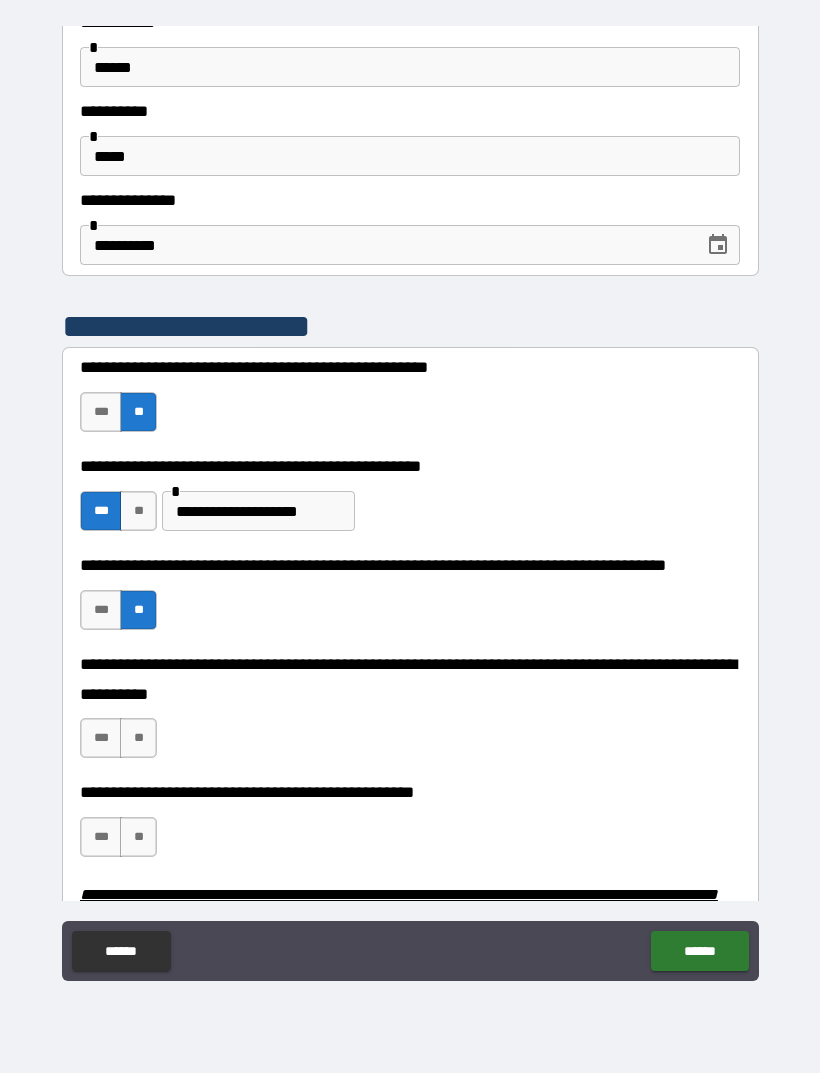 click on "**" at bounding box center [138, 738] 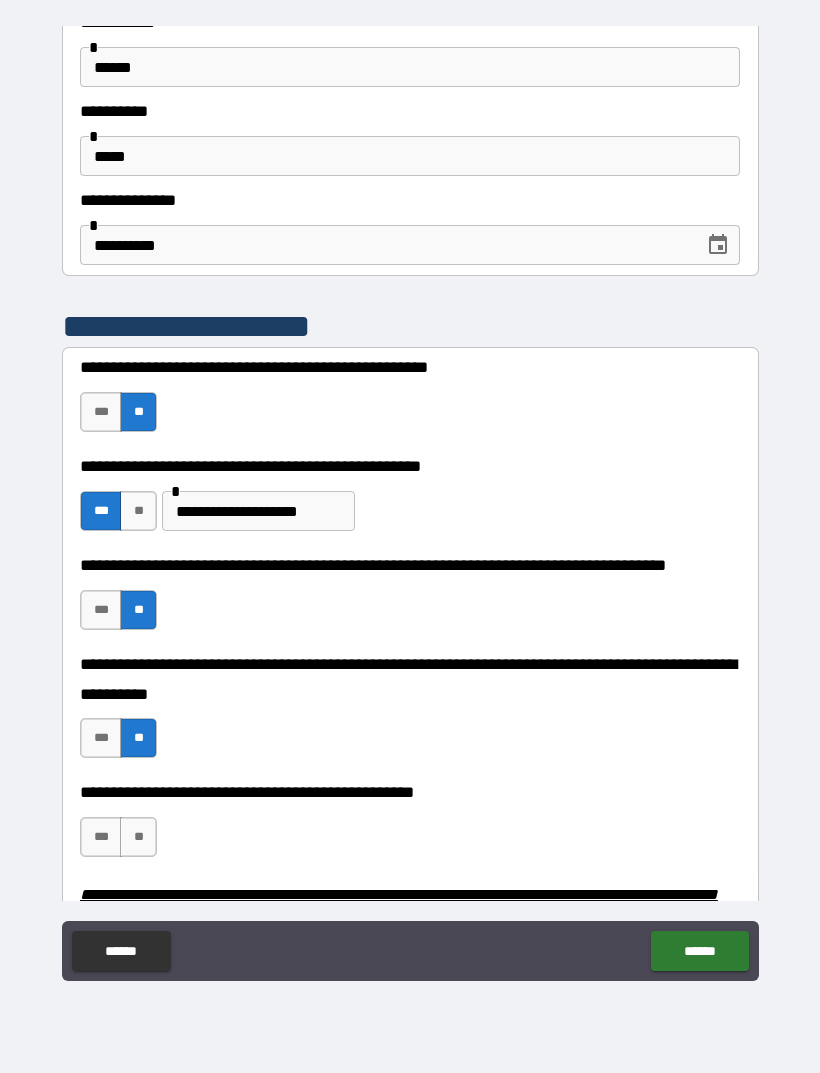 click on "**" at bounding box center [138, 837] 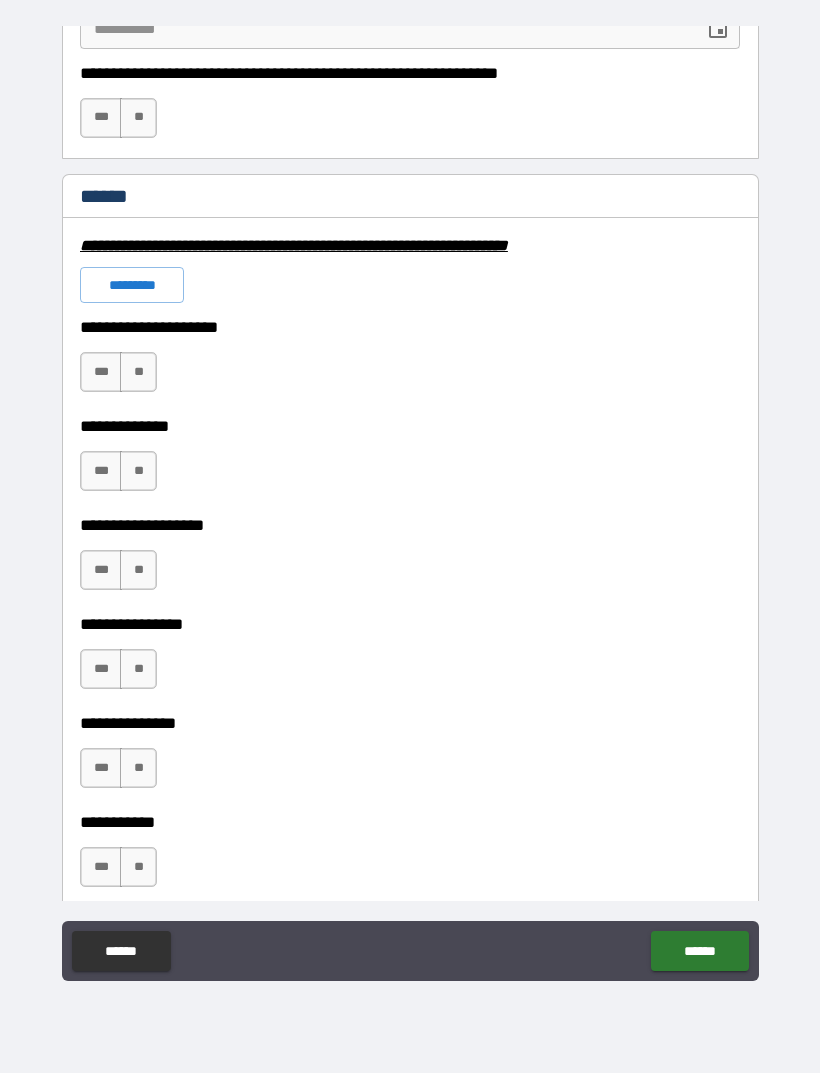 scroll, scrollTop: 1350, scrollLeft: 0, axis: vertical 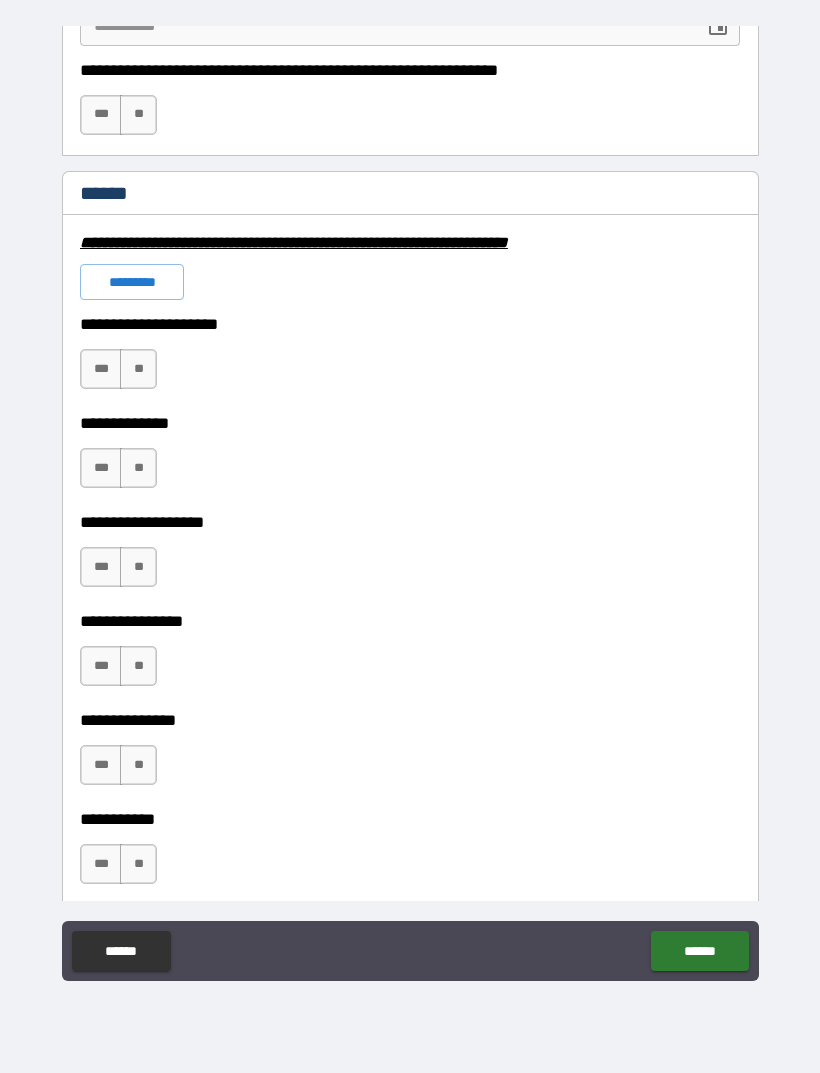 click on "**" at bounding box center [138, 369] 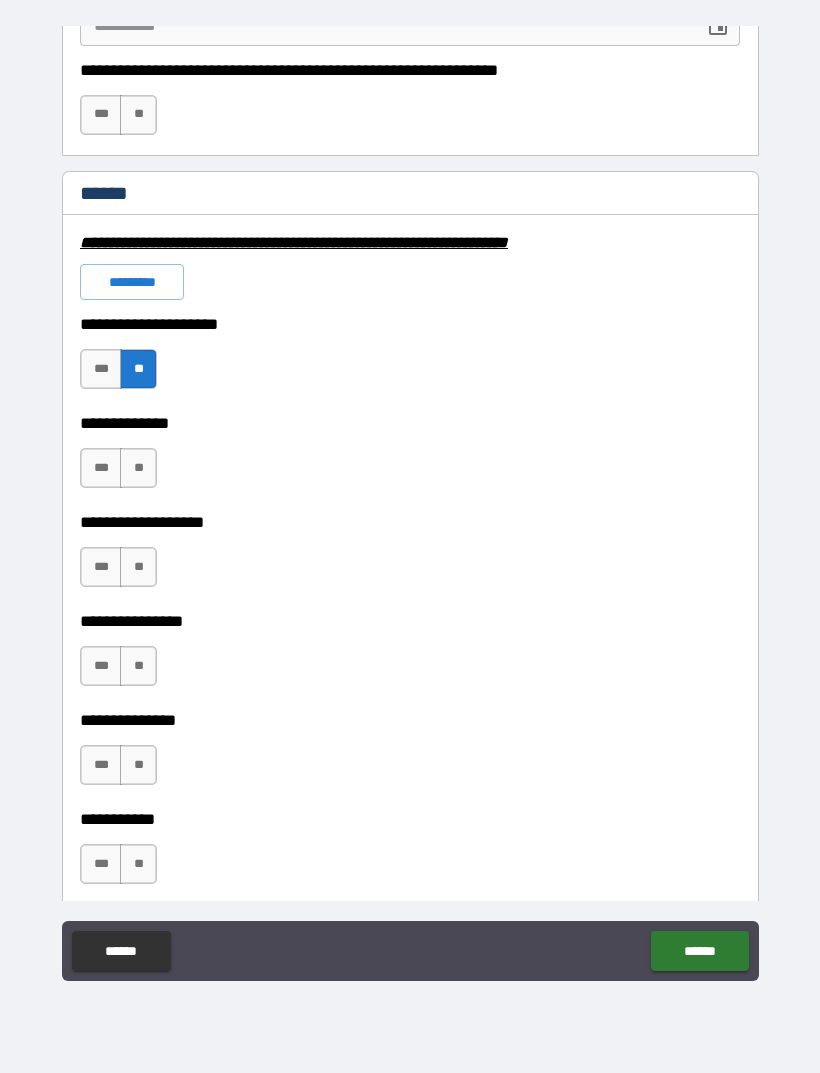 click on "**" at bounding box center [138, 468] 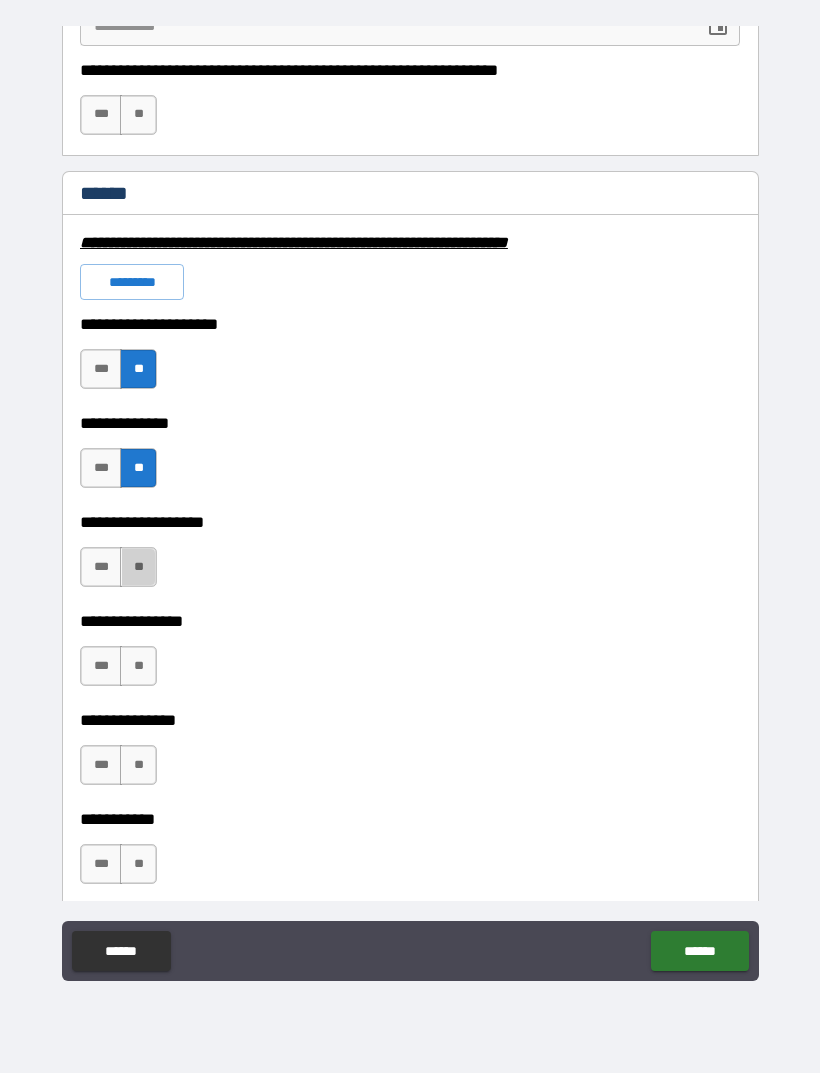 click on "**" at bounding box center (138, 567) 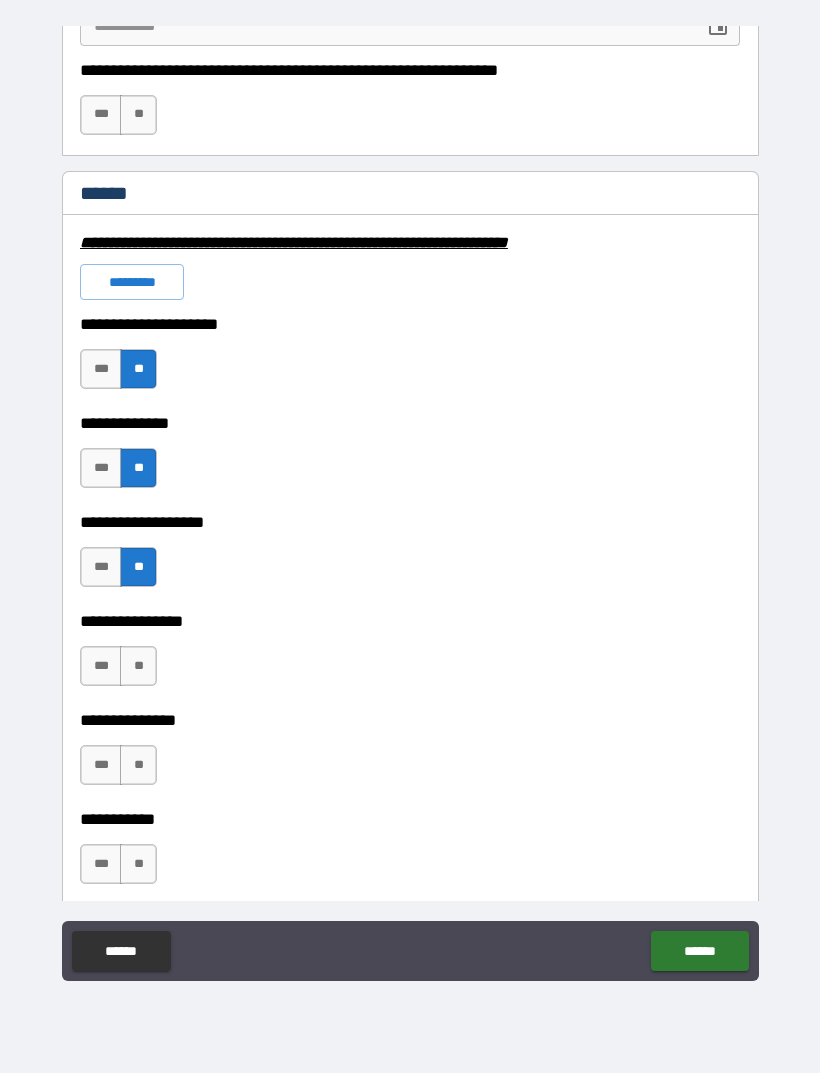 click on "**" at bounding box center [138, 666] 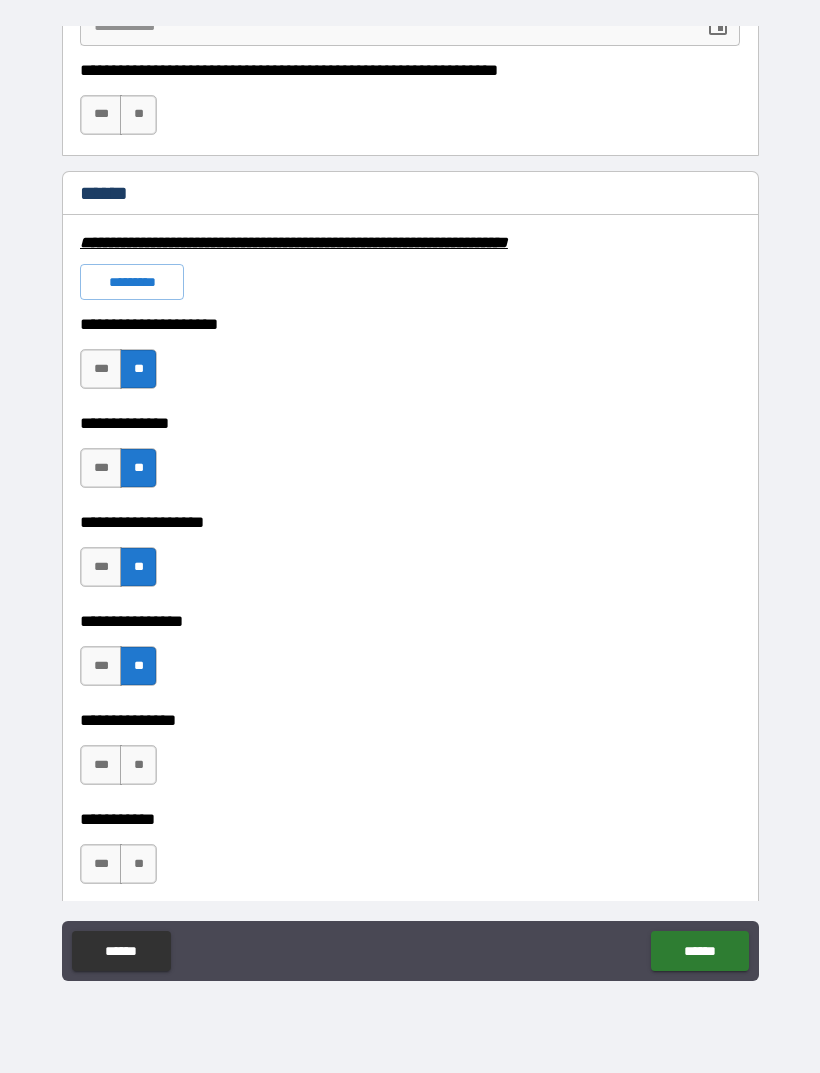 click on "**" at bounding box center [138, 765] 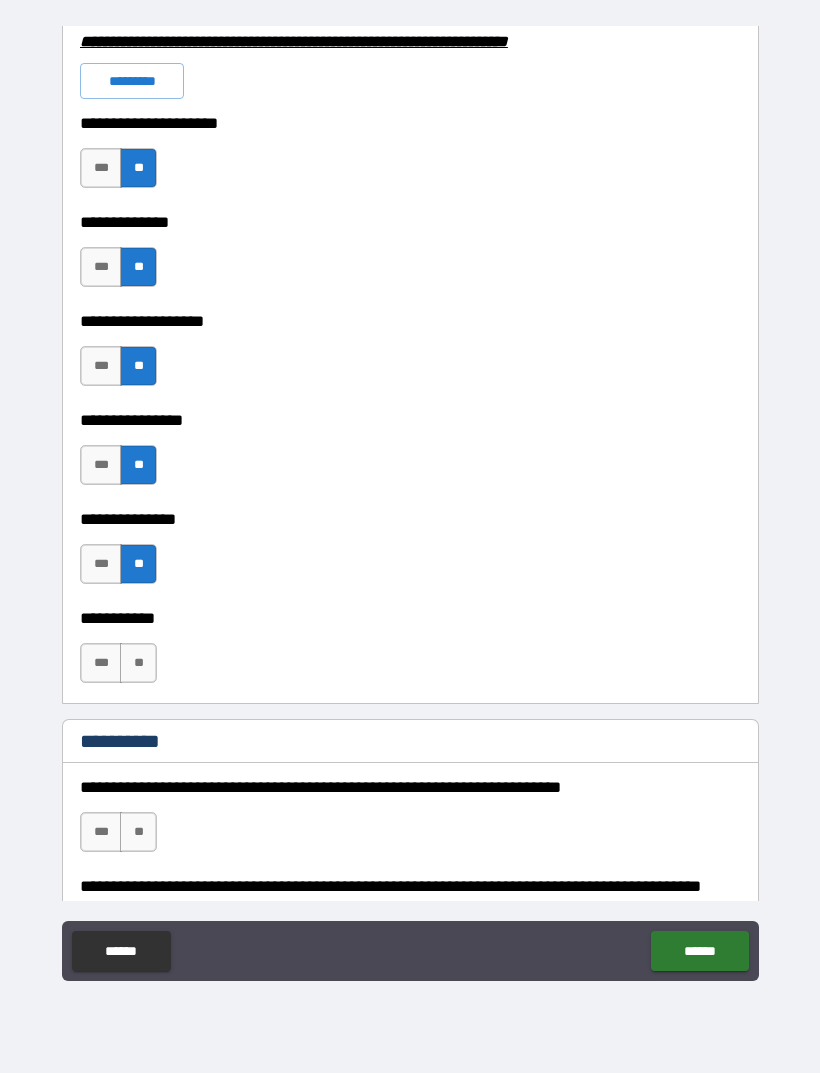 scroll, scrollTop: 1554, scrollLeft: 0, axis: vertical 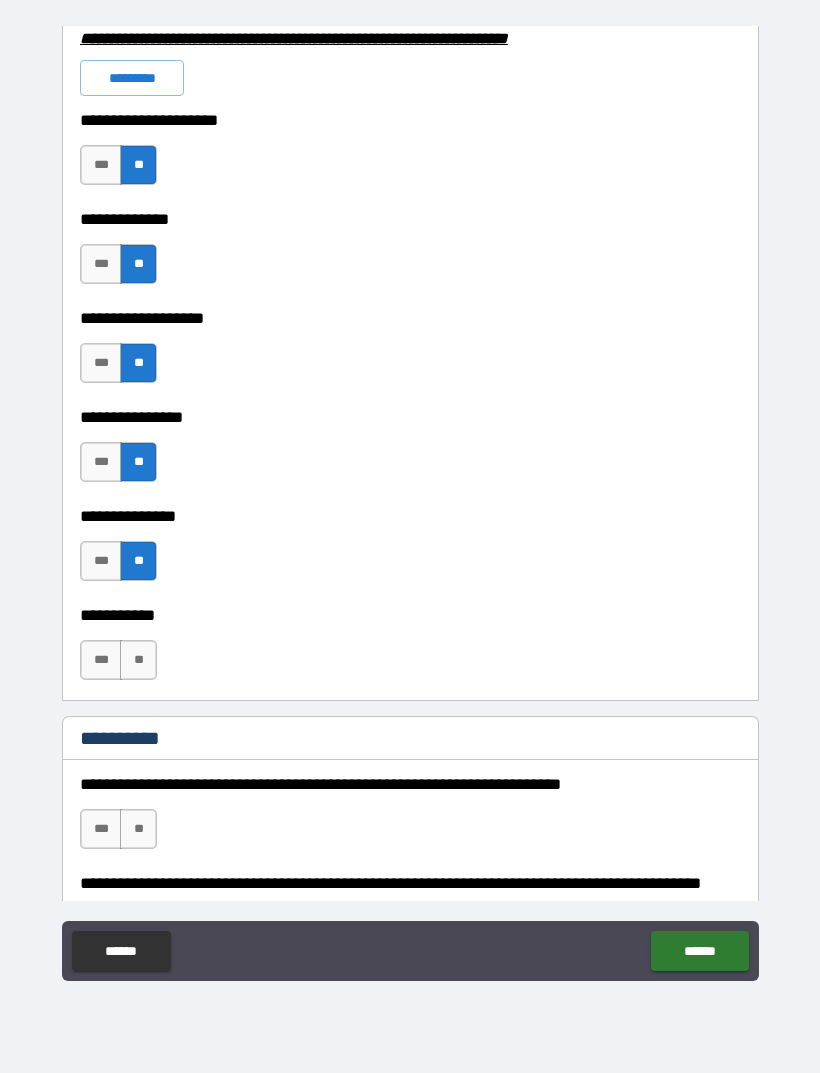 click on "**" at bounding box center (138, 660) 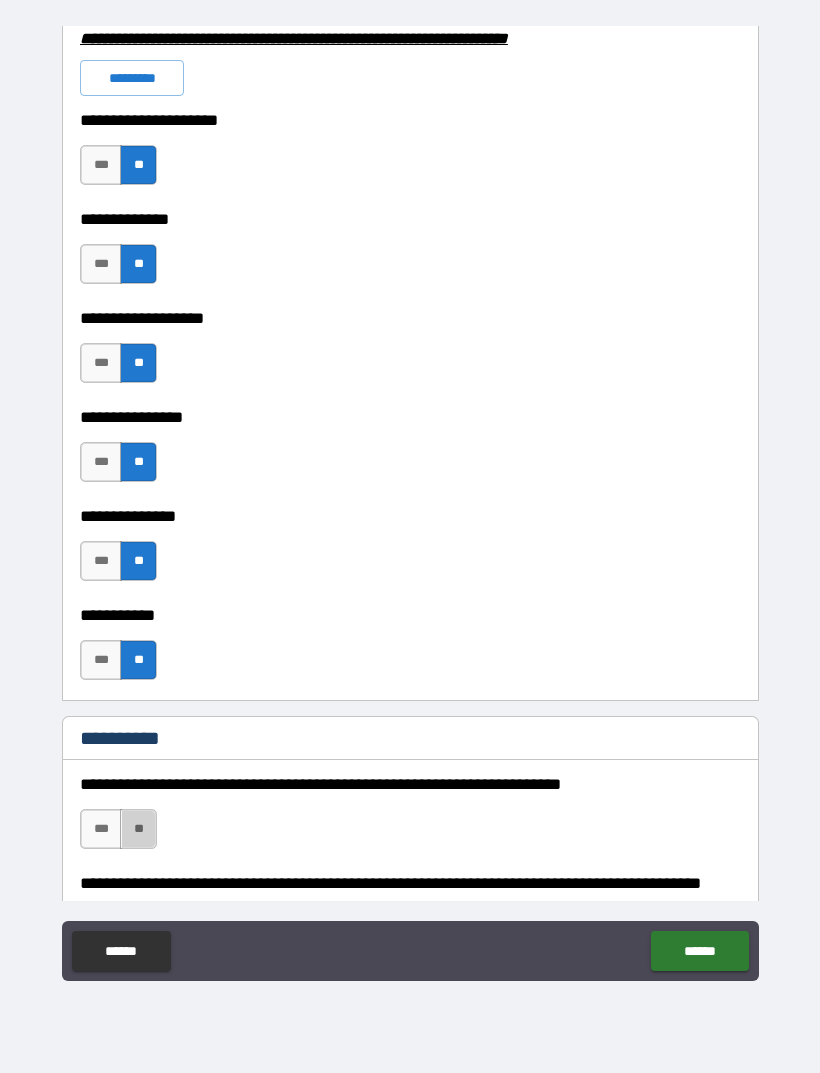 click on "**" at bounding box center (138, 829) 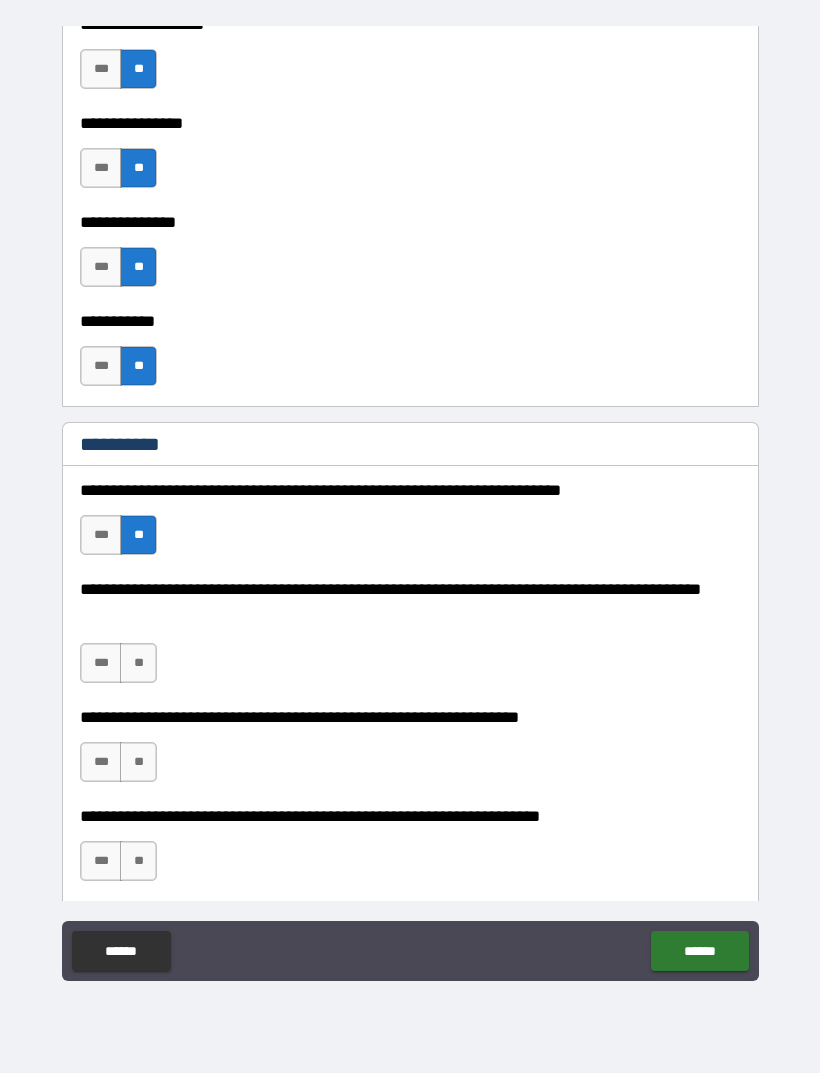 scroll, scrollTop: 1870, scrollLeft: 0, axis: vertical 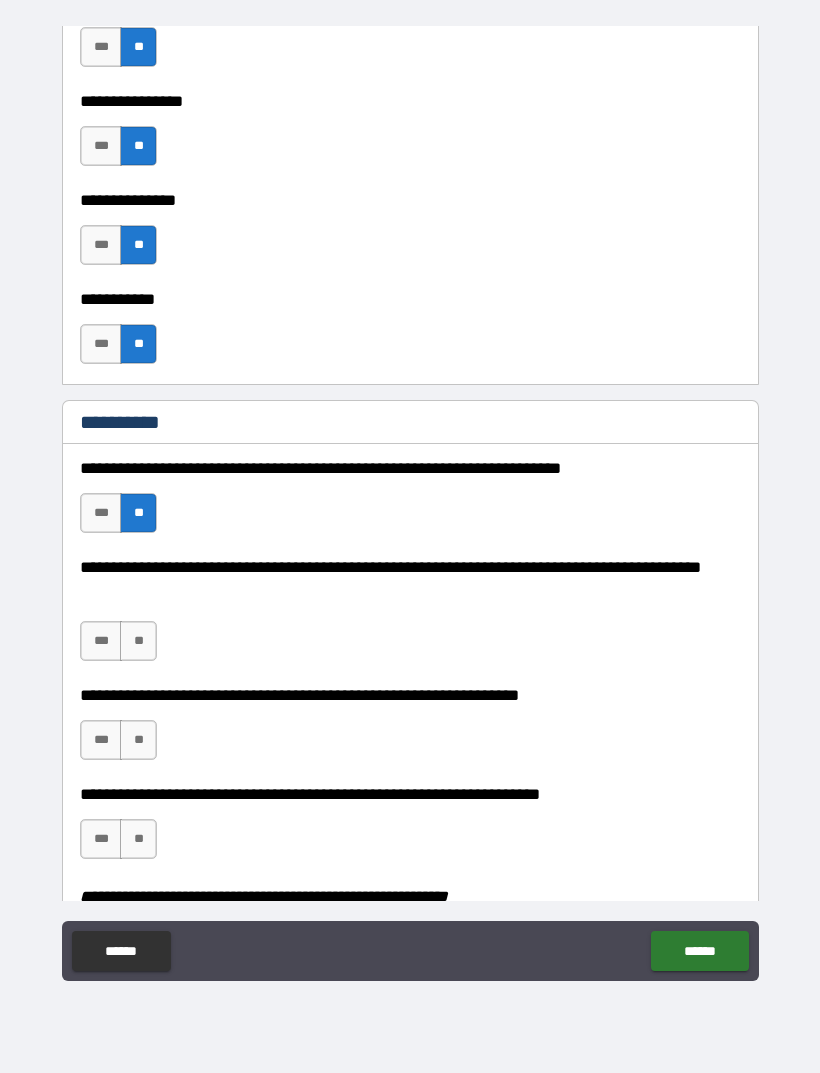 click on "**" at bounding box center (138, 641) 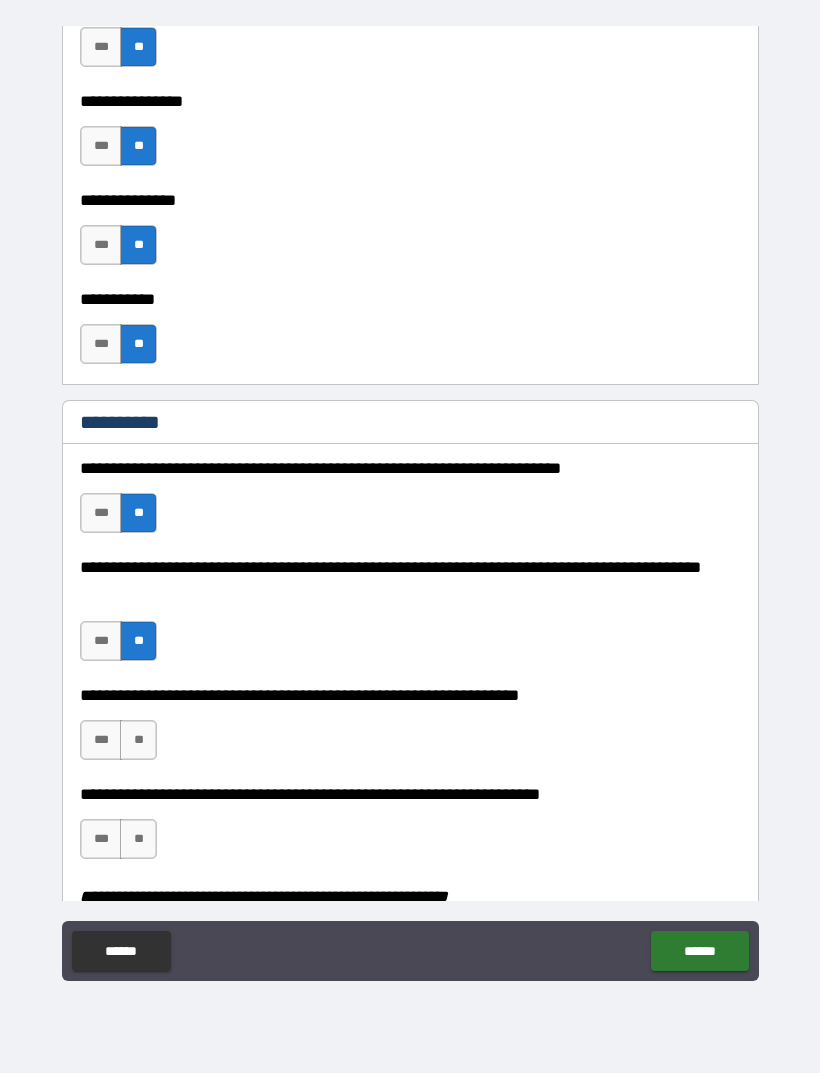 click on "**" at bounding box center [138, 740] 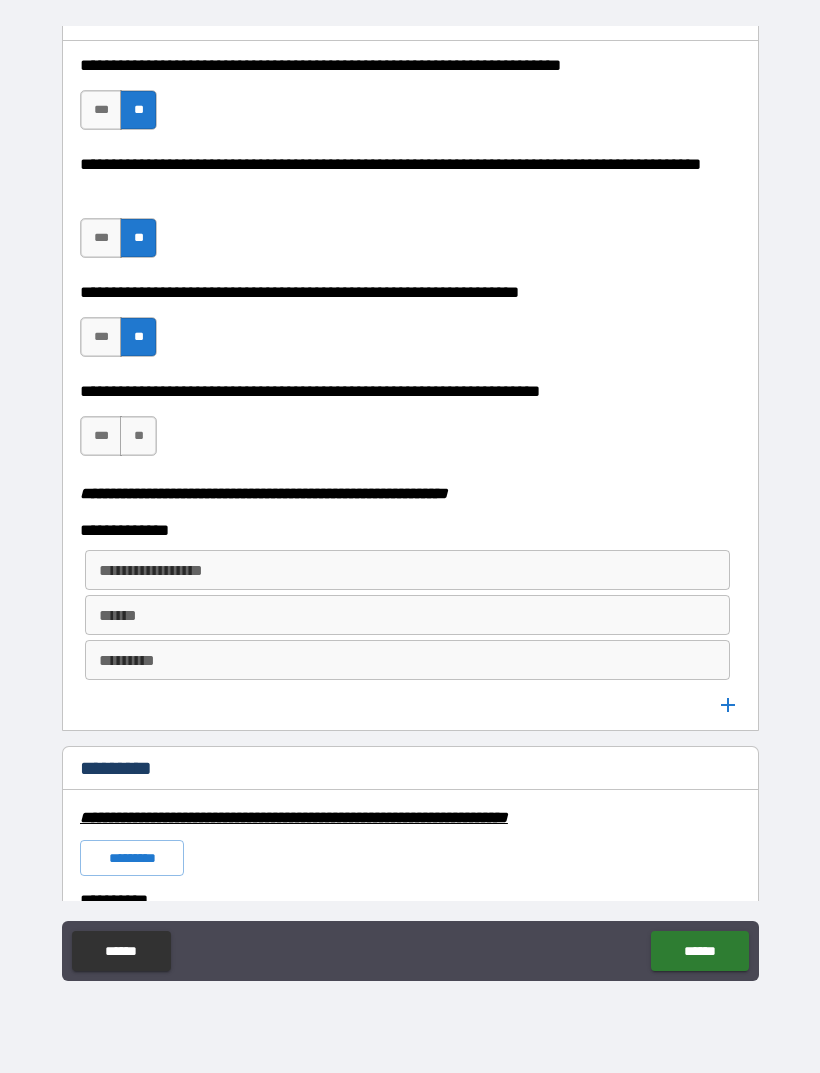 scroll, scrollTop: 2273, scrollLeft: 0, axis: vertical 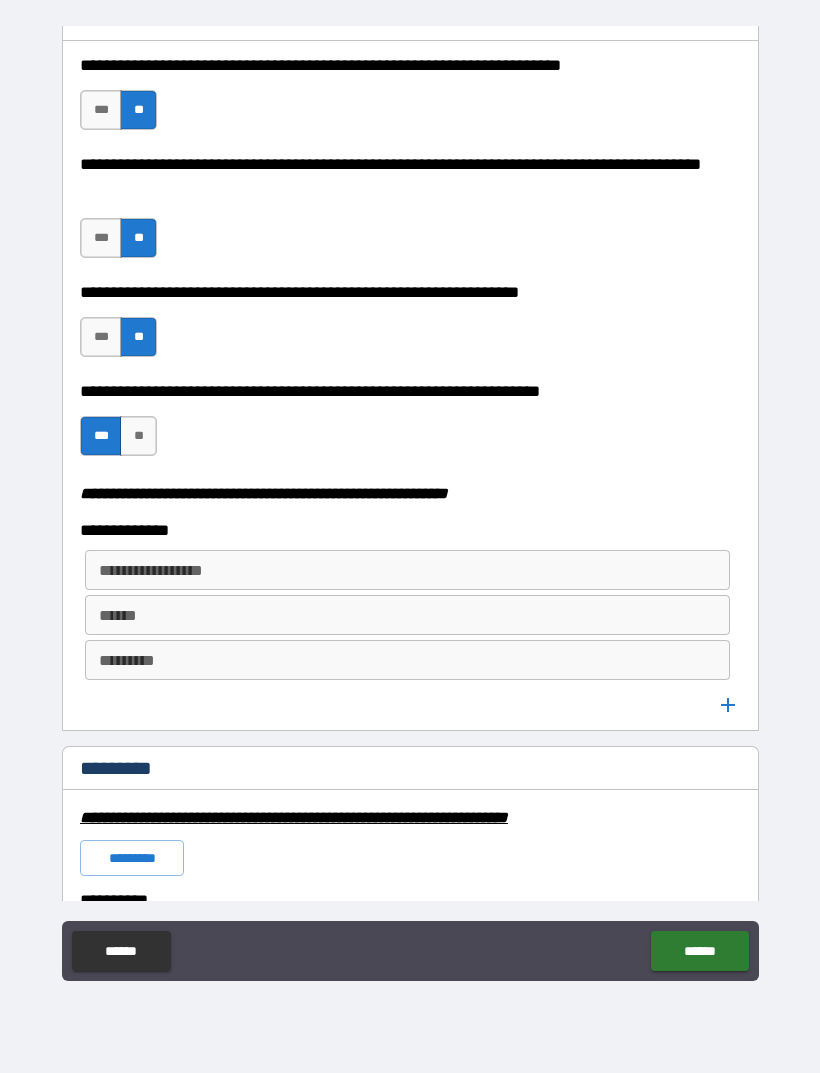 click on "**********" at bounding box center (406, 570) 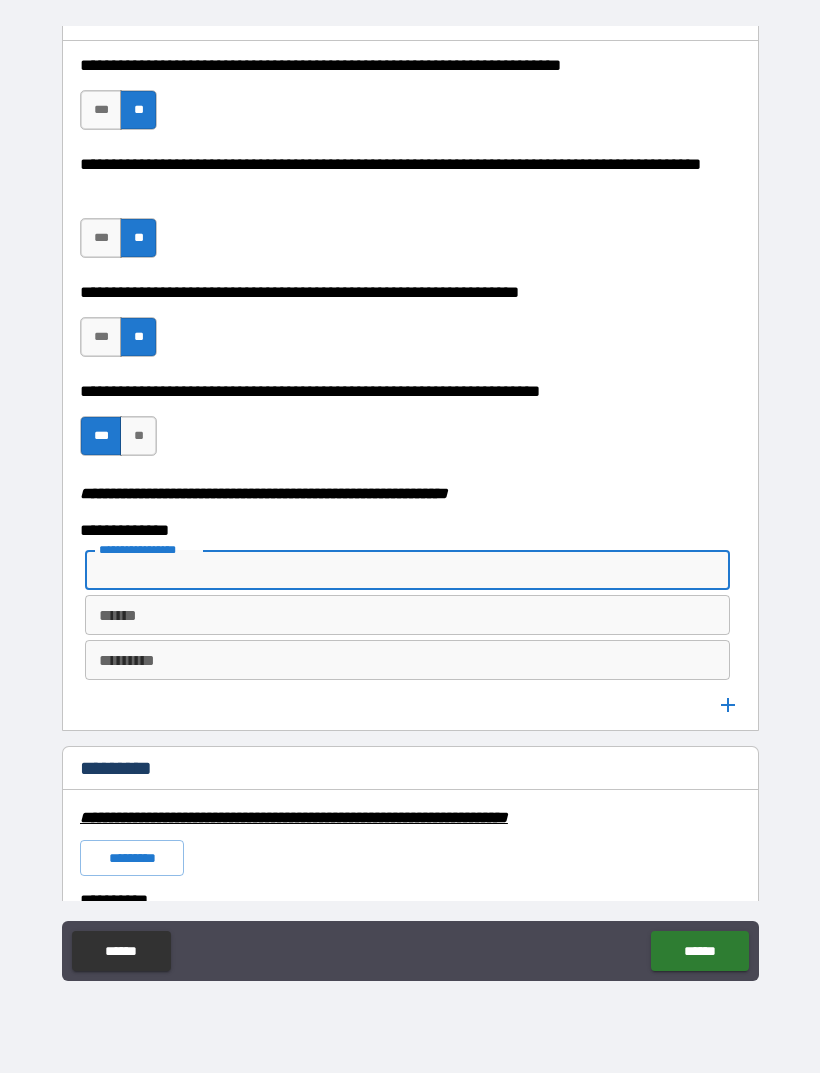 type on "*" 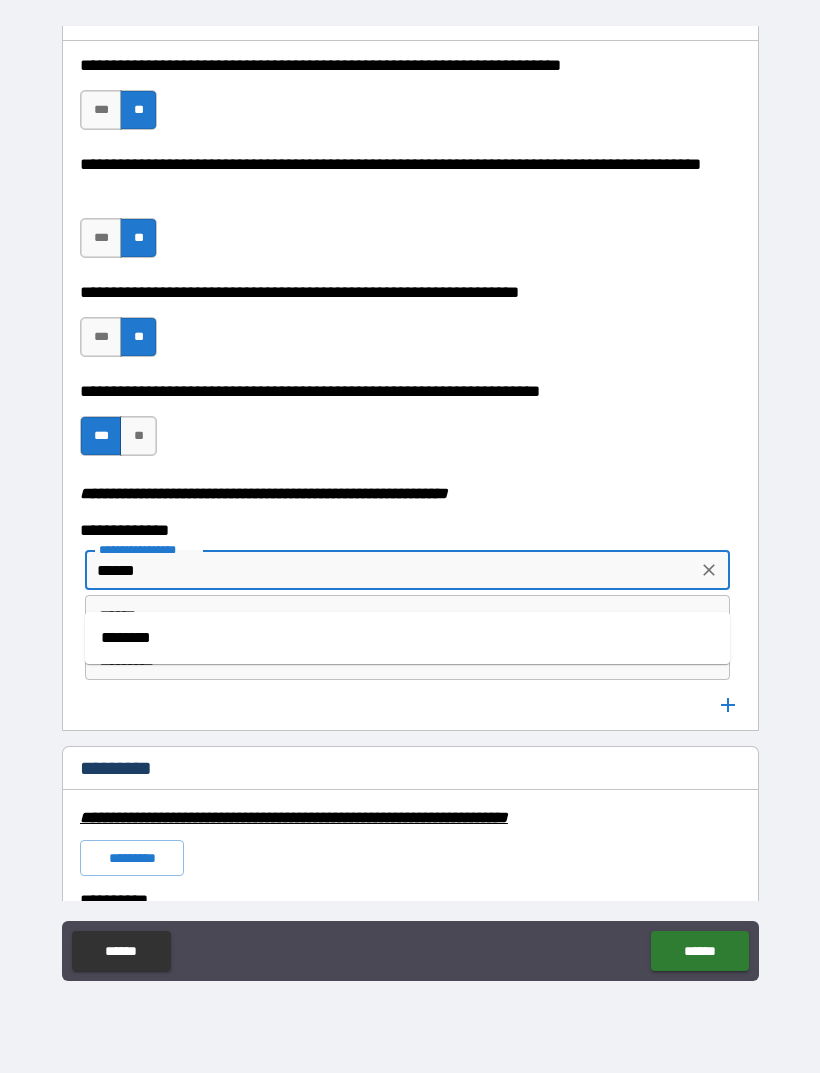 click on "********" at bounding box center [407, 638] 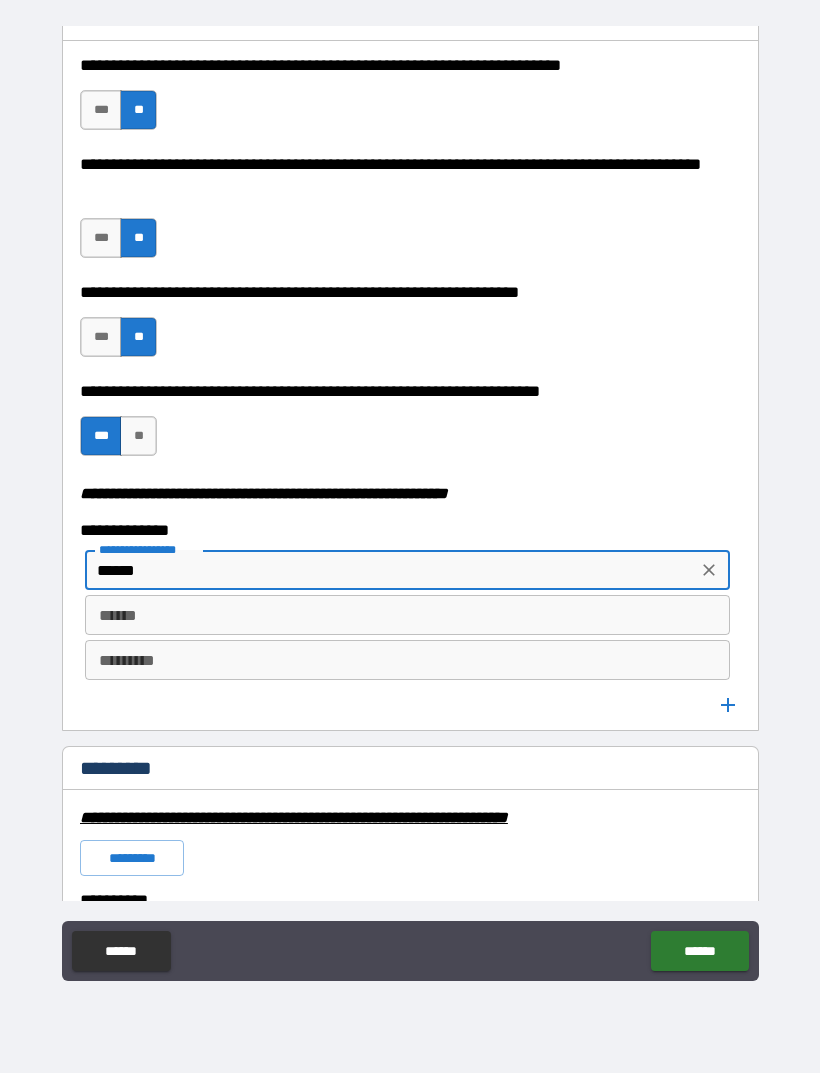 type on "********" 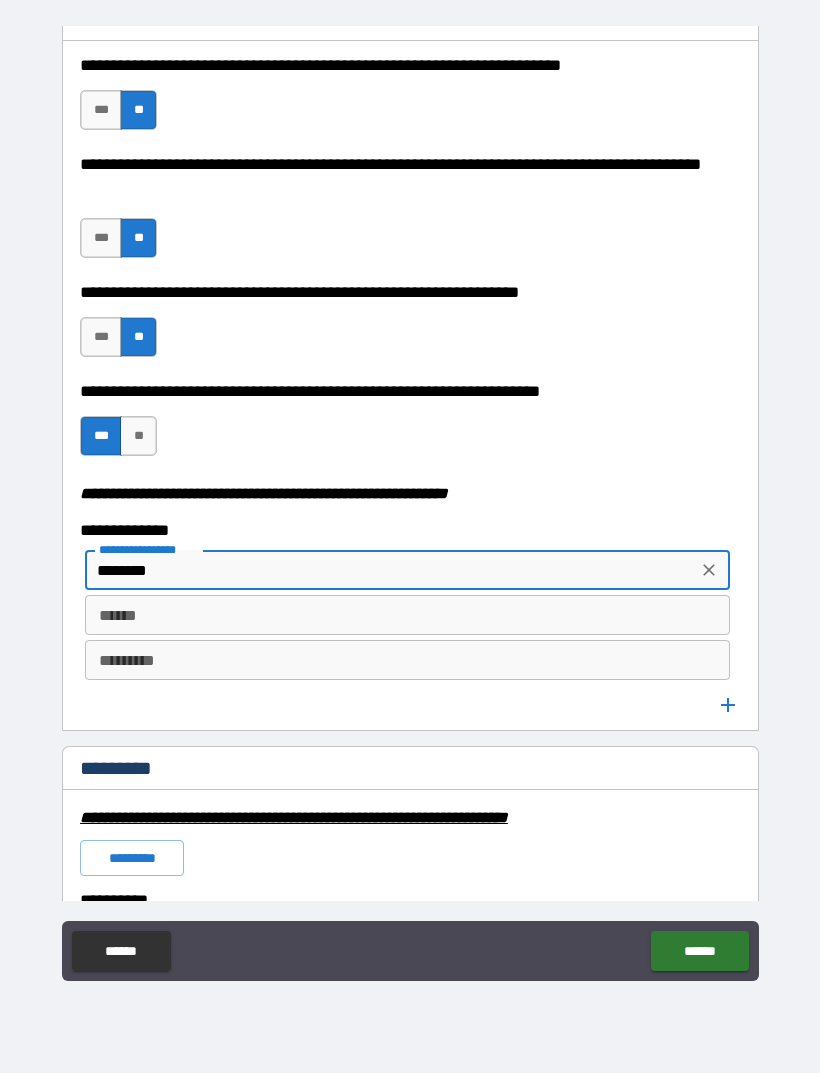 click on "******" at bounding box center [407, 615] 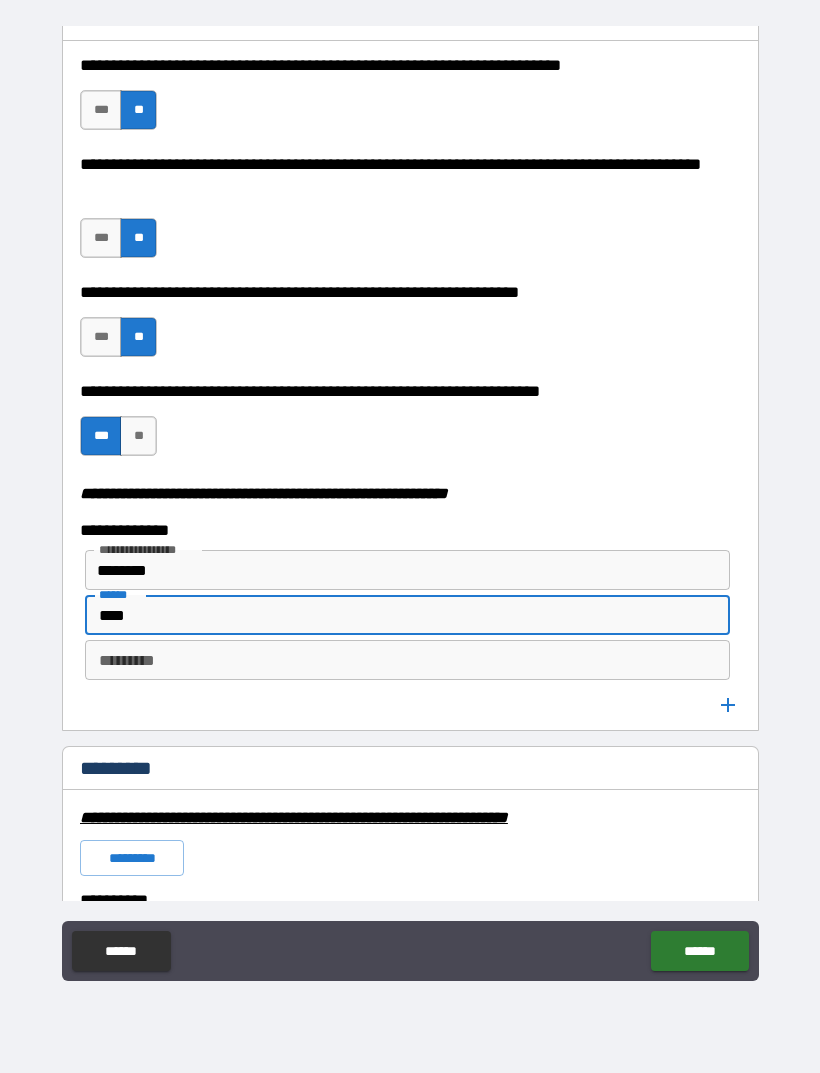 type on "****" 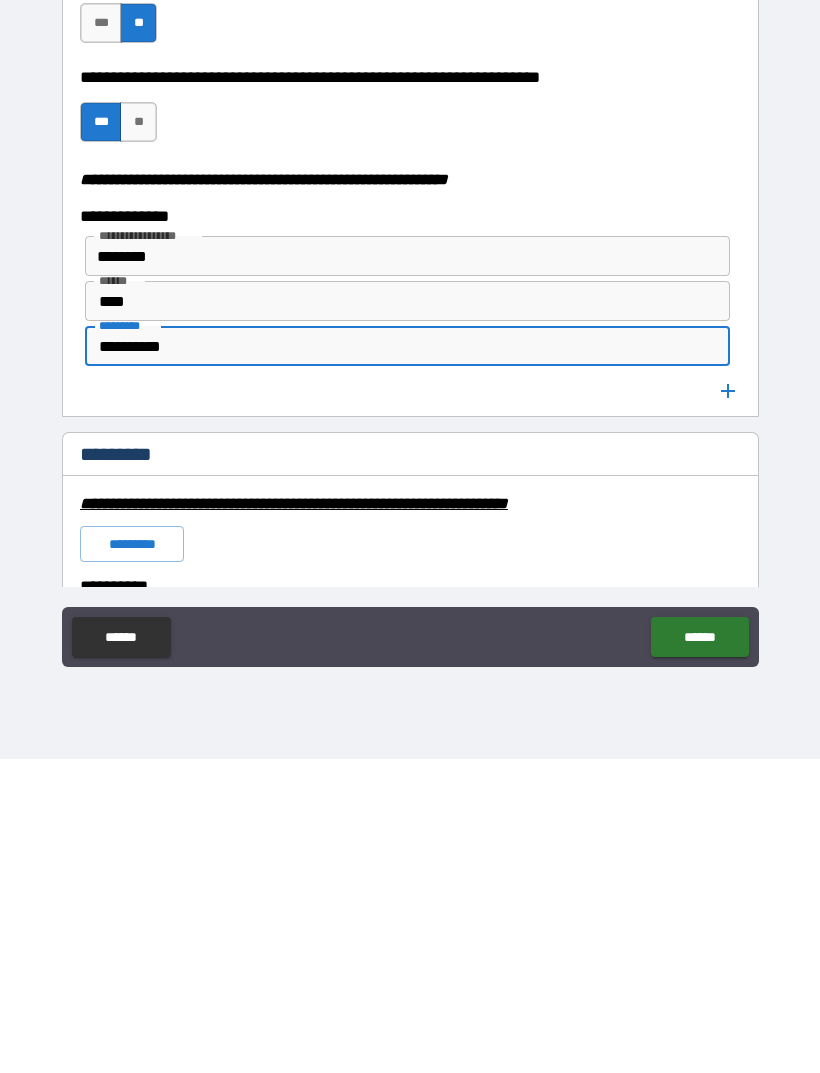 type on "**********" 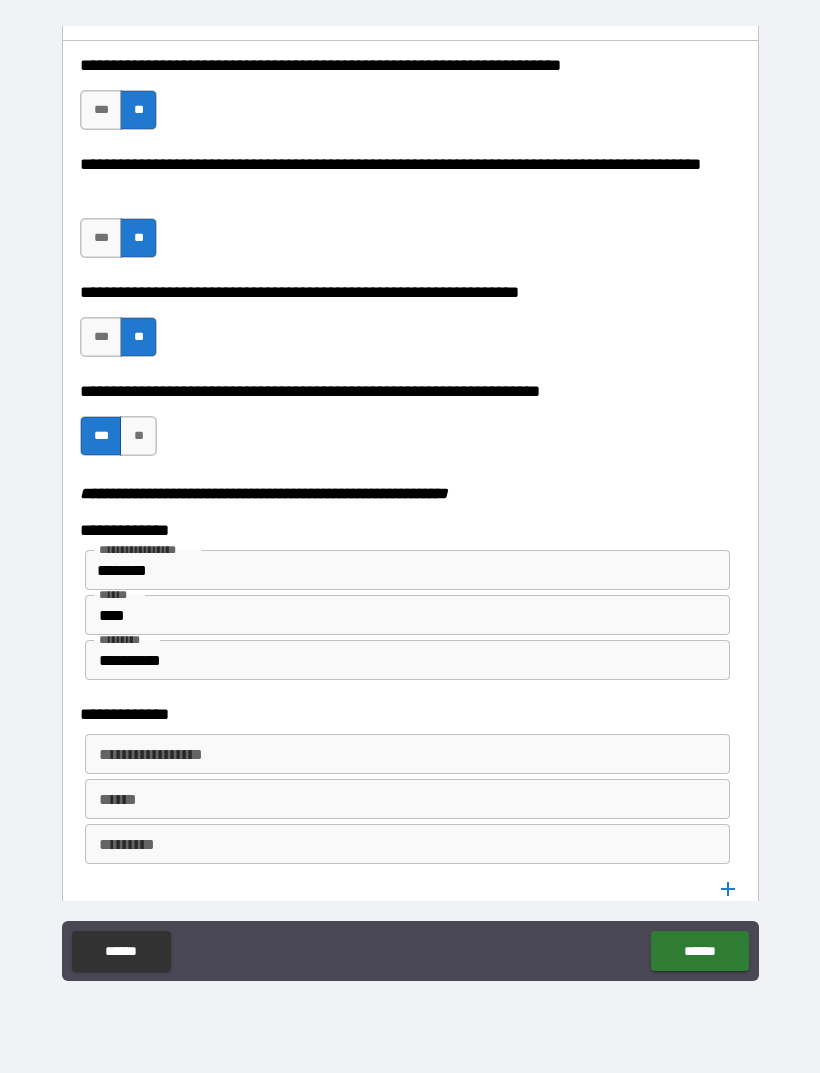 click on "**********" at bounding box center (407, 754) 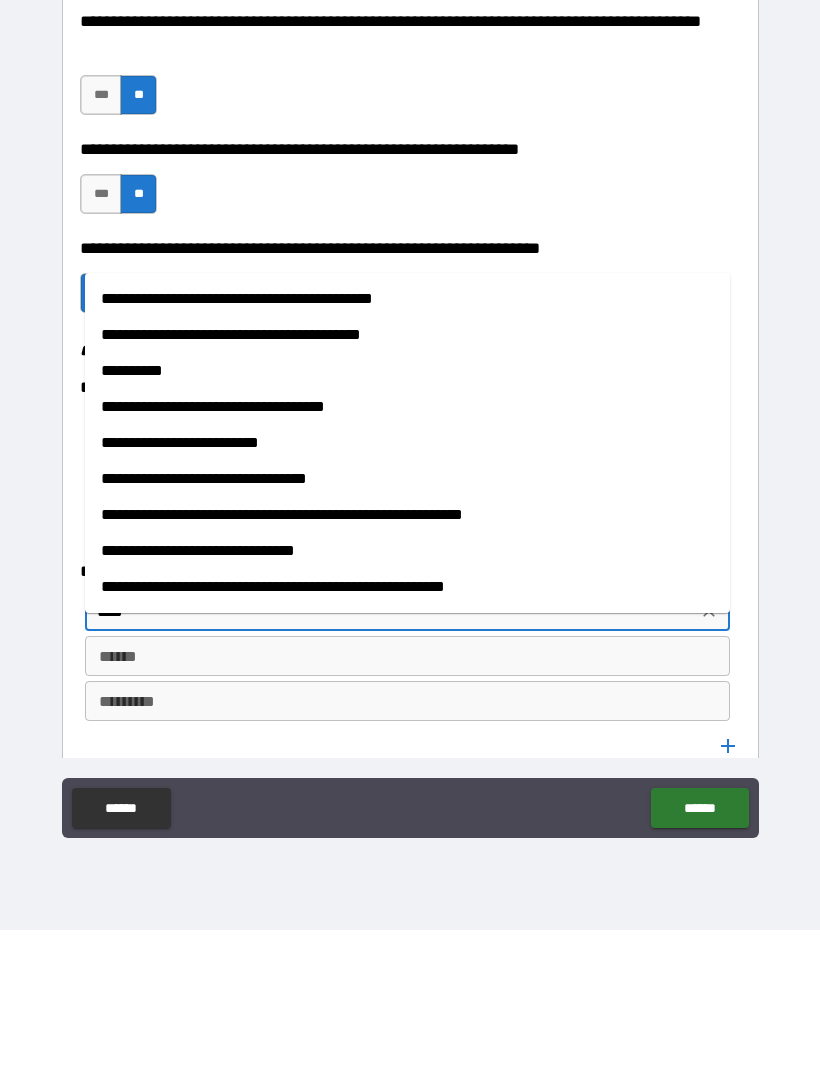 click on "**********" at bounding box center [407, 622] 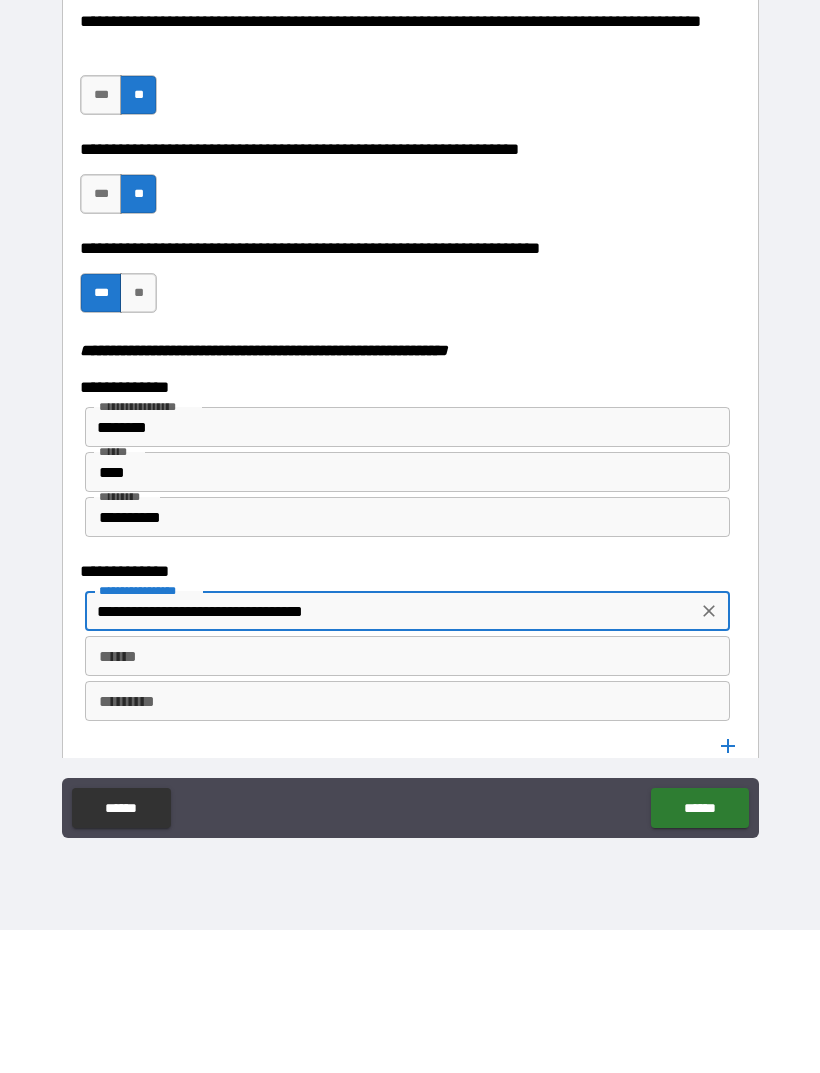 click on "******" at bounding box center [407, 799] 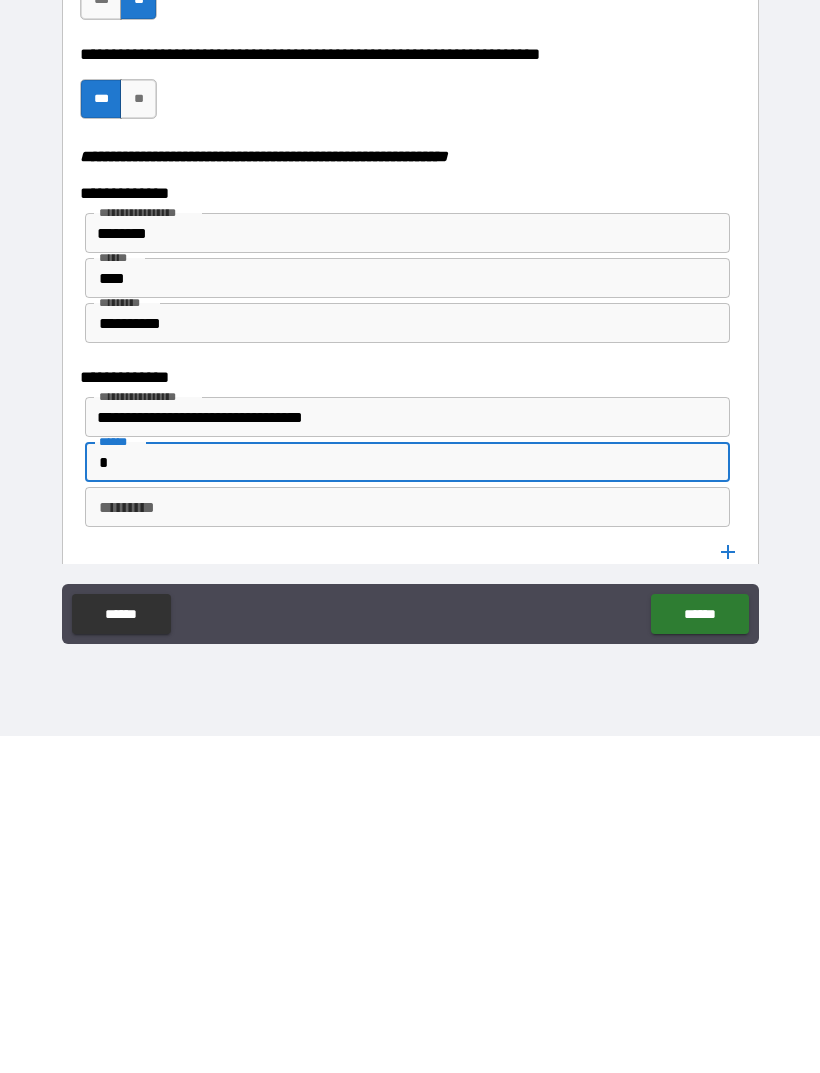type on "*" 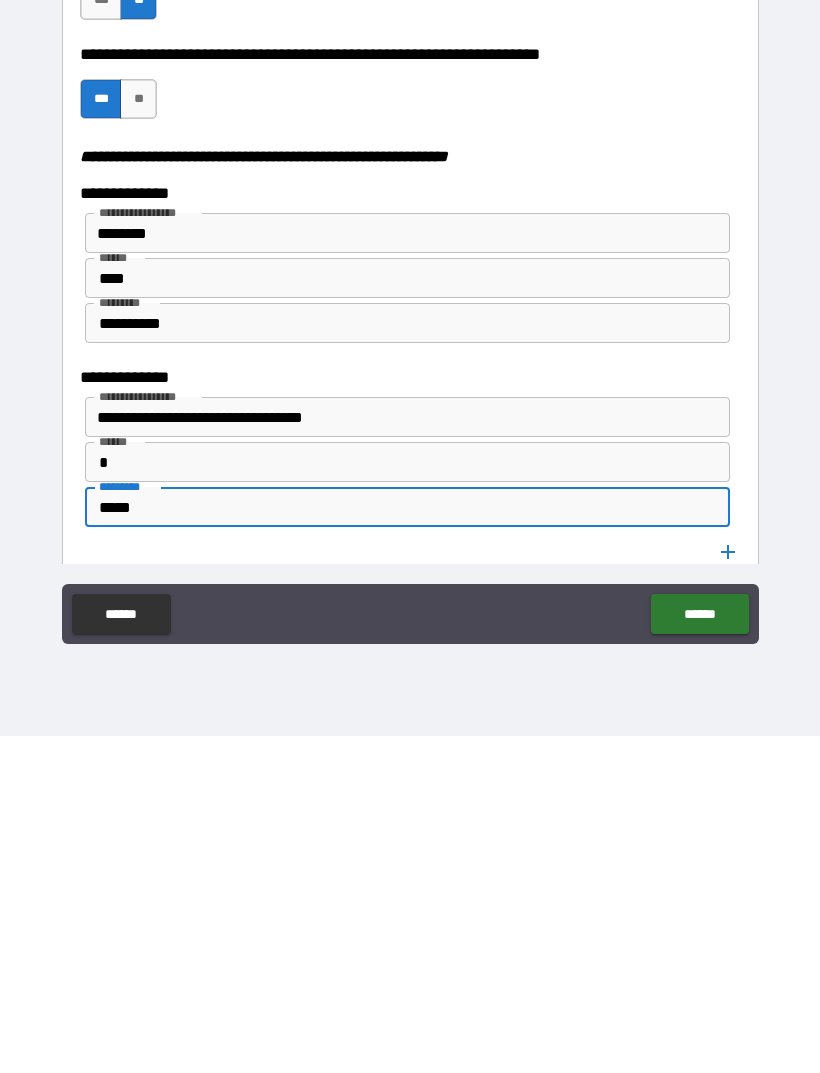 type on "*****" 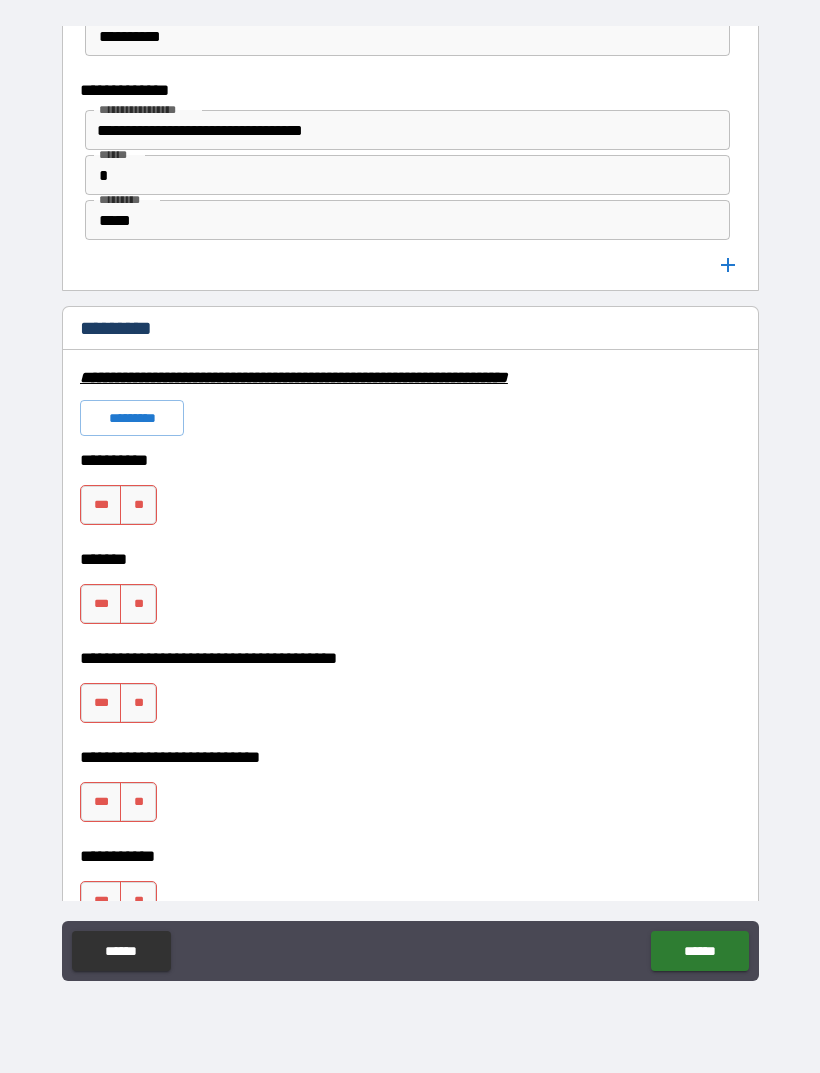 scroll, scrollTop: 2899, scrollLeft: 0, axis: vertical 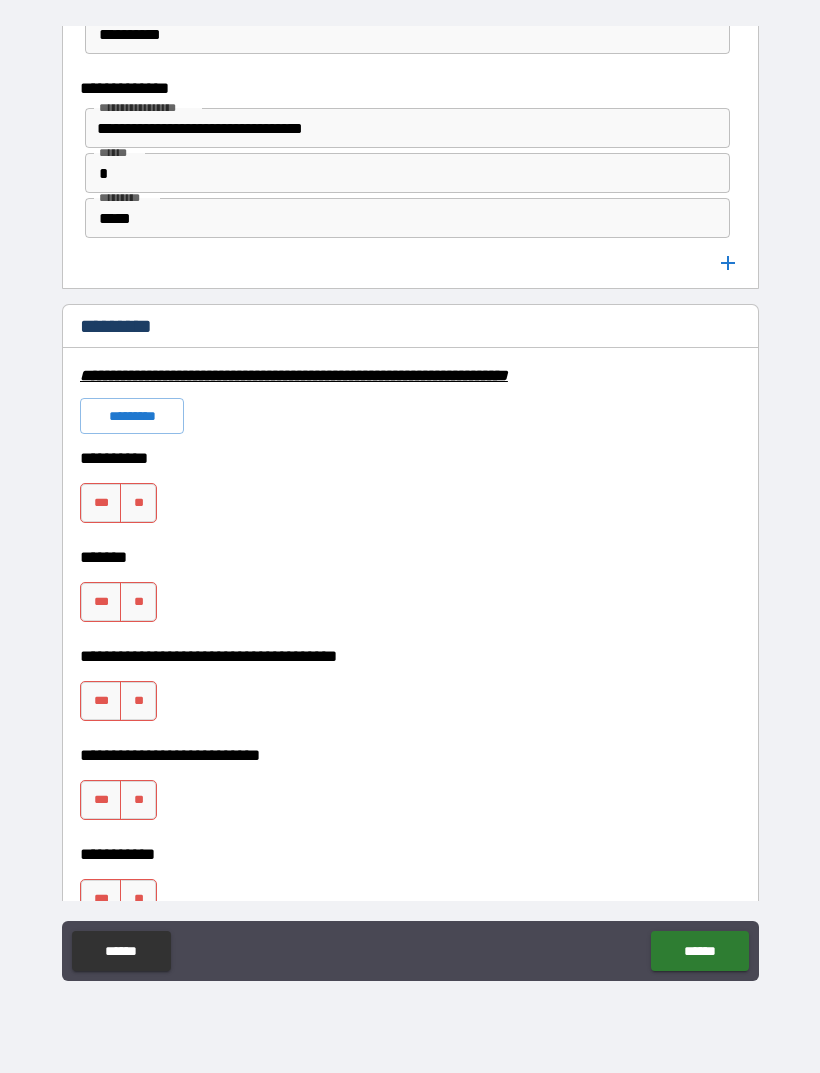 click on "***" at bounding box center [101, 503] 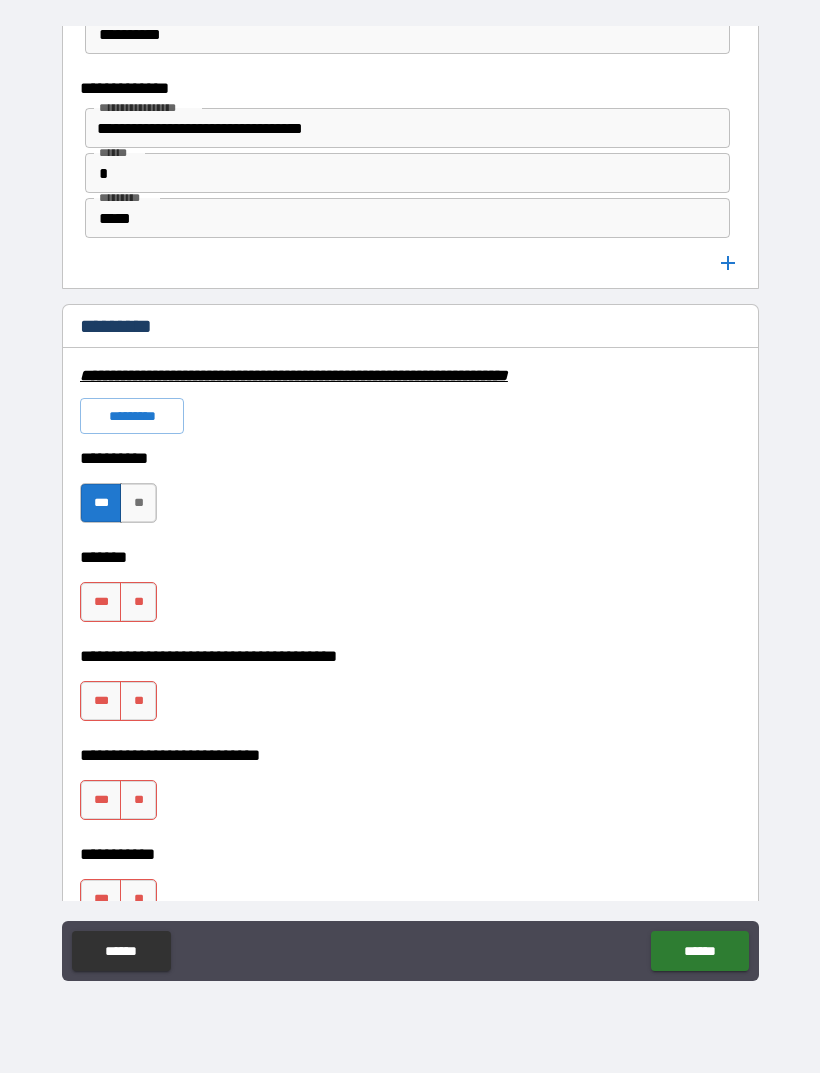 click on "**" at bounding box center [138, 602] 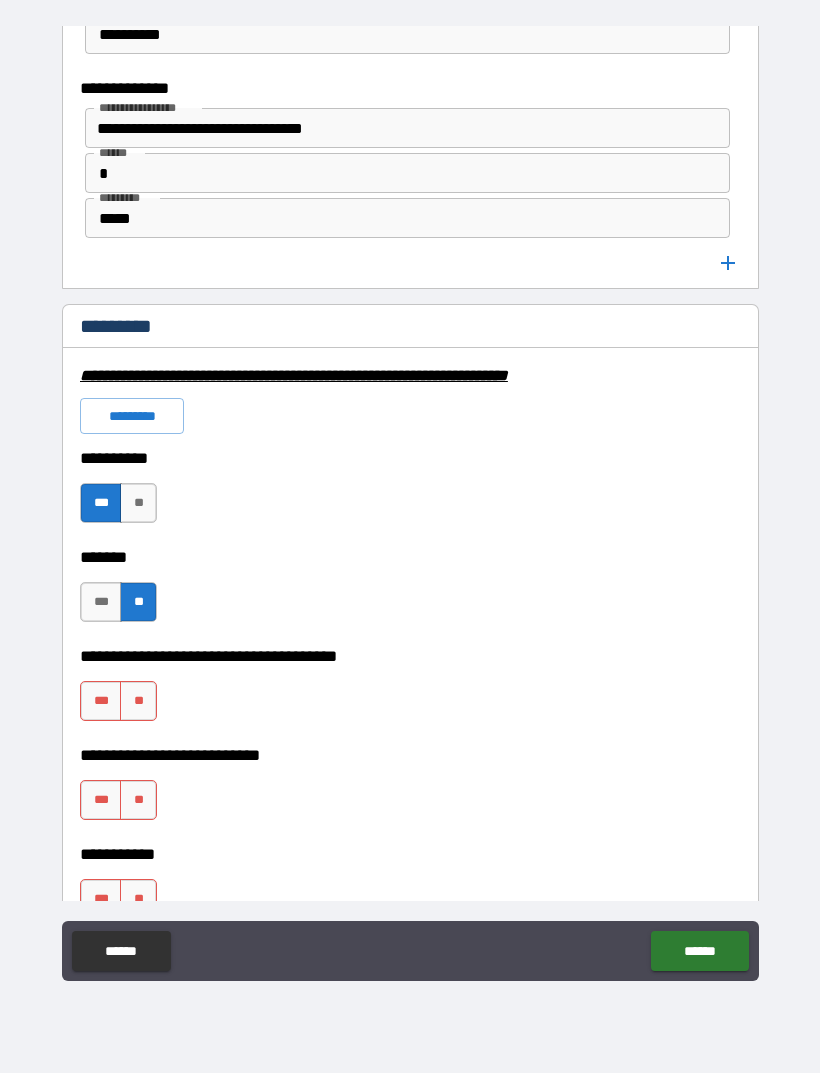 click on "**" at bounding box center [138, 701] 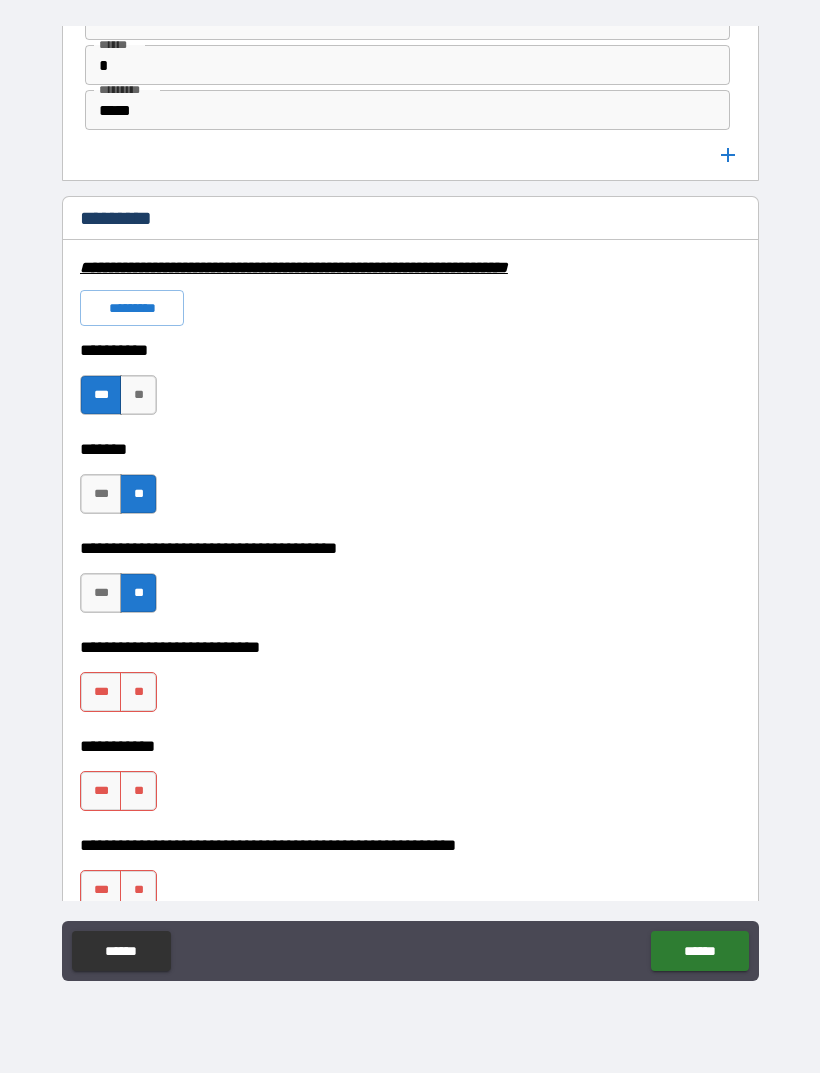 scroll, scrollTop: 3029, scrollLeft: 0, axis: vertical 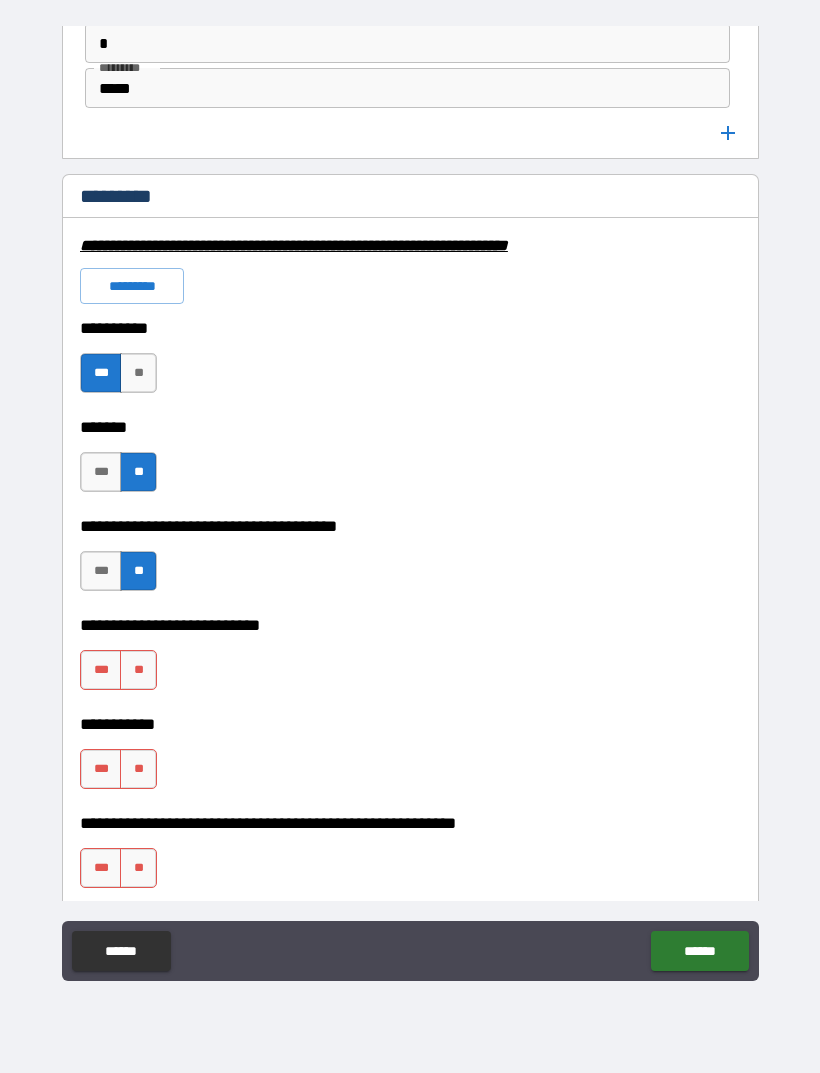 click on "**" at bounding box center (138, 670) 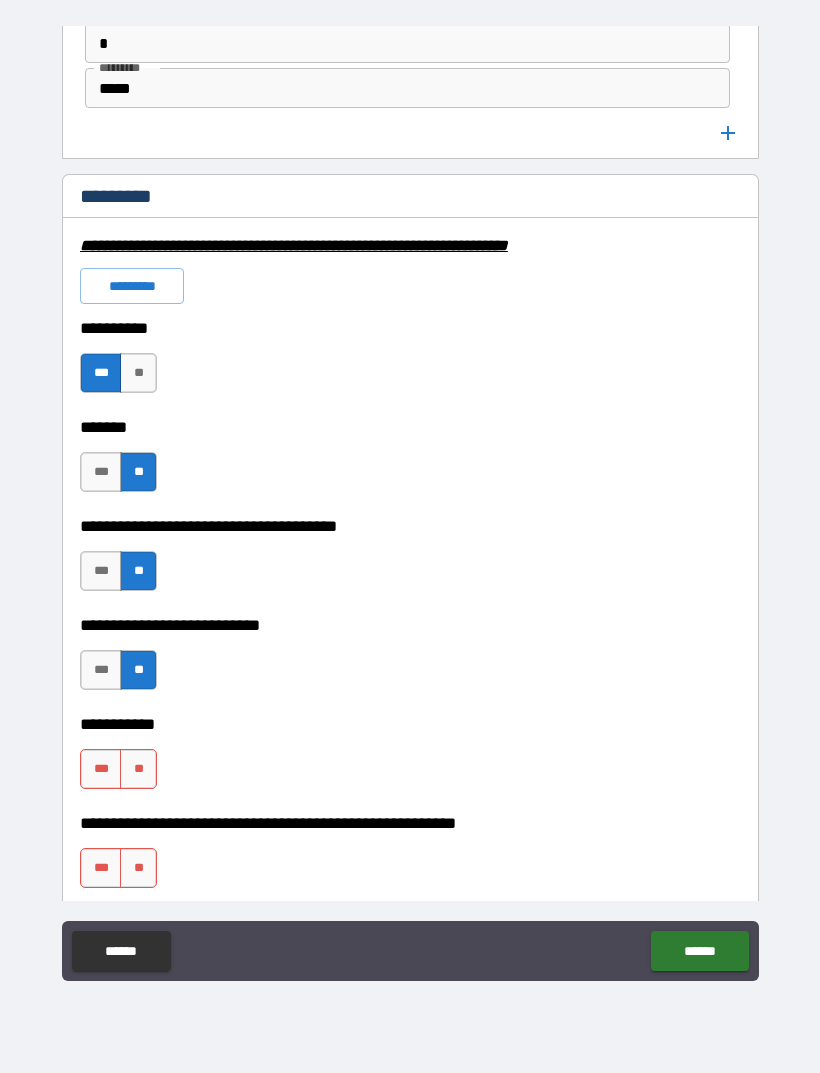 click on "**" at bounding box center [138, 769] 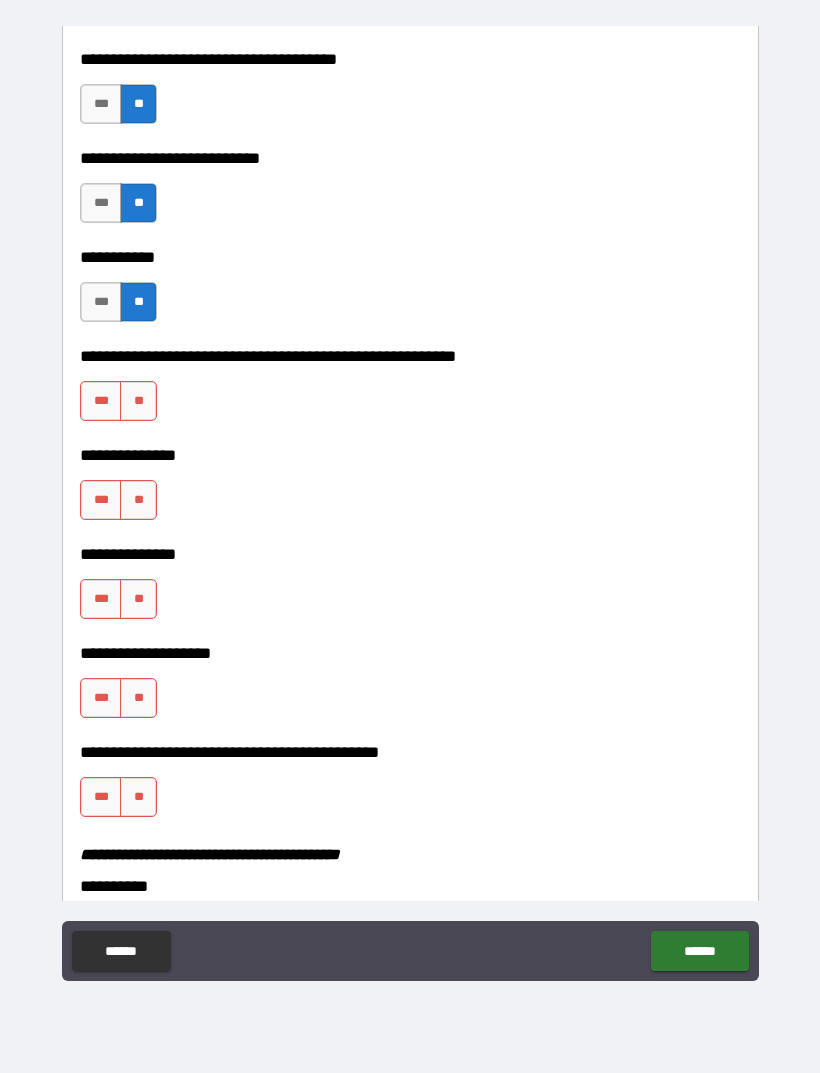 scroll, scrollTop: 3503, scrollLeft: 0, axis: vertical 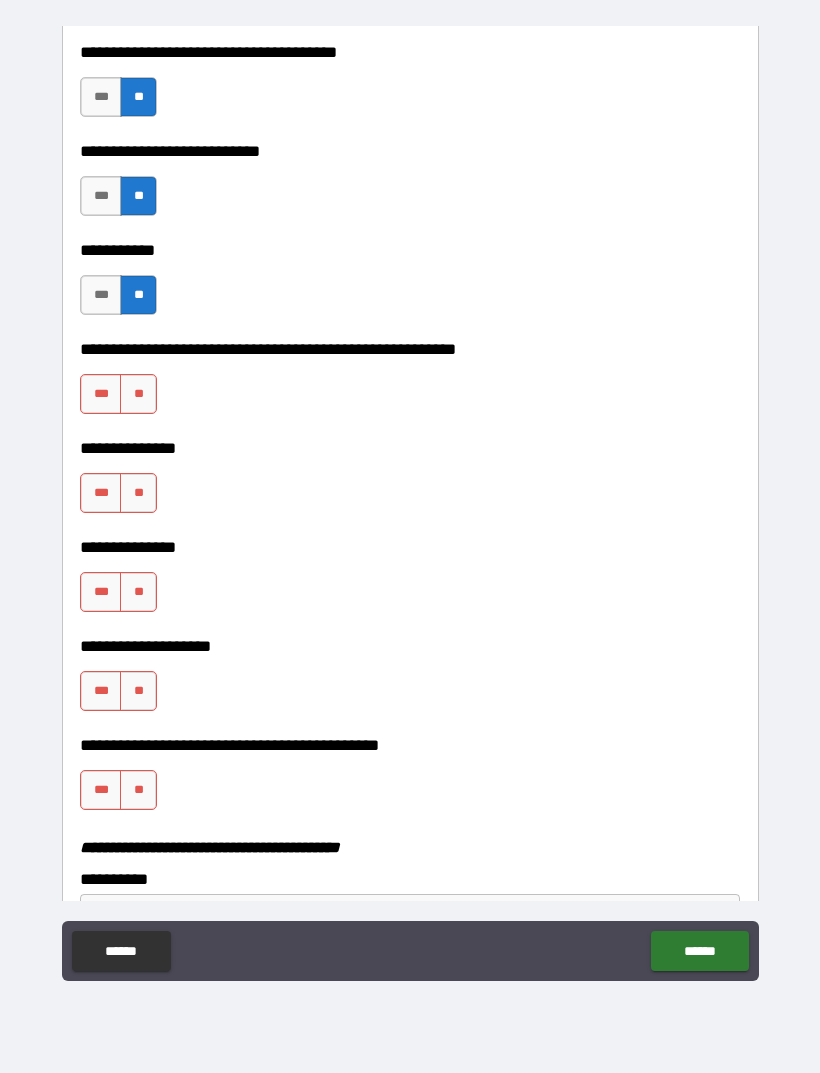 click on "***" at bounding box center (101, 394) 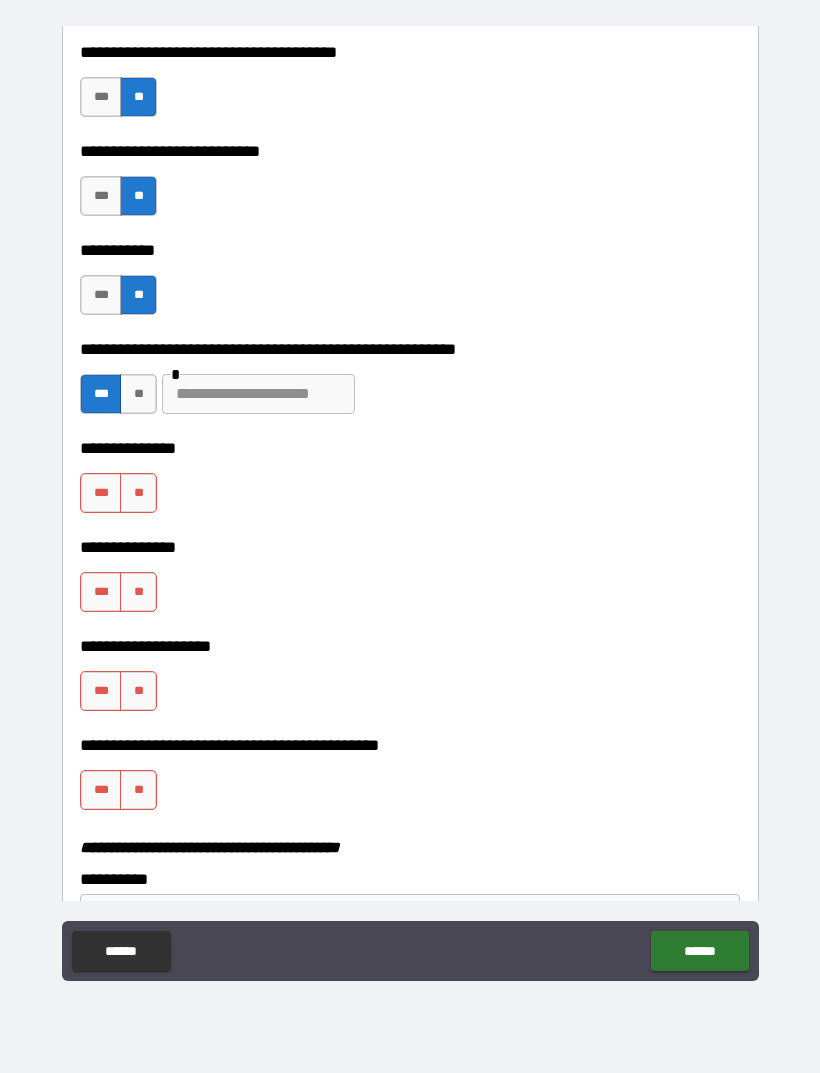 click on "***" at bounding box center [101, 493] 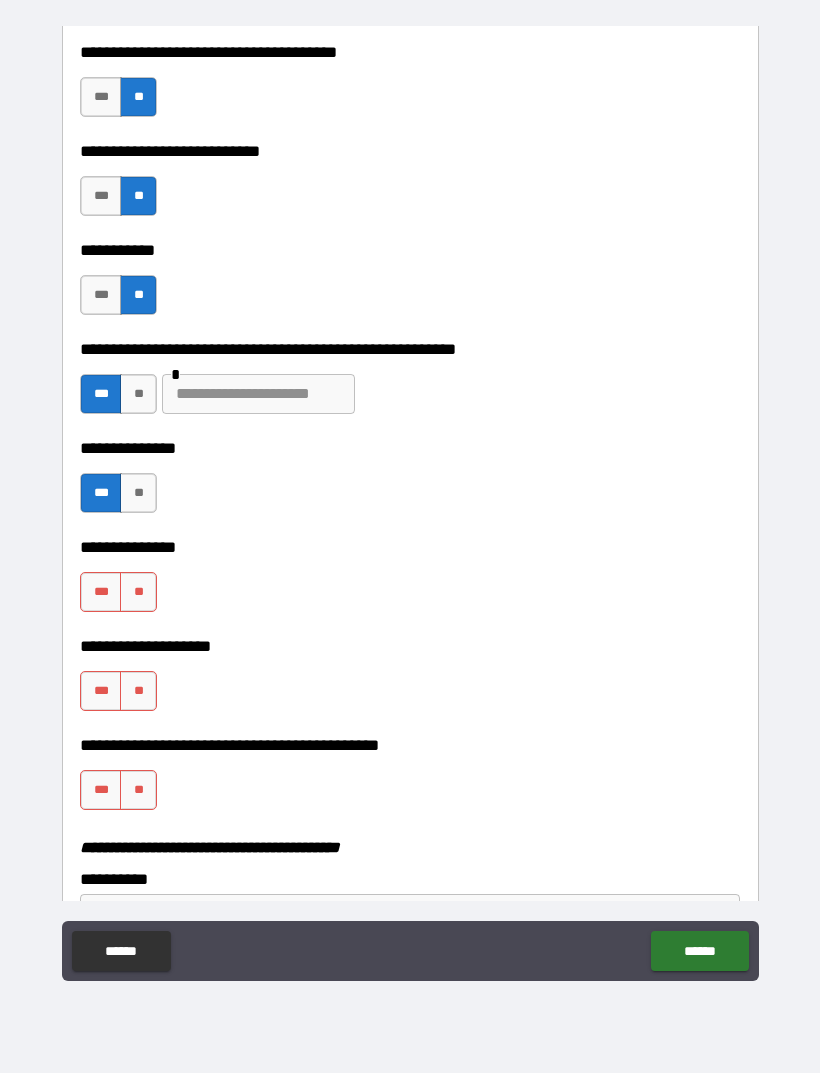 click on "***" at bounding box center (101, 592) 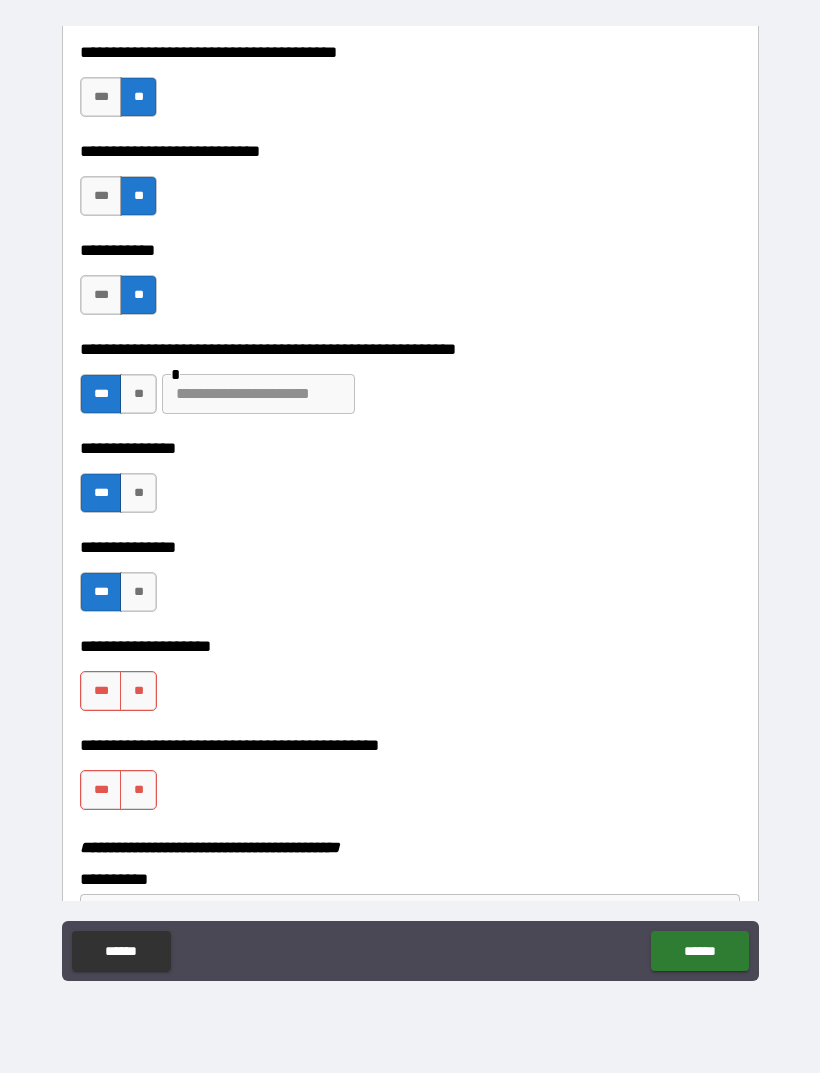 click at bounding box center (258, 394) 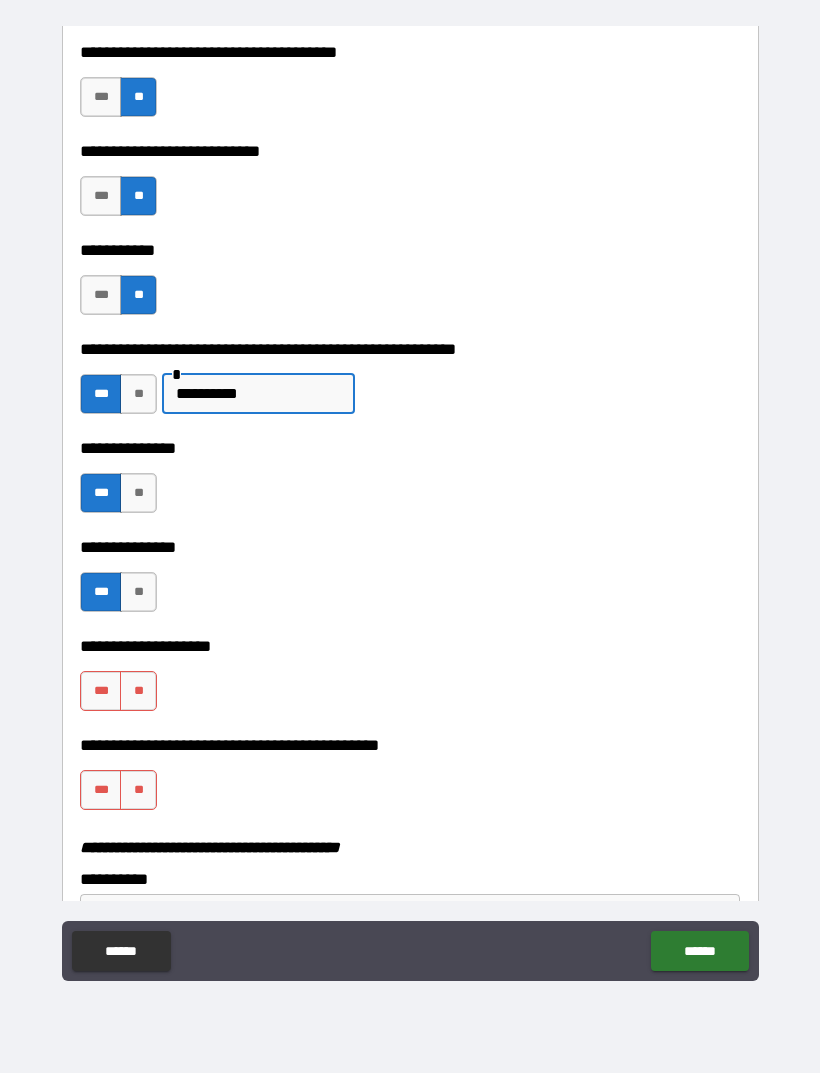 type on "**********" 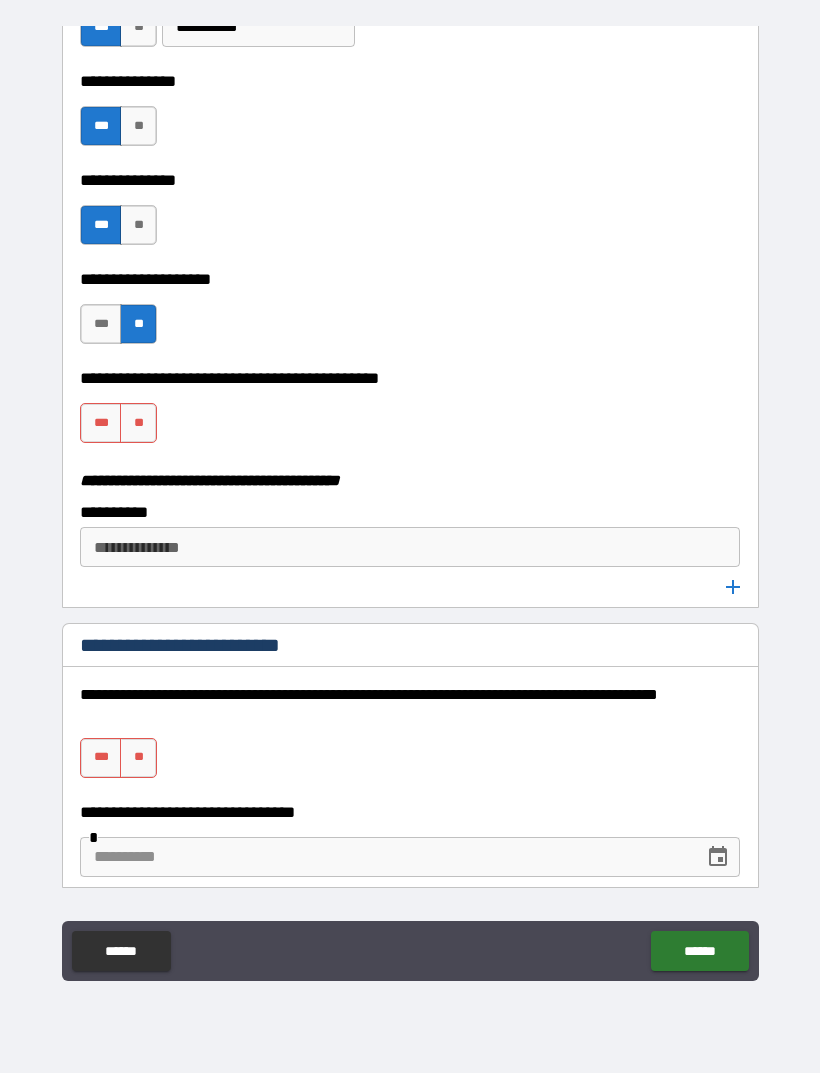 scroll, scrollTop: 3877, scrollLeft: 0, axis: vertical 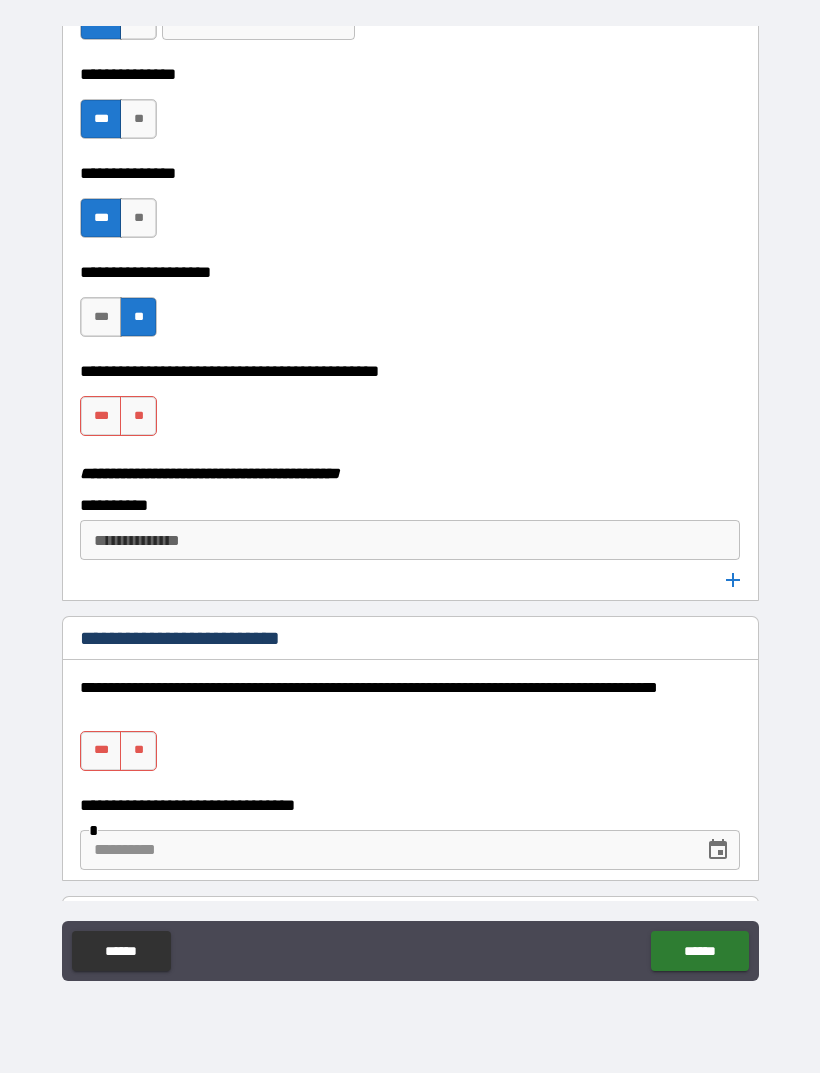 click on "***" at bounding box center [101, 416] 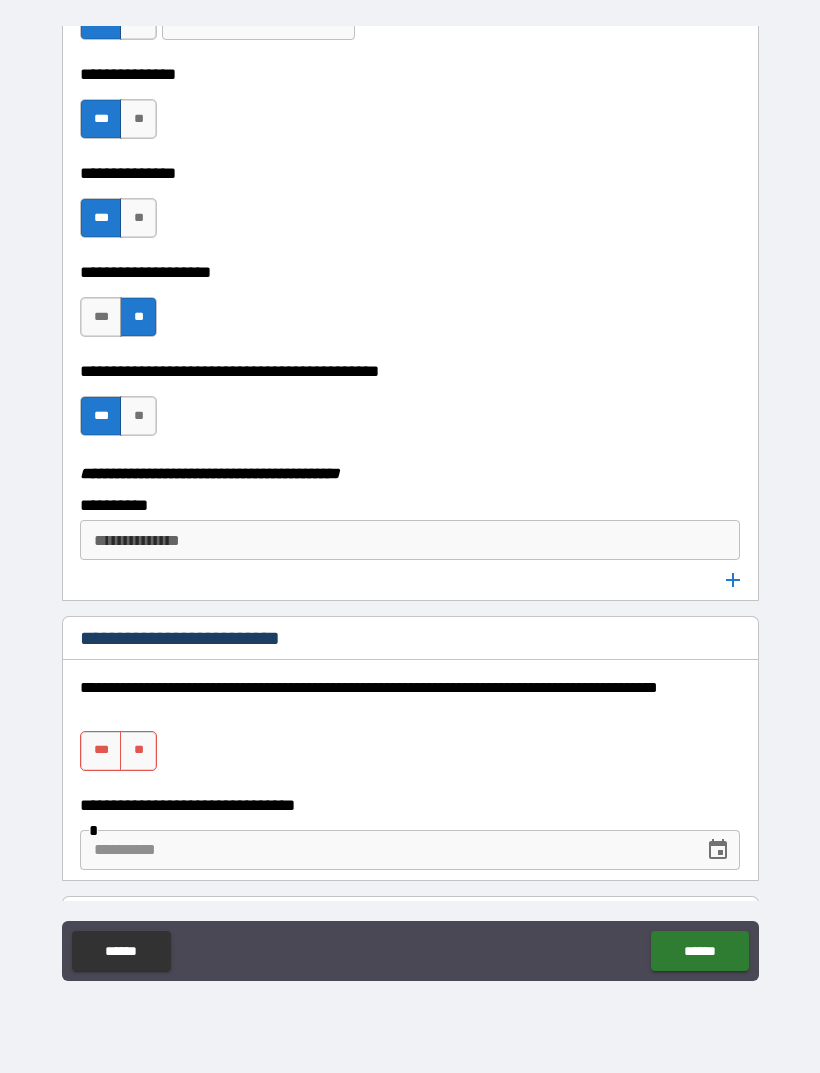 click on "**********" at bounding box center (408, 540) 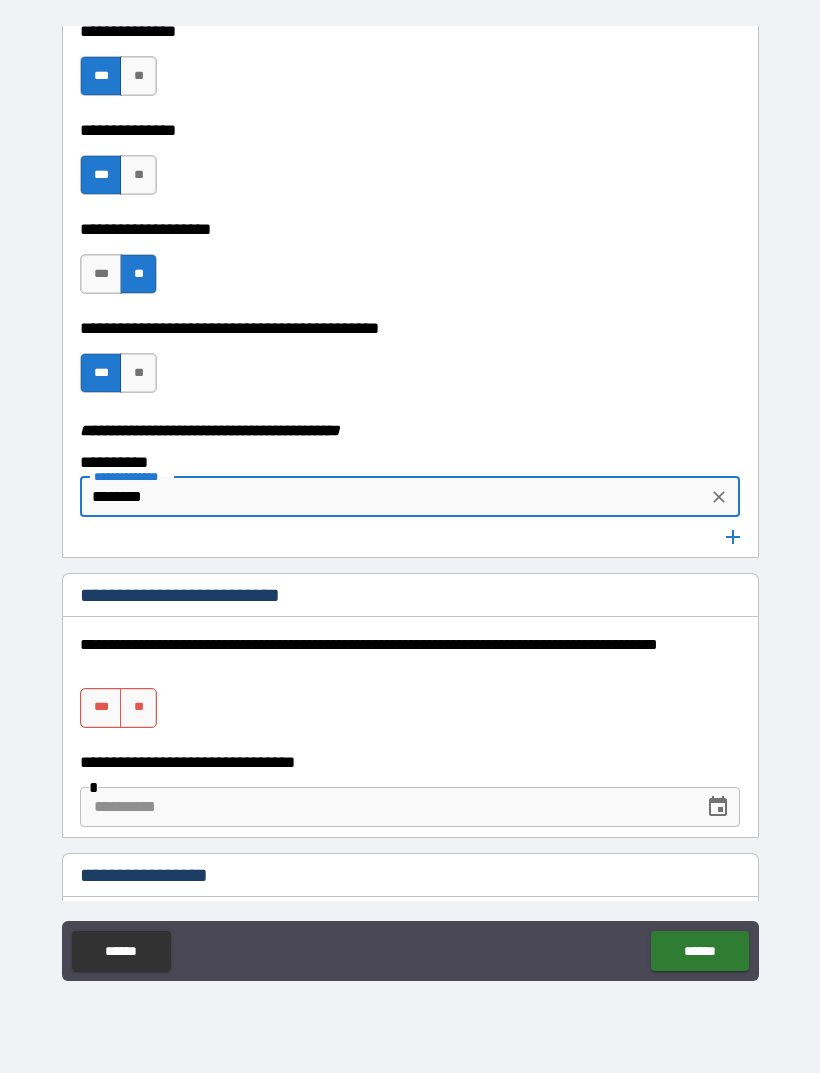scroll, scrollTop: 3932, scrollLeft: 0, axis: vertical 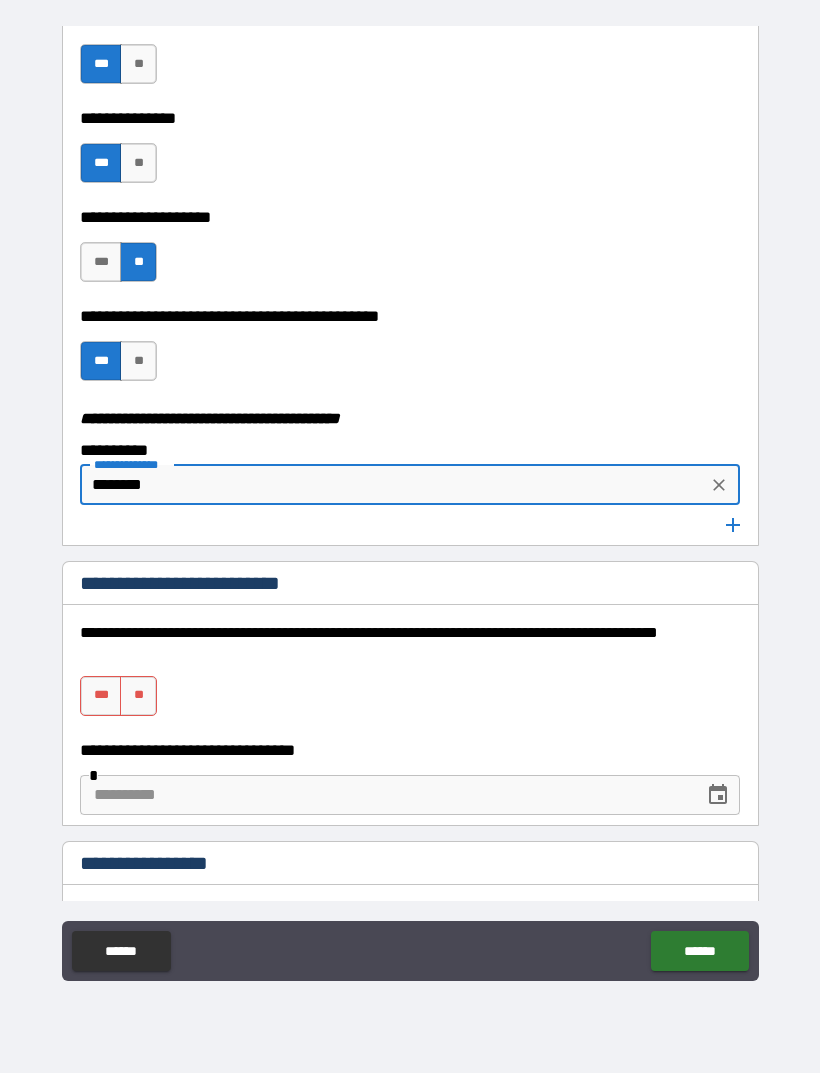 click on "********" at bounding box center (393, 485) 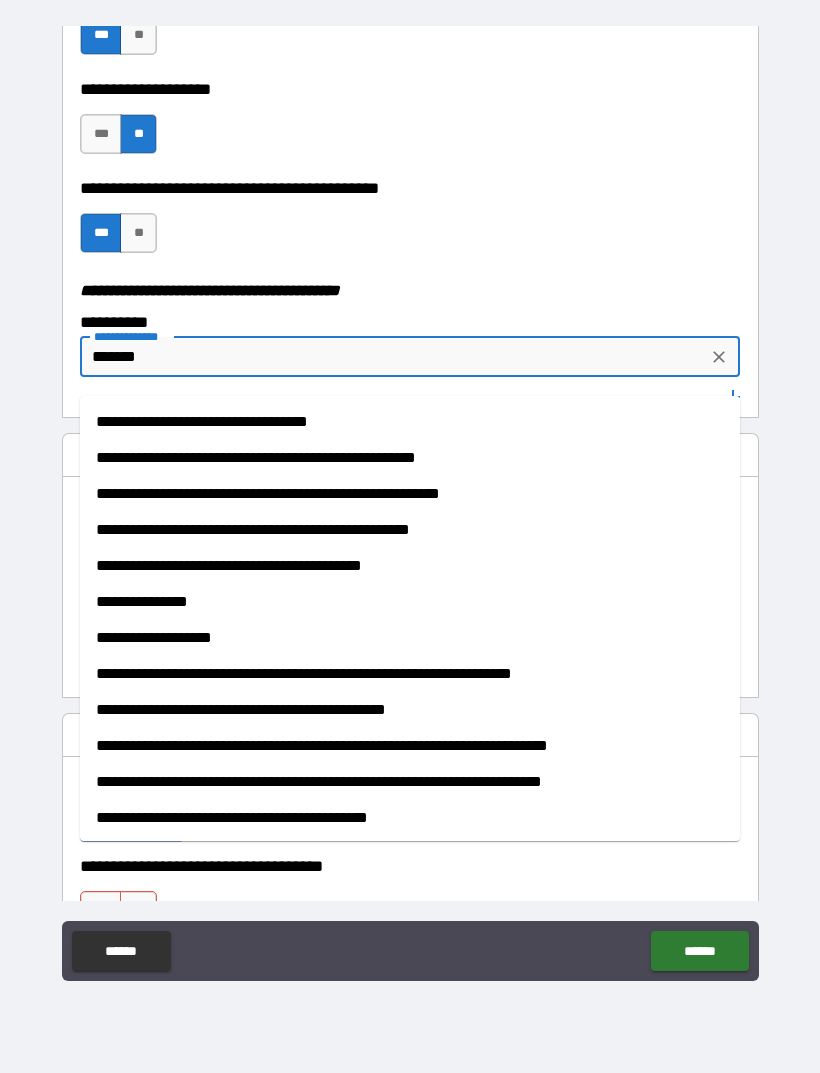 scroll, scrollTop: 4065, scrollLeft: 0, axis: vertical 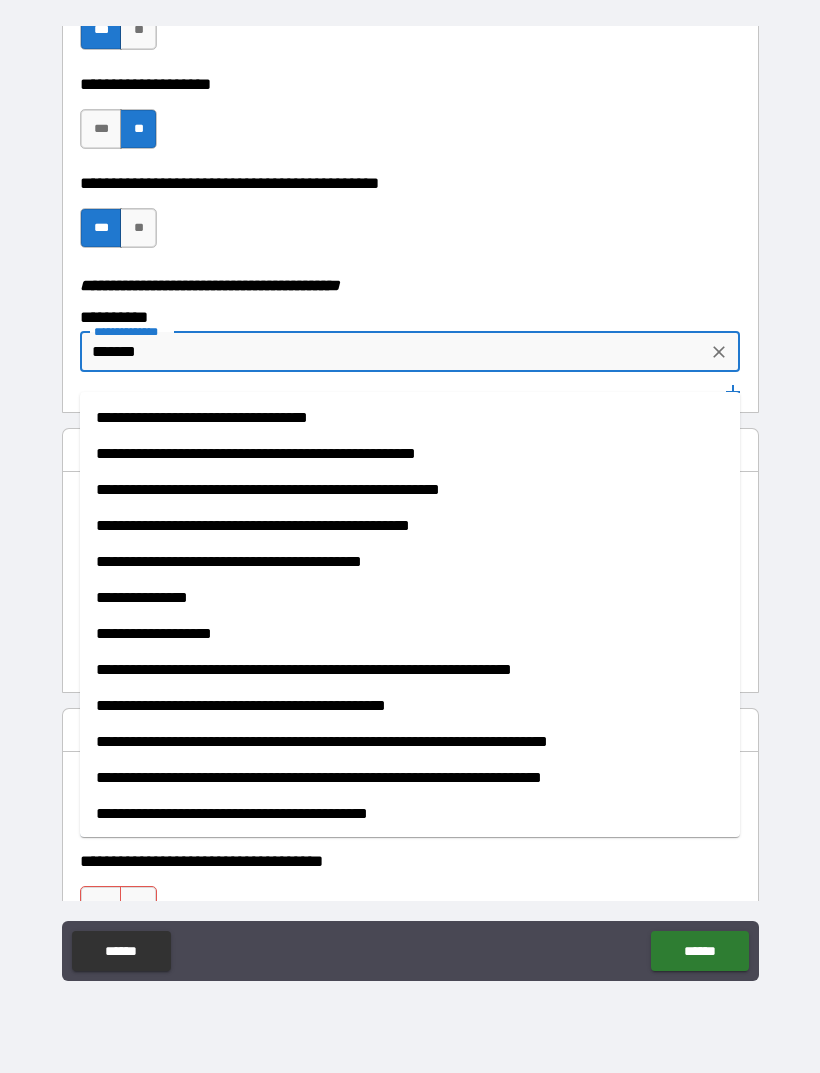 click on "*******" at bounding box center [393, 352] 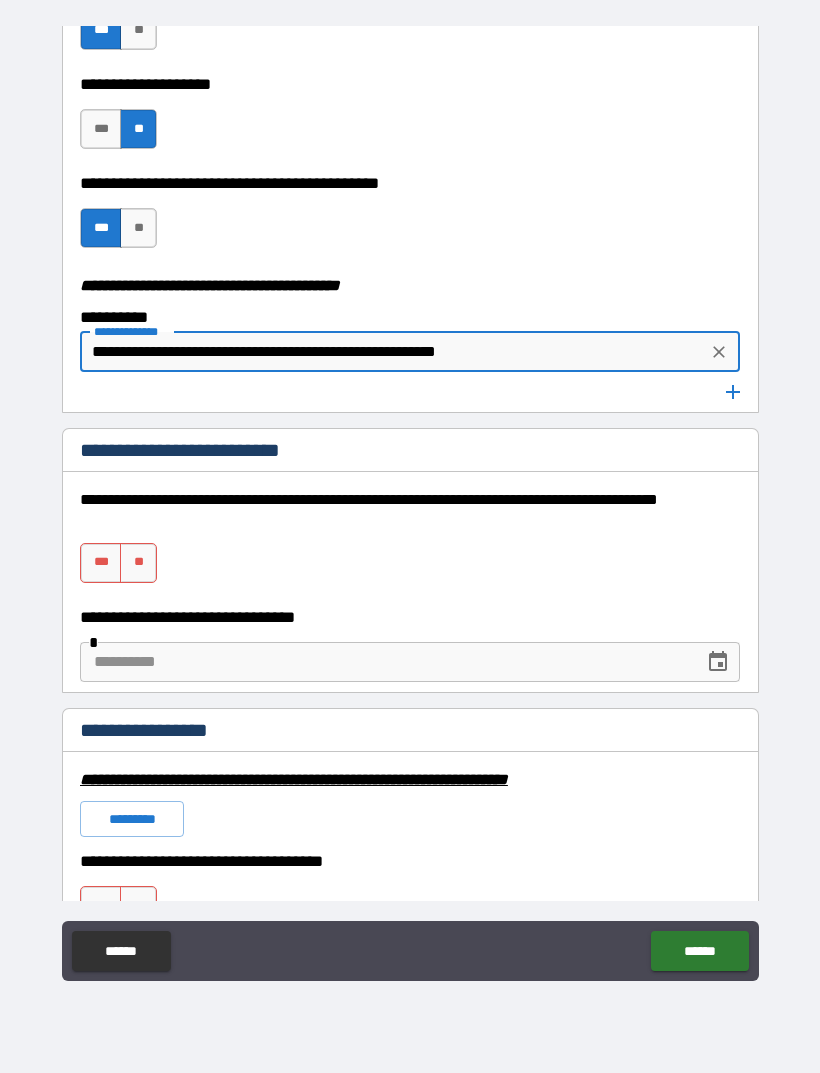 click on "**********" at bounding box center [410, 218] 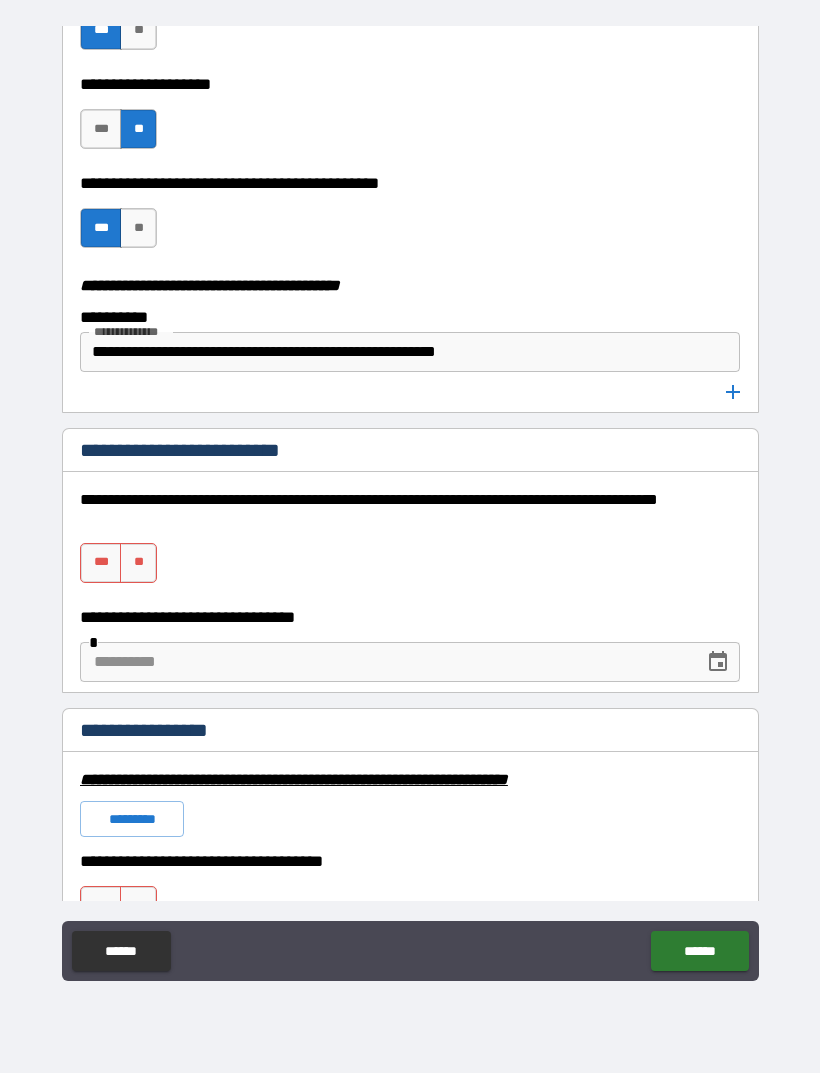 click on "**********" at bounding box center [393, 352] 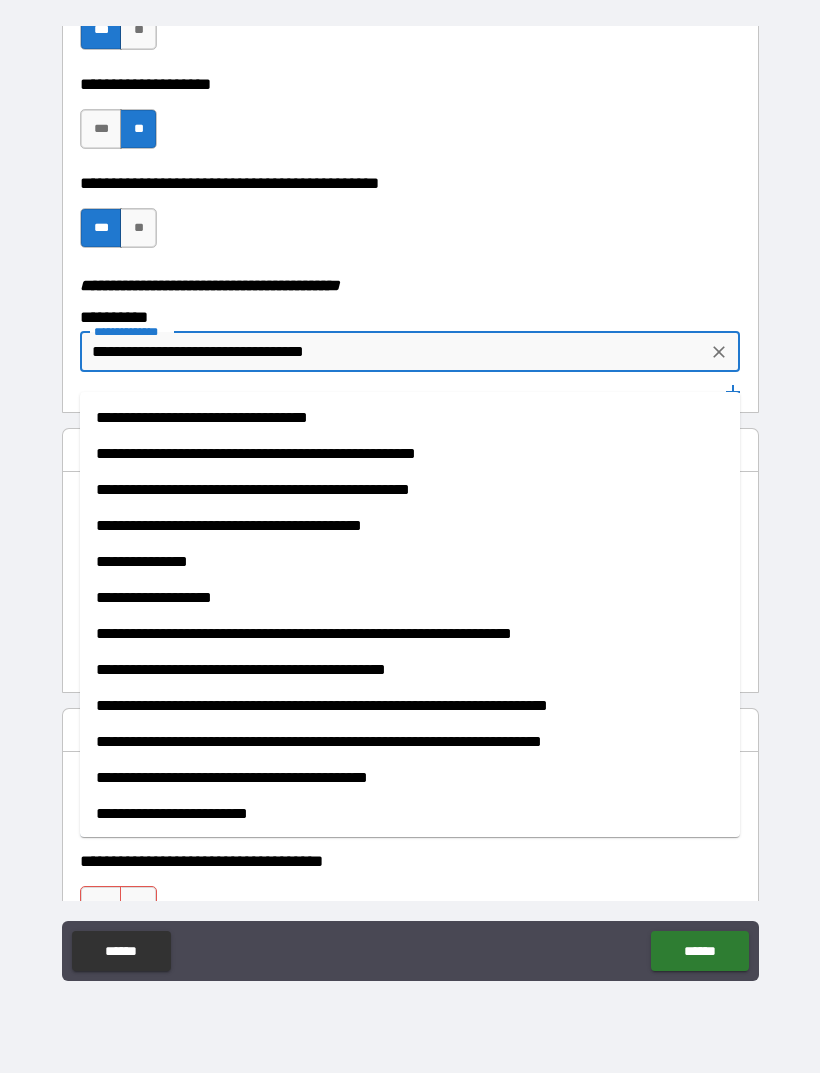 type on "**********" 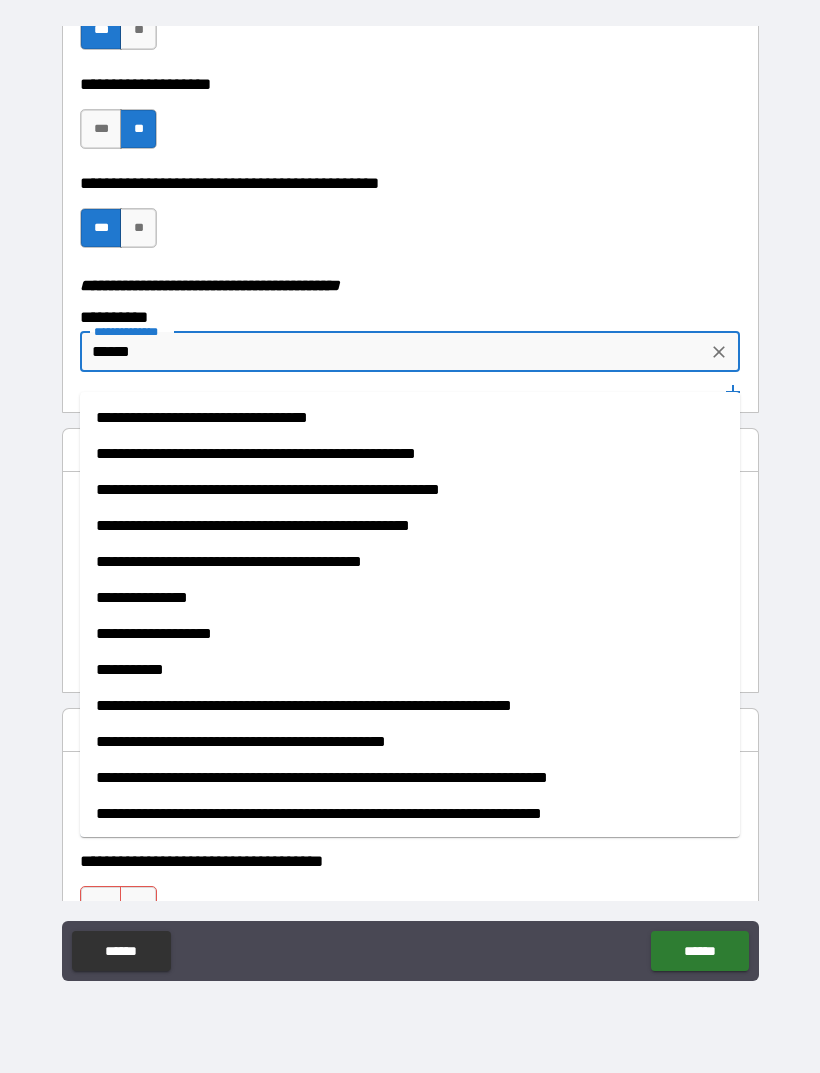 type on "*******" 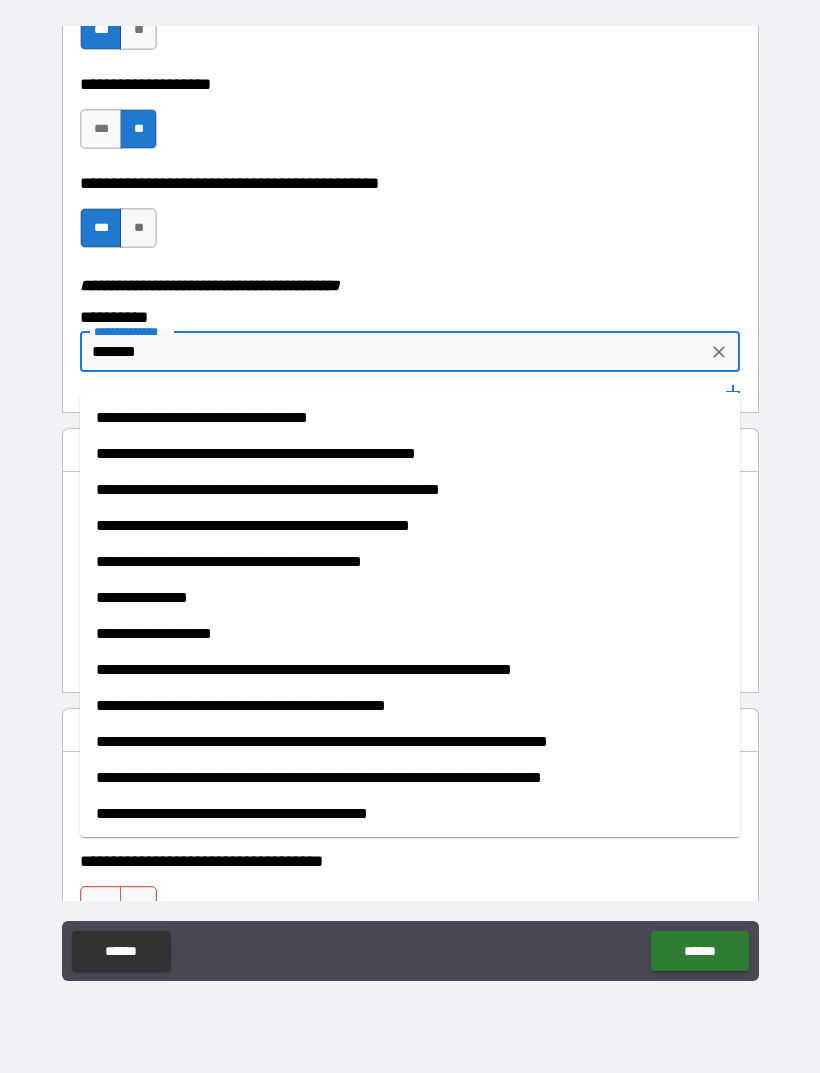click 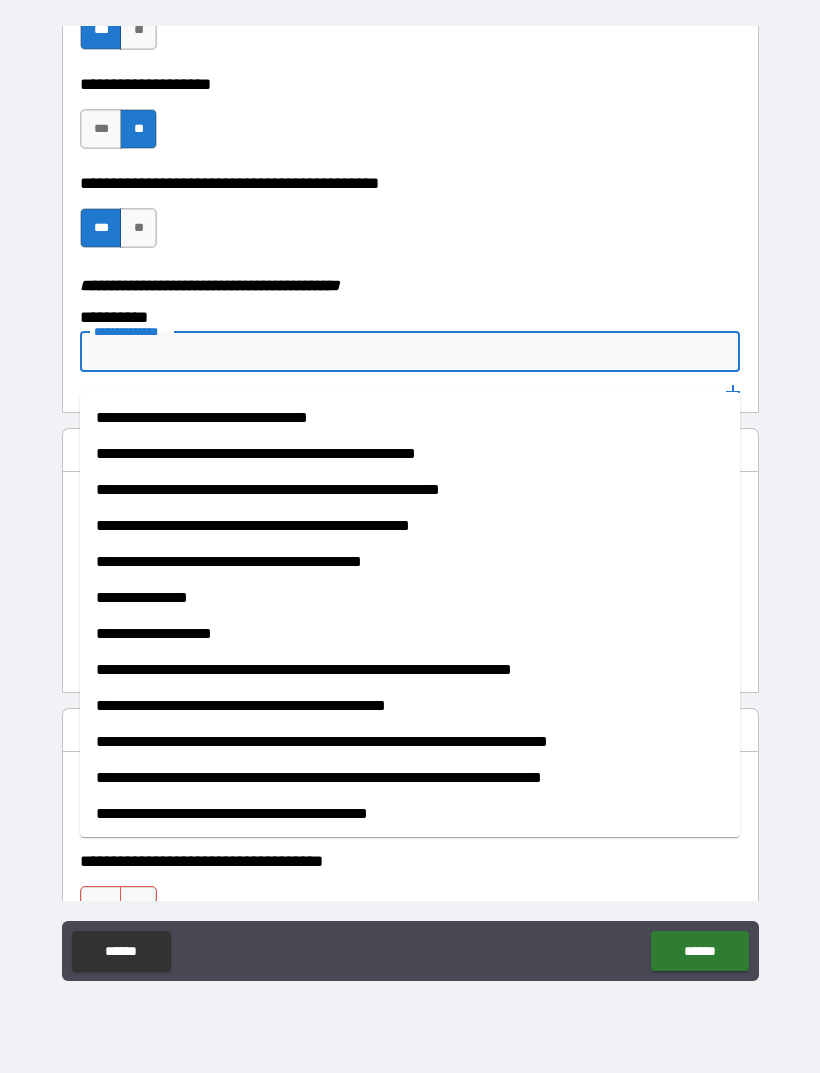 click on "**********" at bounding box center [410, 598] 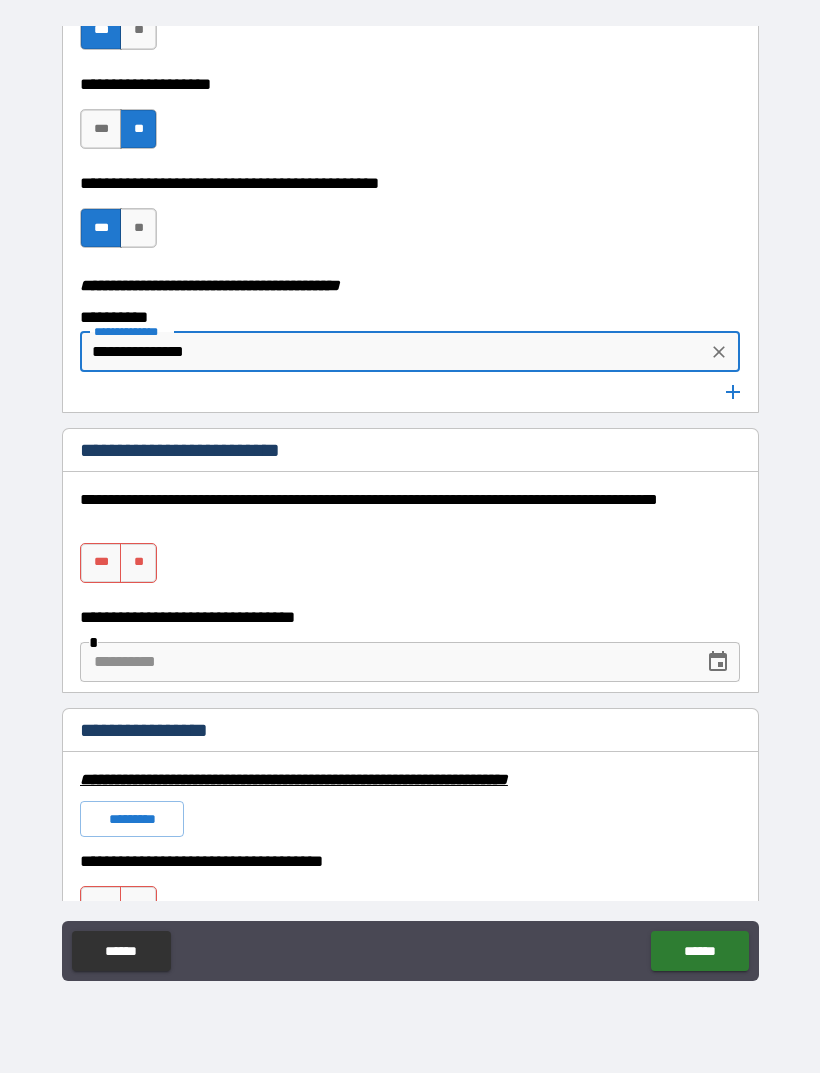 click on "**" at bounding box center (138, 563) 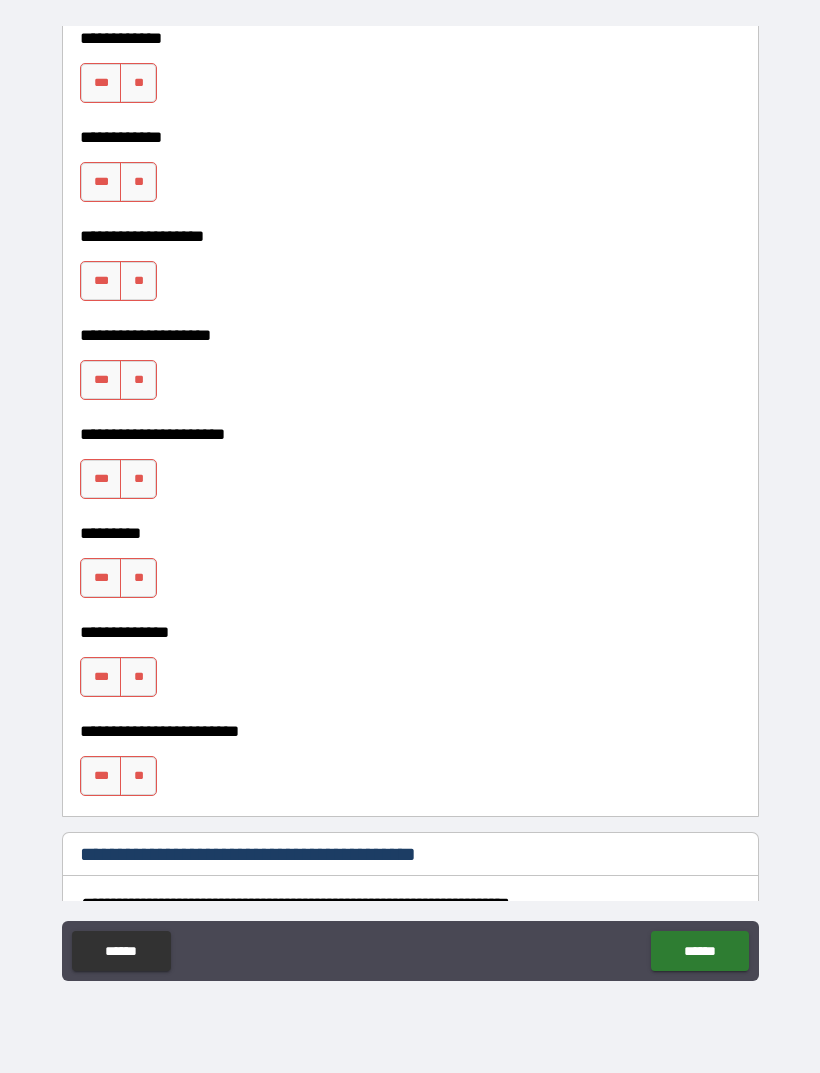 scroll, scrollTop: 5481, scrollLeft: 0, axis: vertical 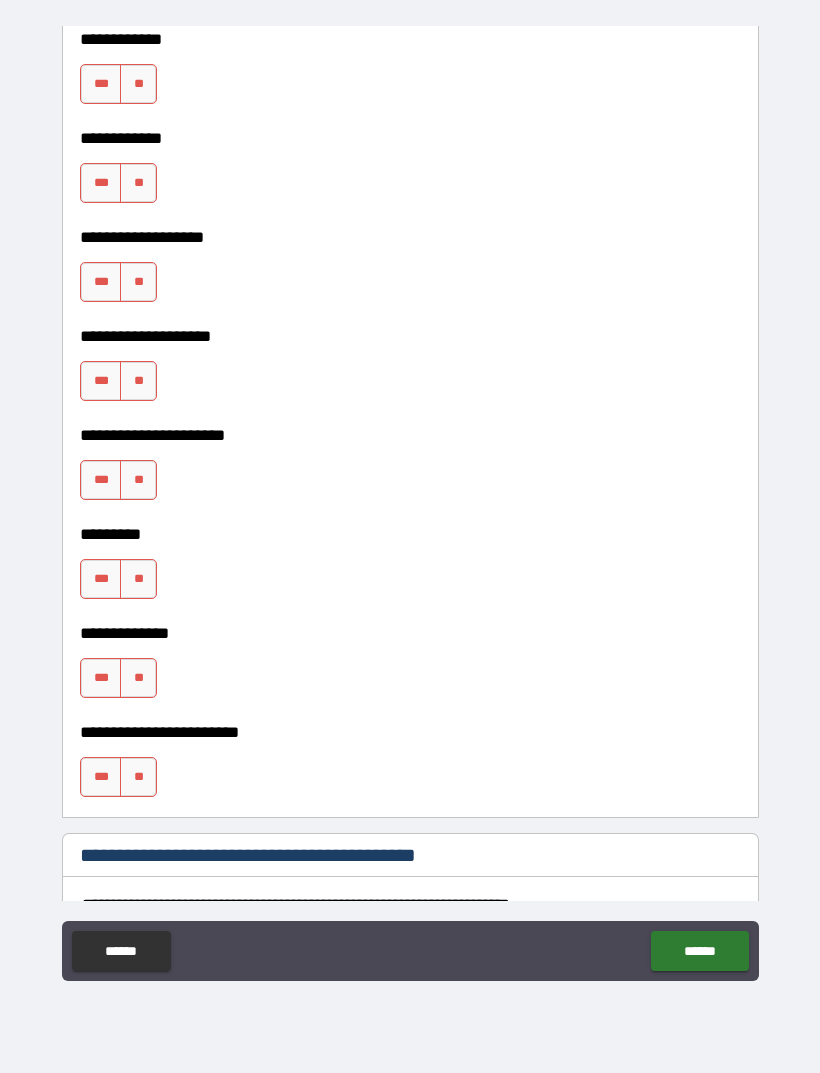 click on "***" at bounding box center [101, 480] 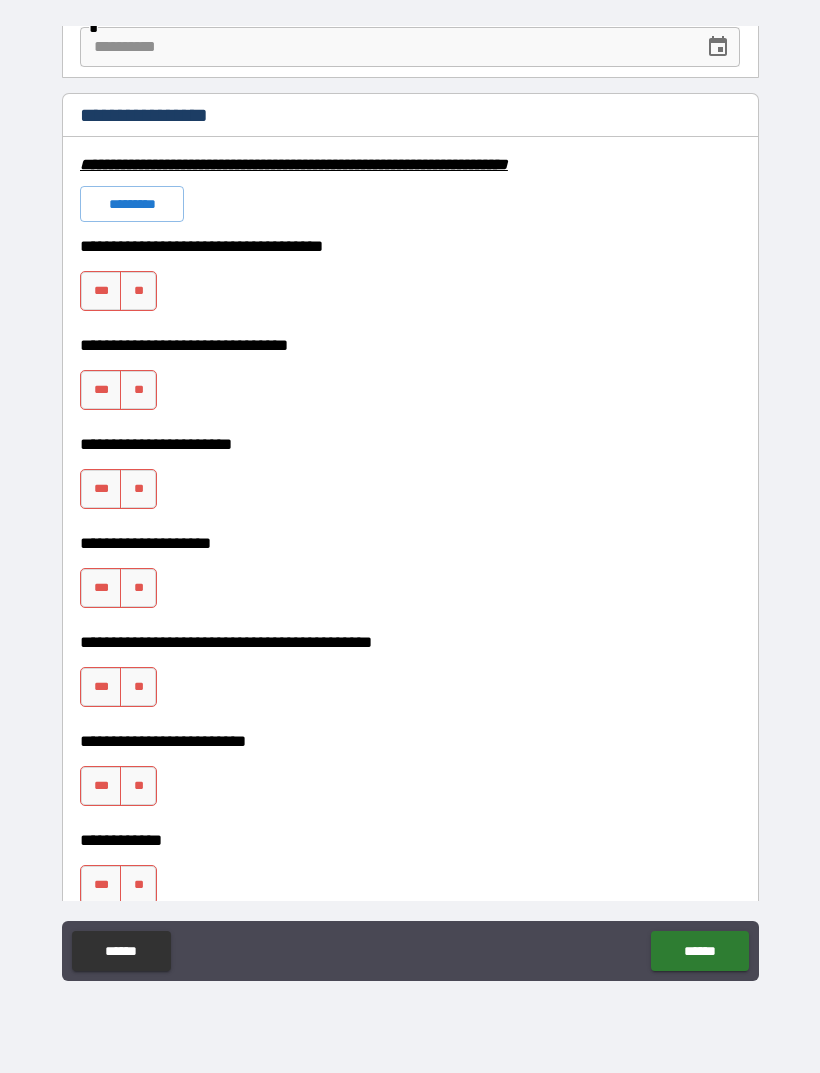 scroll, scrollTop: 4643, scrollLeft: 0, axis: vertical 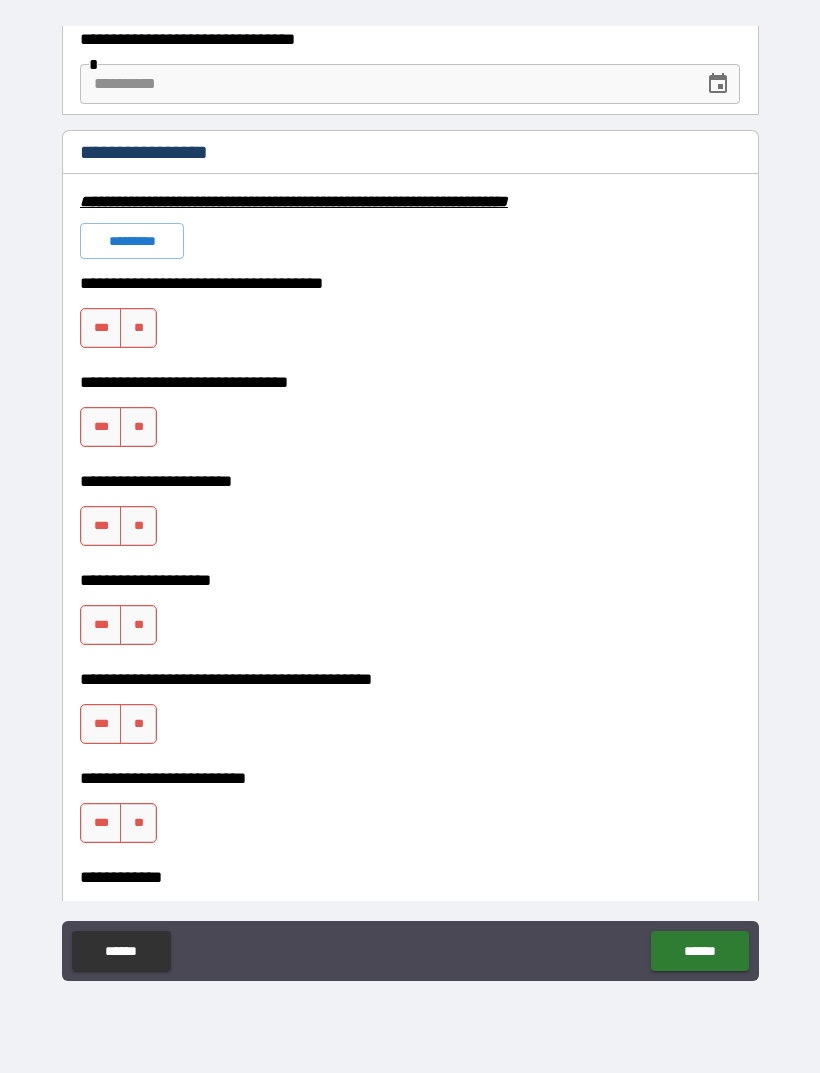 click on "**" at bounding box center (138, 328) 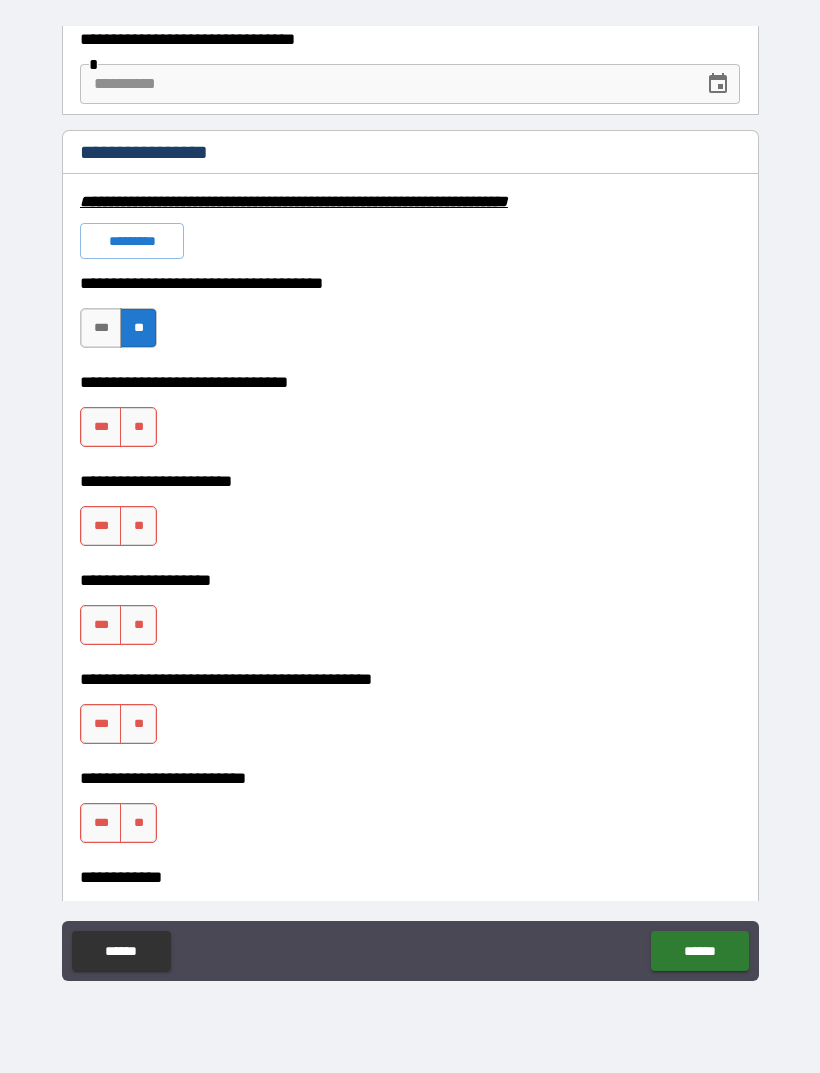 click on "**" at bounding box center [138, 427] 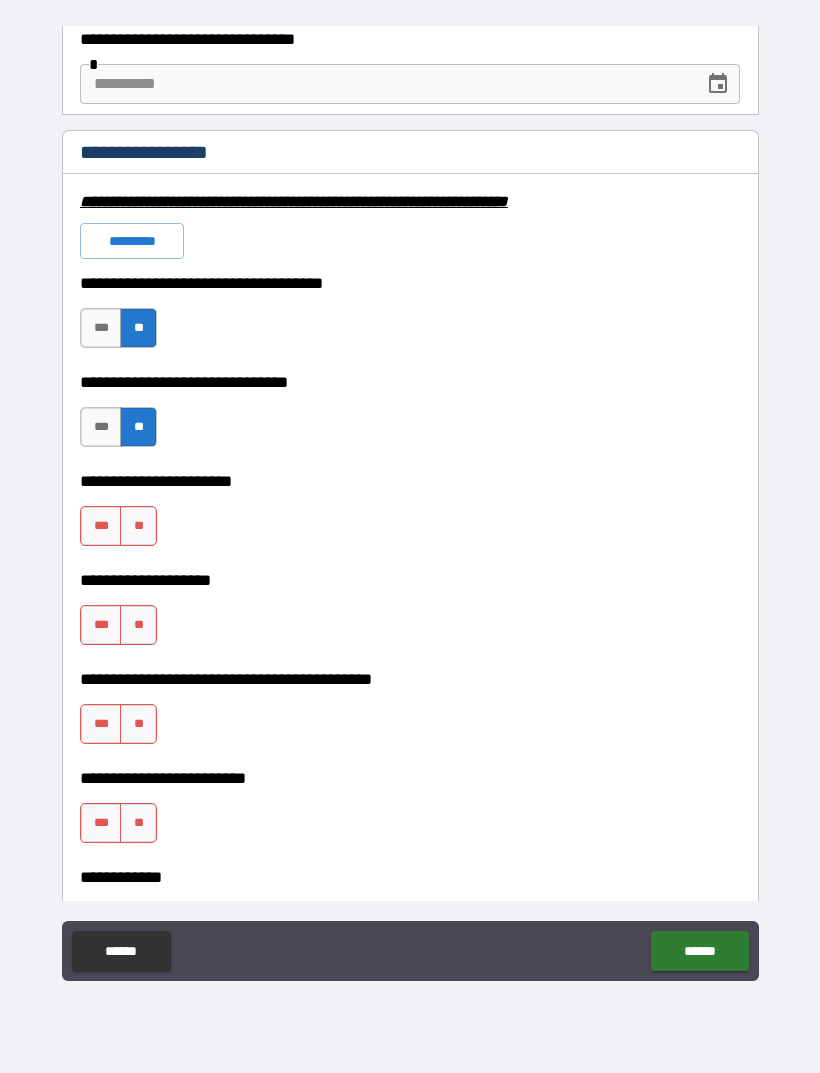 click on "**" at bounding box center [138, 526] 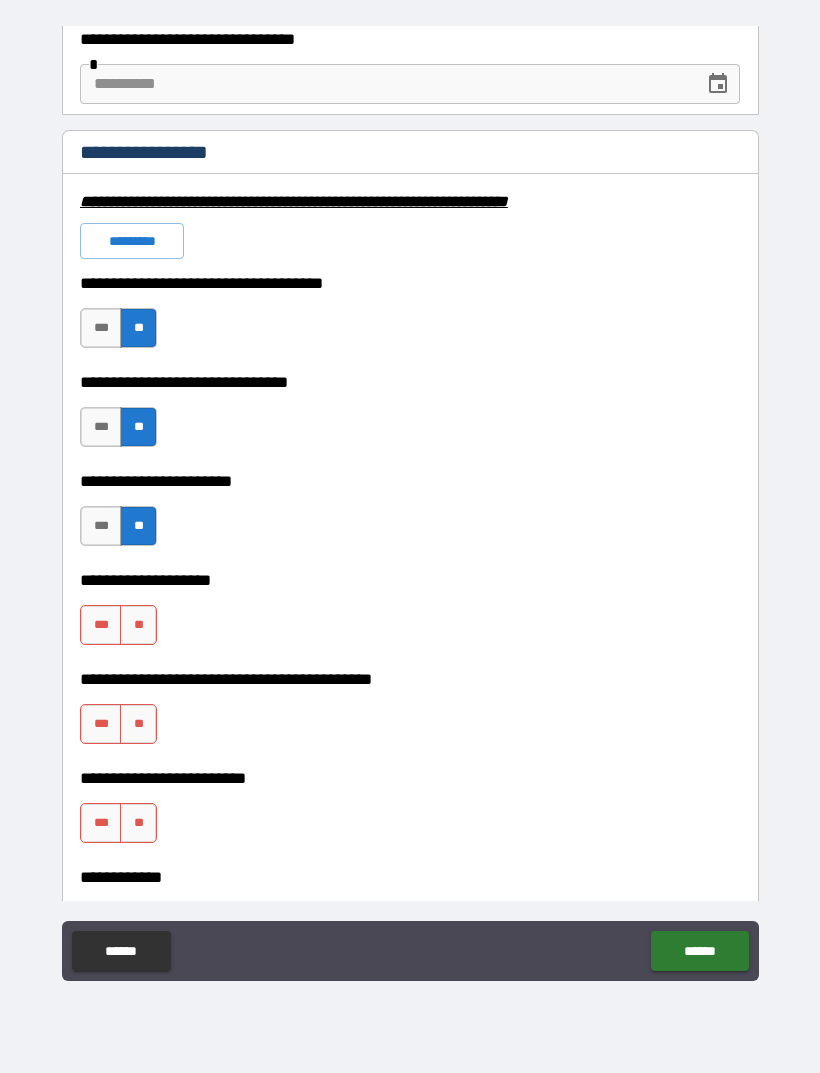 click on "**" at bounding box center [138, 625] 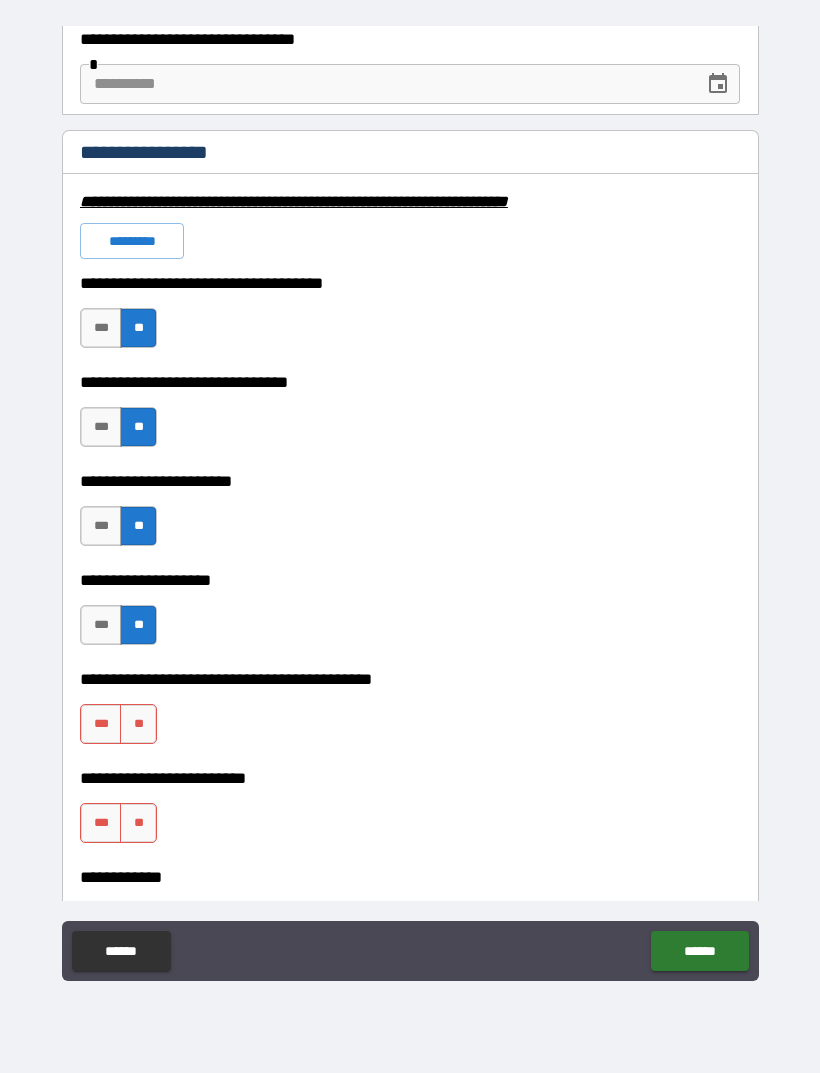 click on "**" at bounding box center [138, 724] 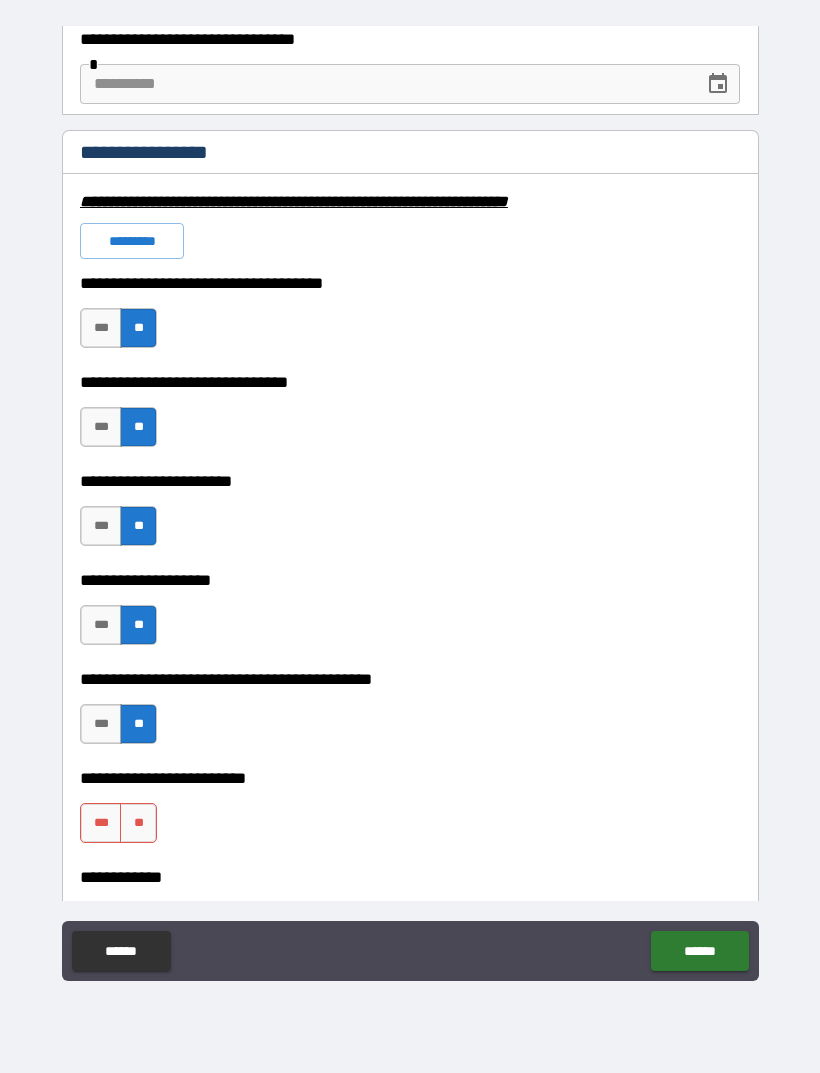 click on "**" at bounding box center (138, 823) 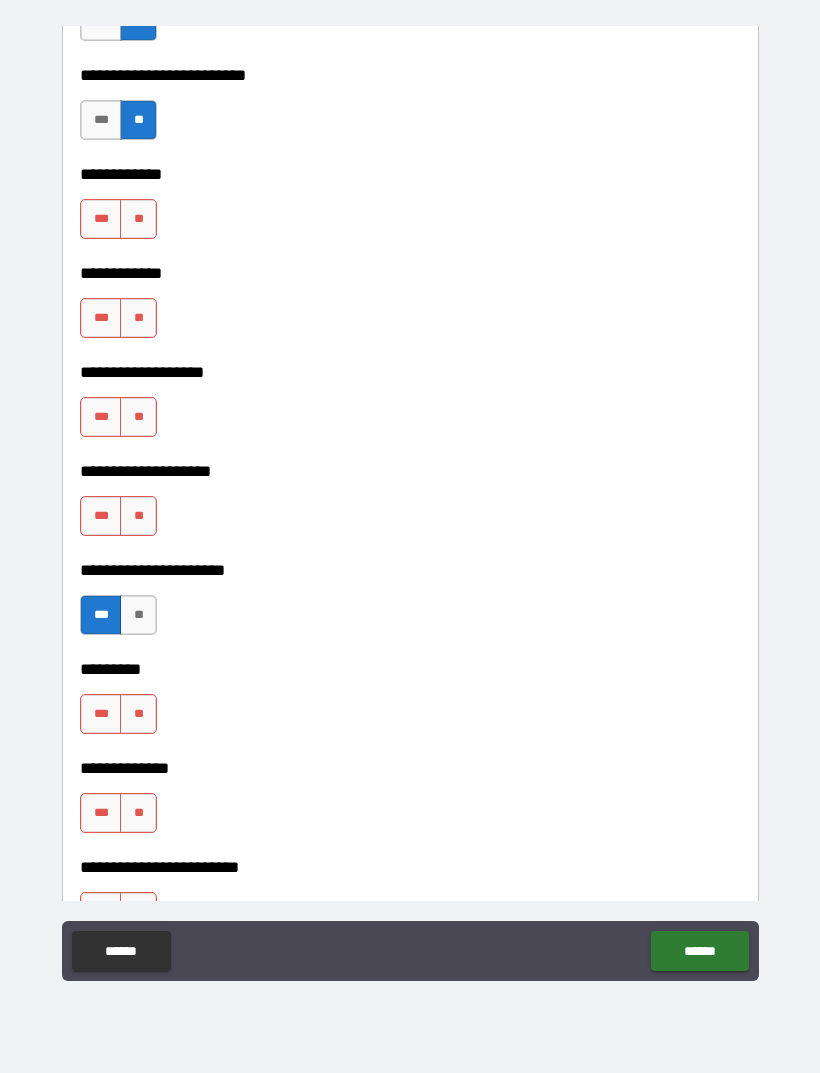 scroll, scrollTop: 5347, scrollLeft: 0, axis: vertical 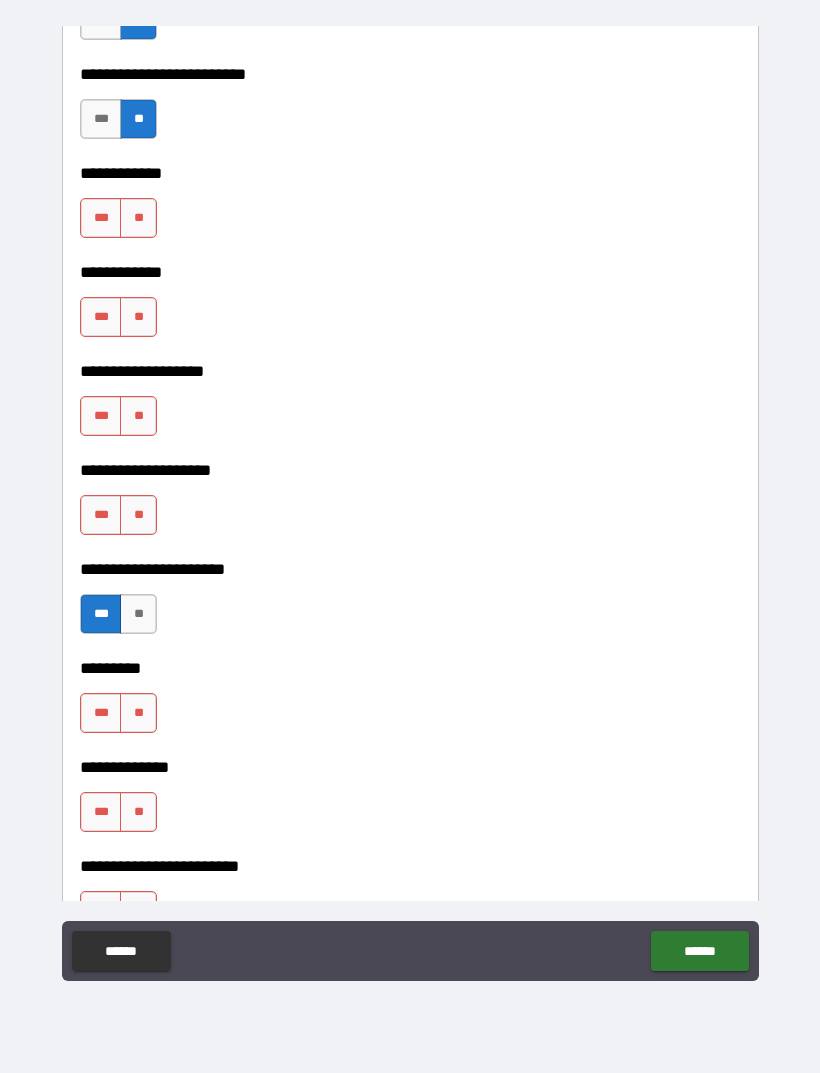 click on "**" at bounding box center [138, 218] 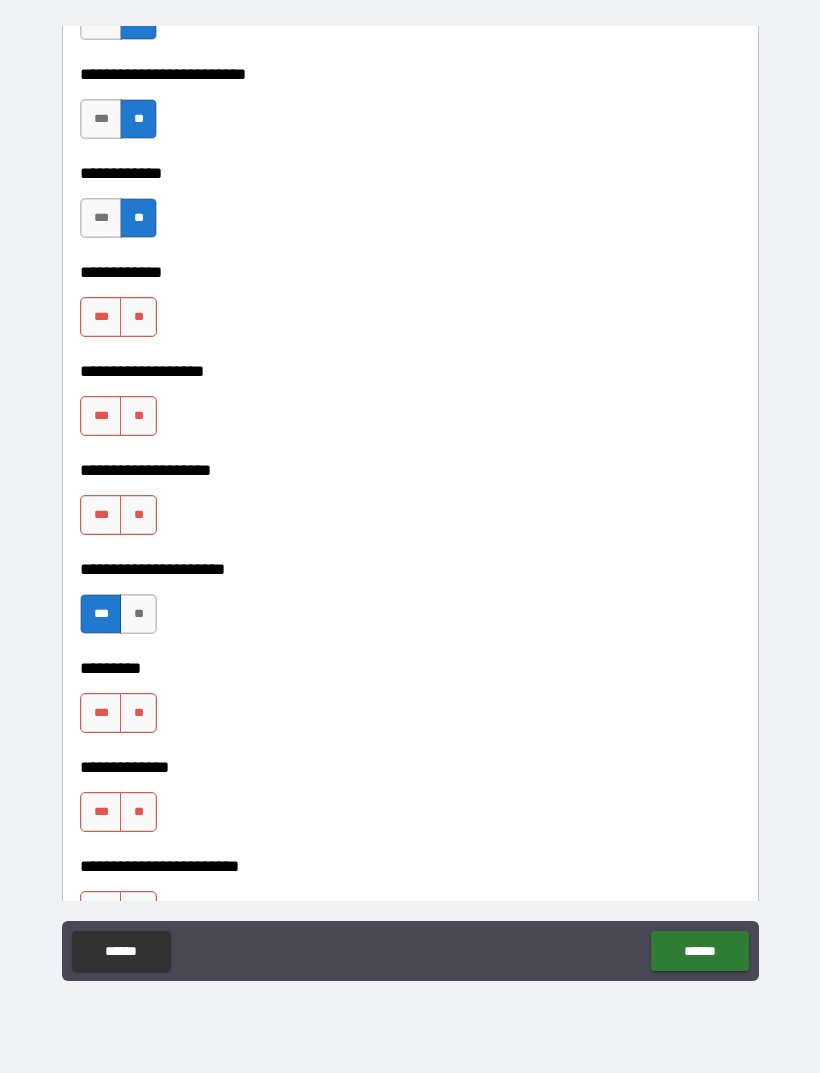 click on "**" at bounding box center (138, 317) 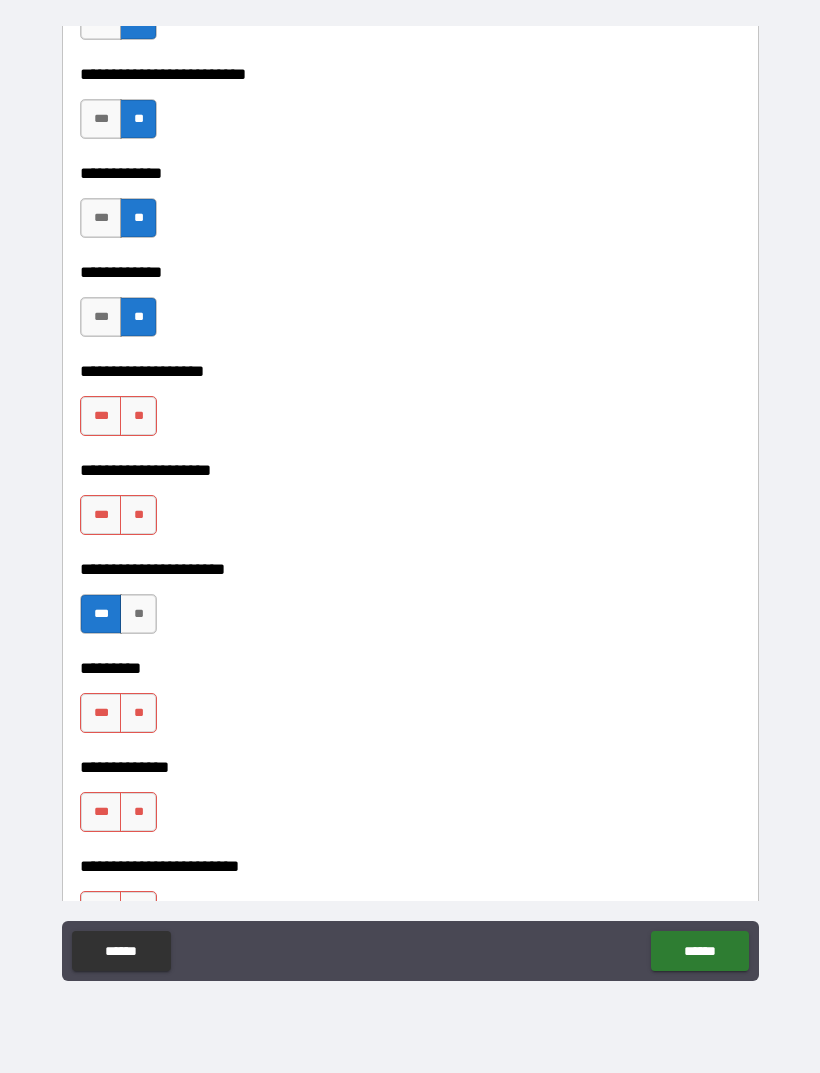 click on "**" at bounding box center (138, 416) 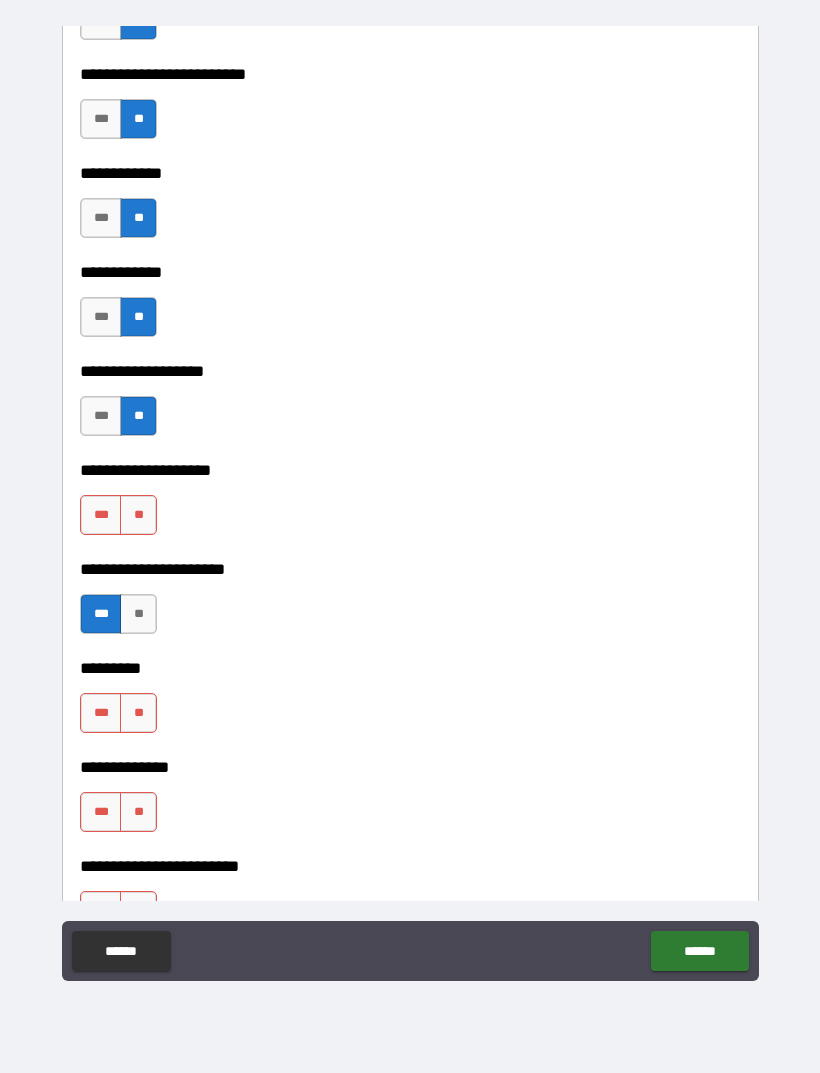 click on "**" at bounding box center (138, 515) 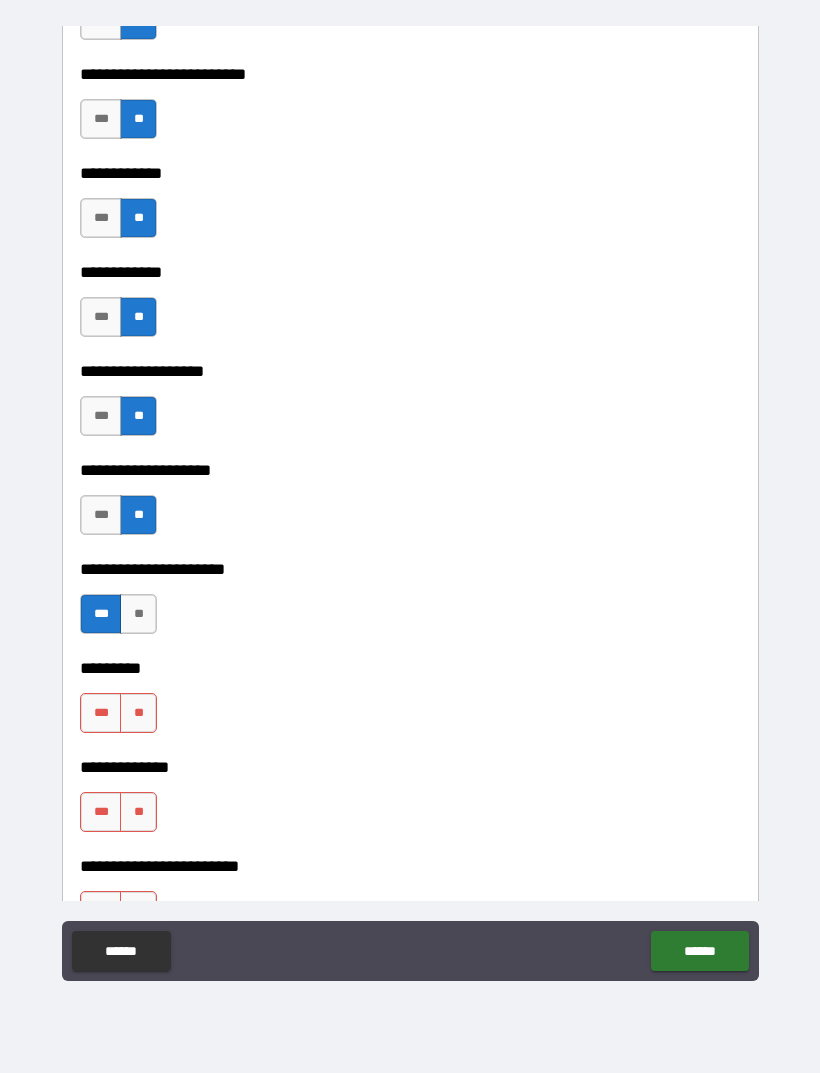 click on "**" at bounding box center (138, 713) 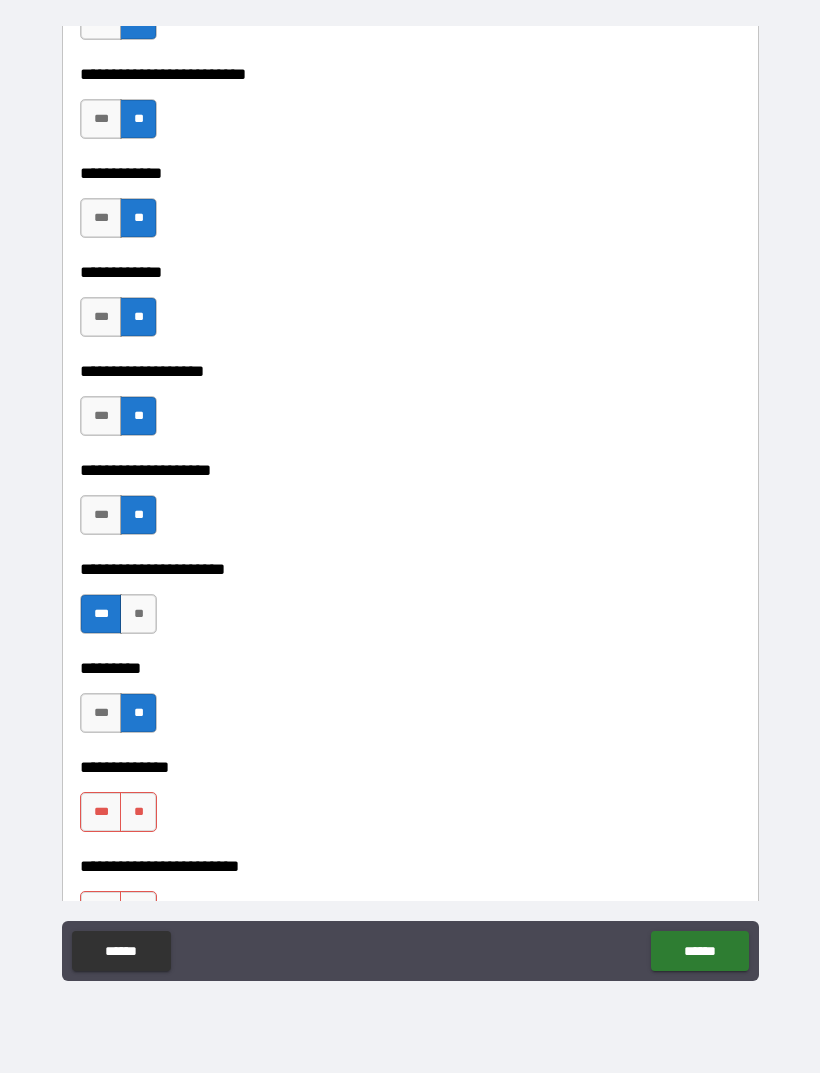 click on "**" at bounding box center (138, 812) 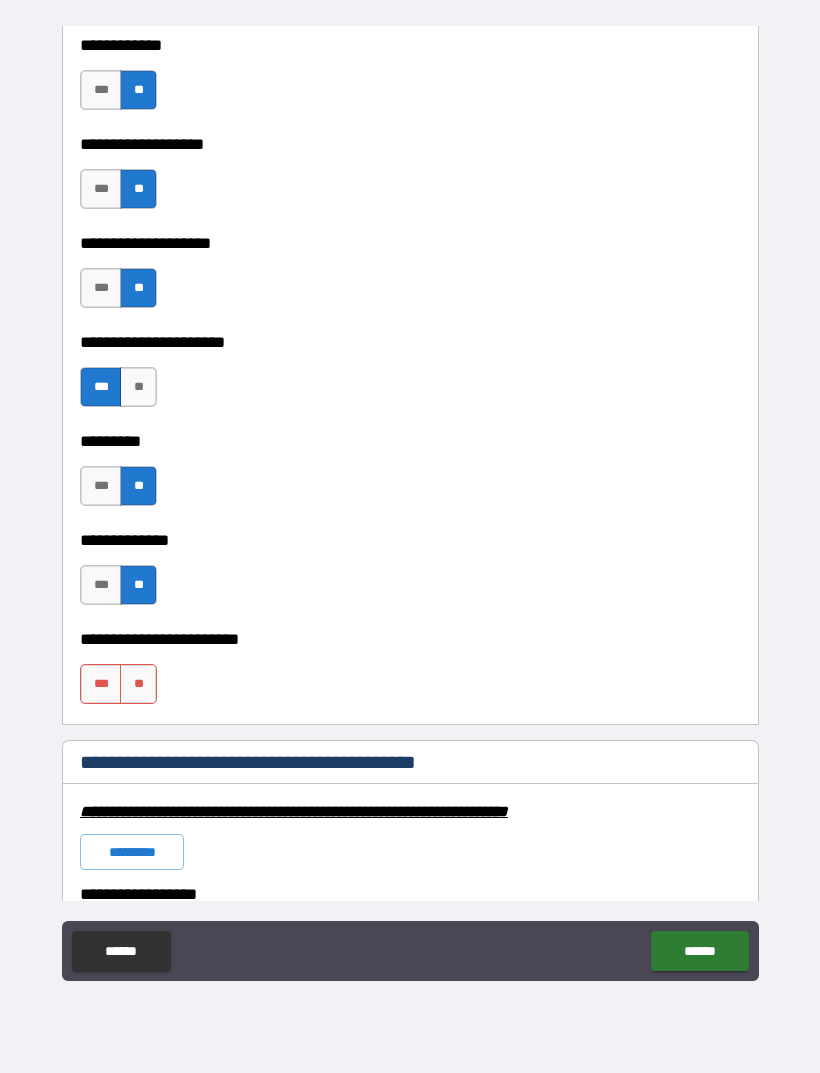 scroll, scrollTop: 5601, scrollLeft: 0, axis: vertical 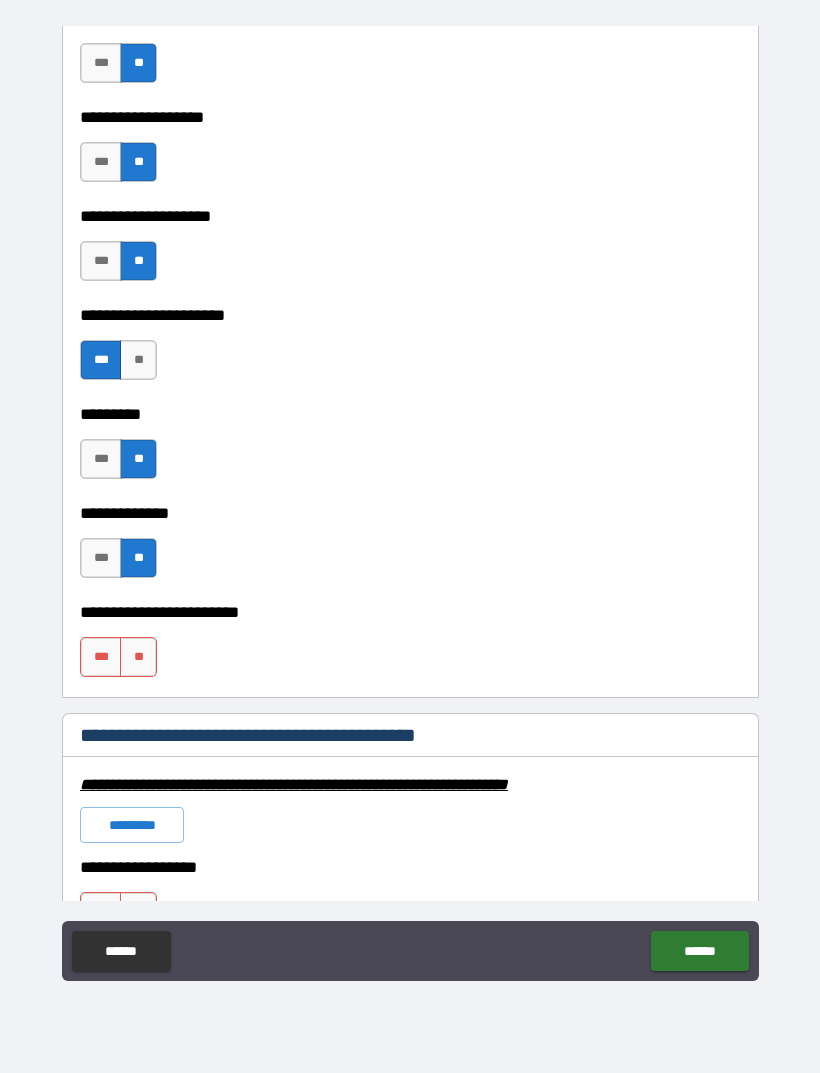 click on "**" at bounding box center [138, 657] 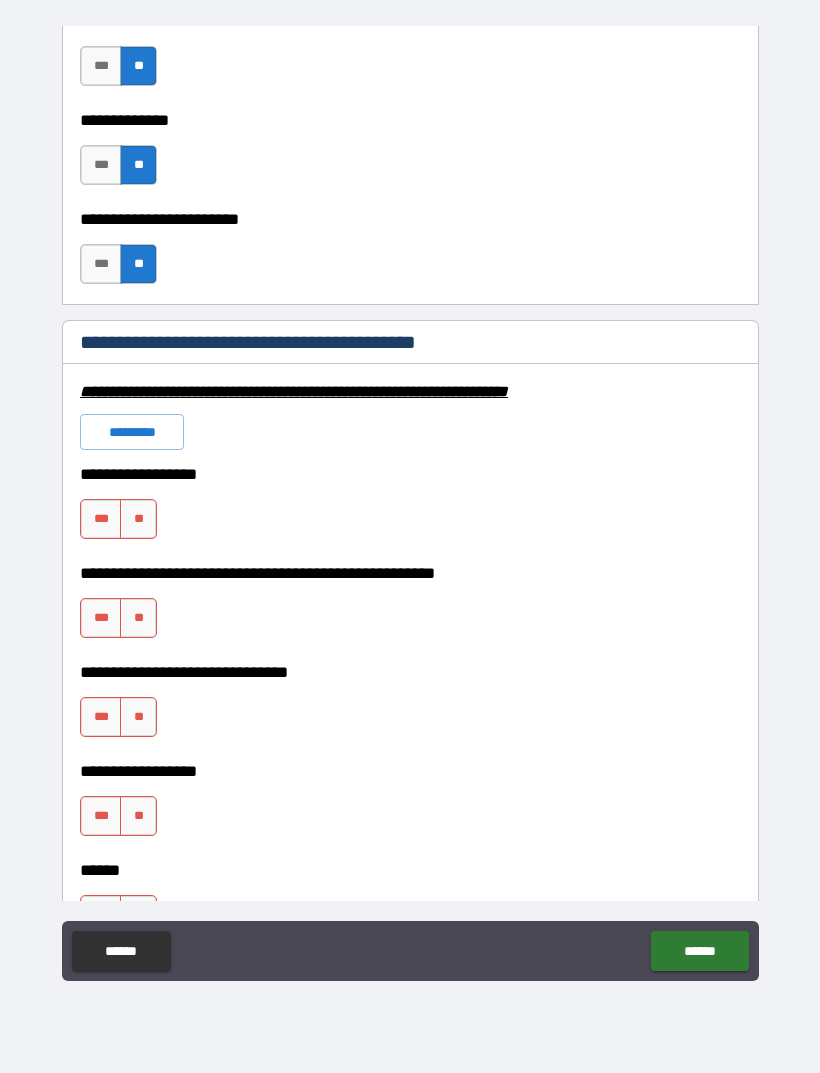 scroll, scrollTop: 5996, scrollLeft: 0, axis: vertical 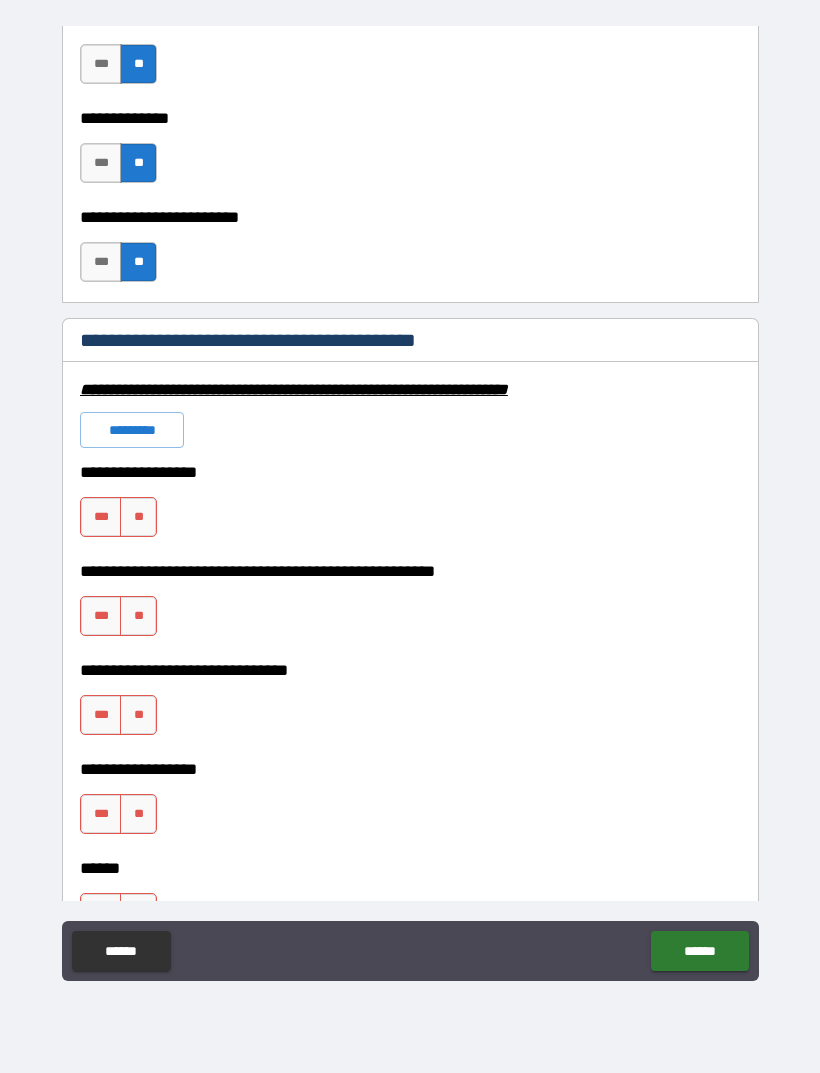 click on "***" at bounding box center (101, 517) 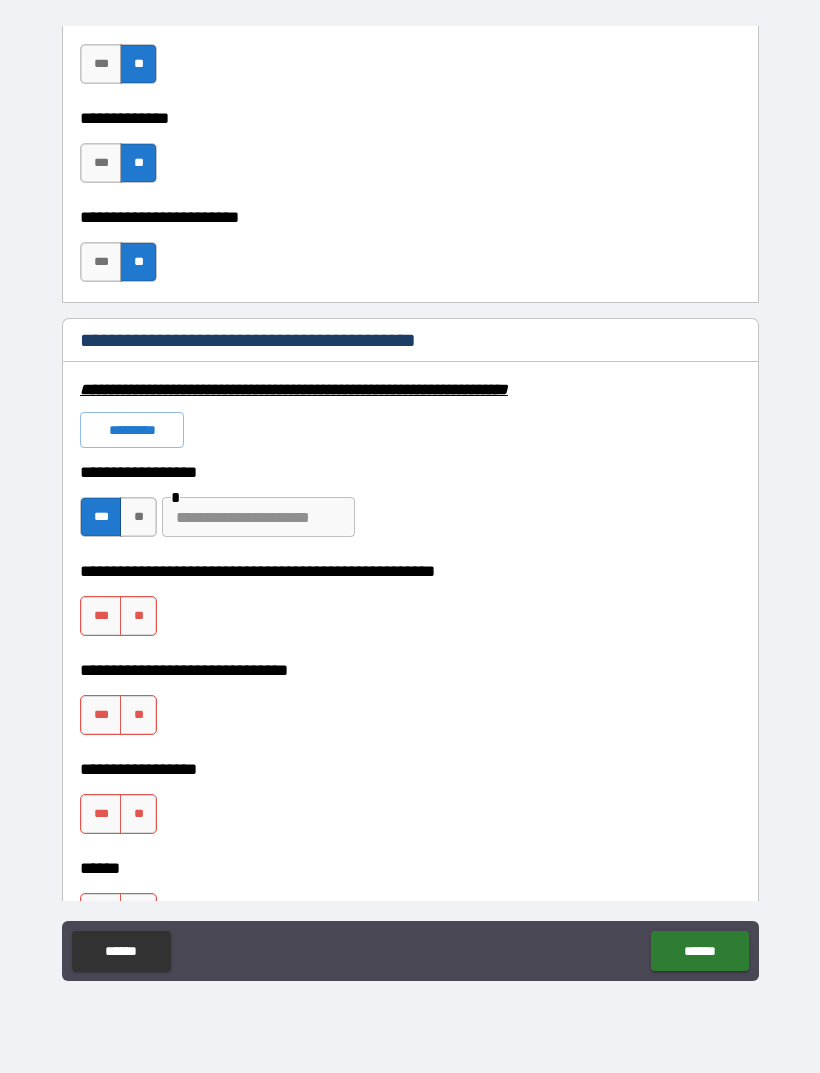 click at bounding box center (258, 517) 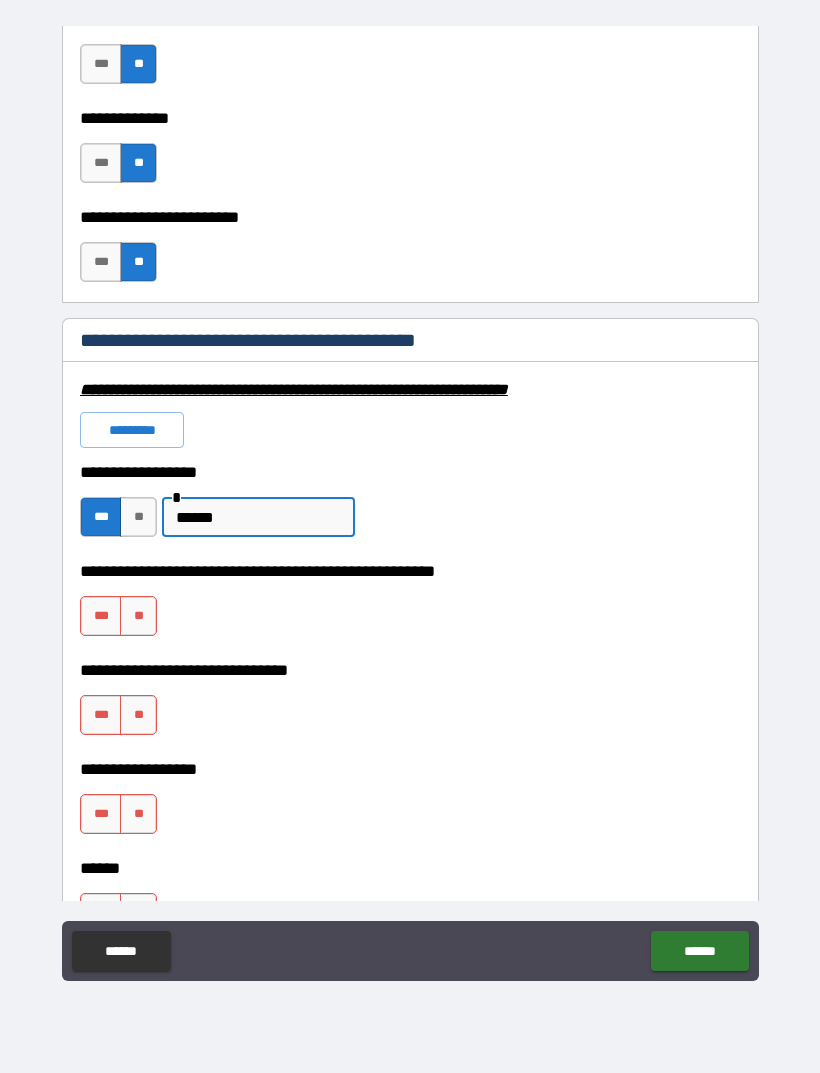 type on "******" 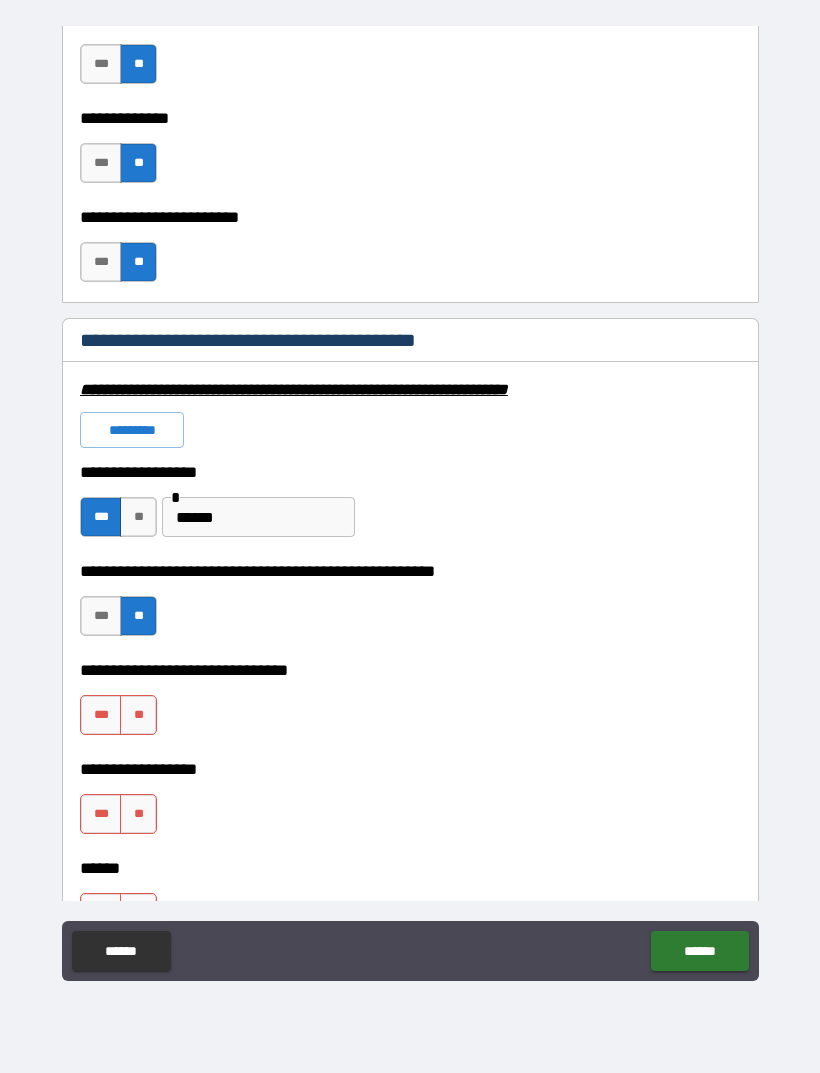 click on "**" at bounding box center (138, 715) 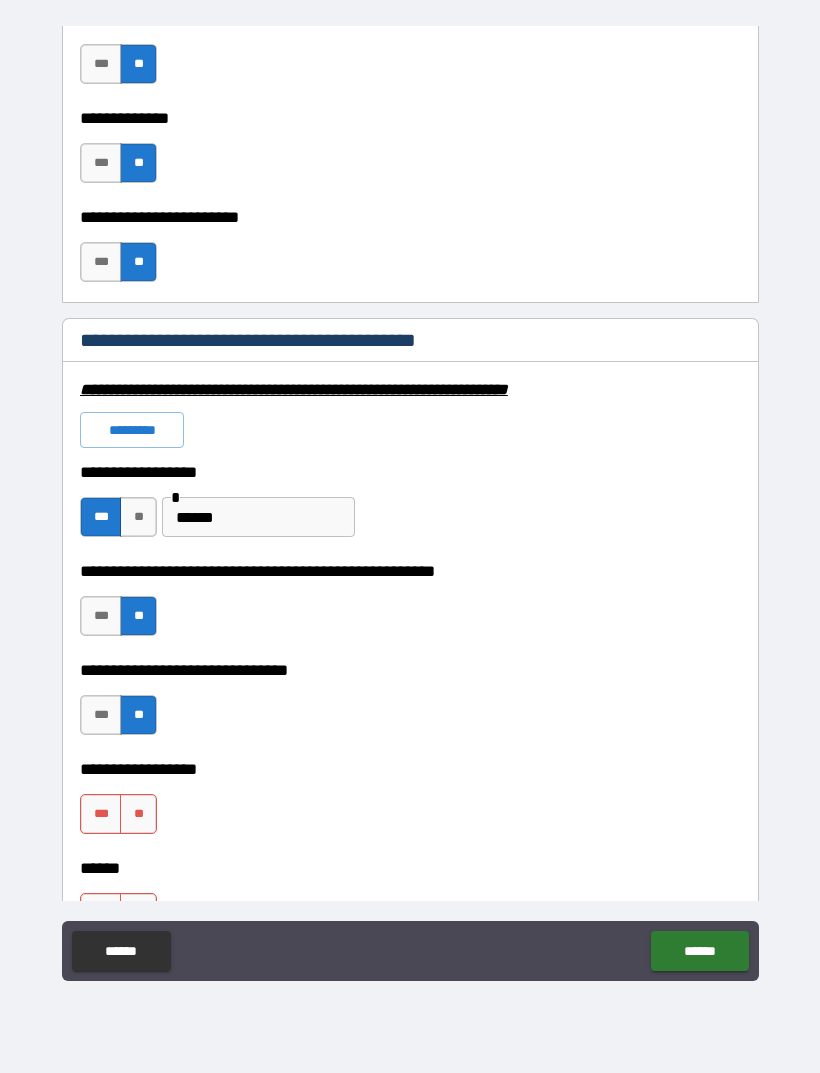 click on "**" at bounding box center [138, 814] 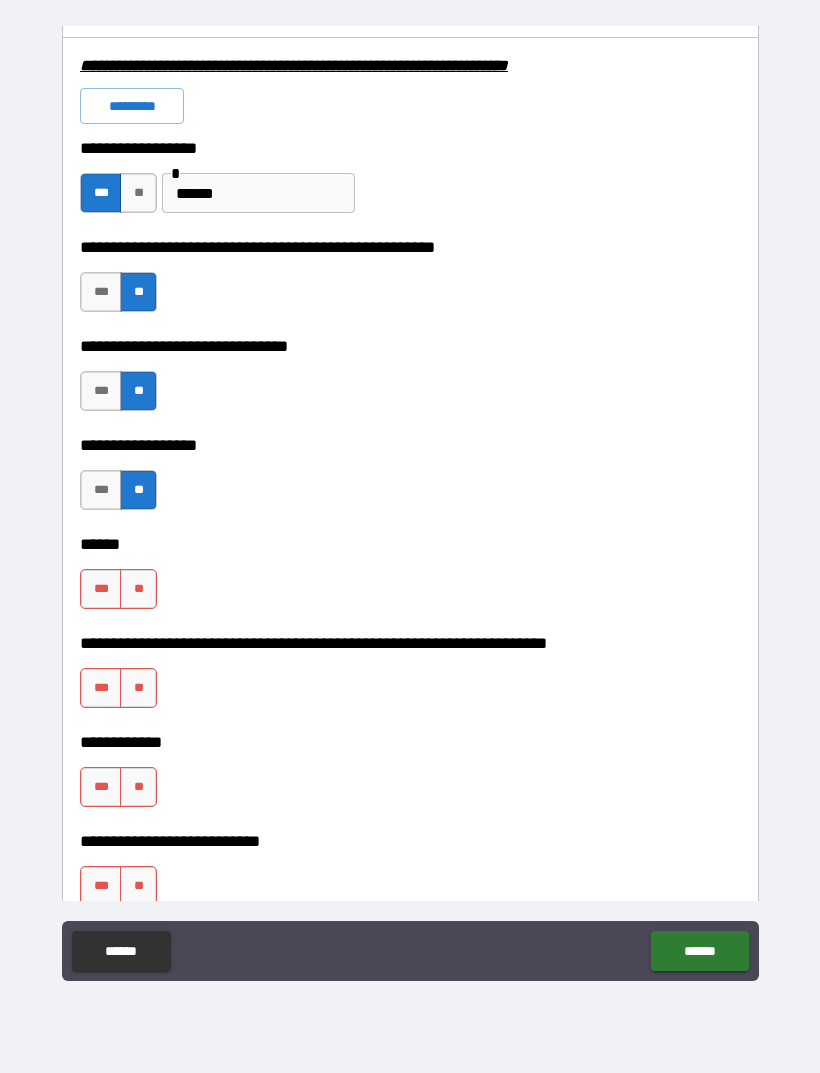scroll, scrollTop: 6323, scrollLeft: 0, axis: vertical 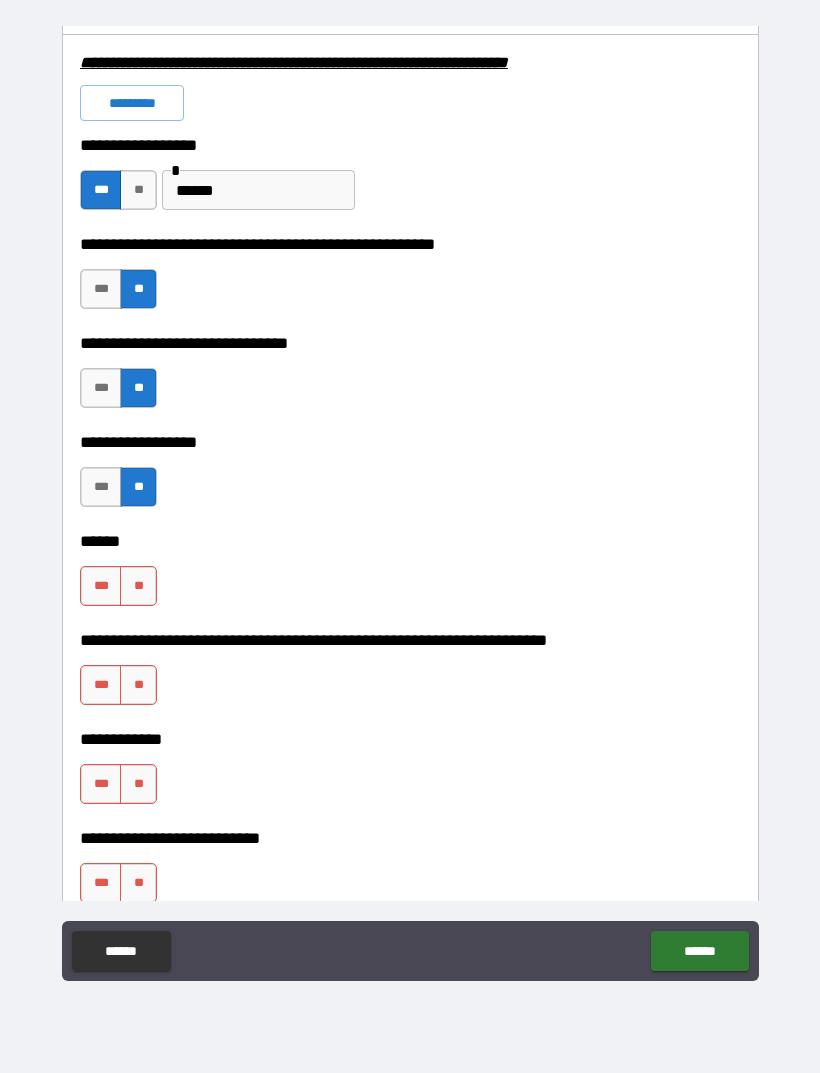 click on "**" at bounding box center [138, 586] 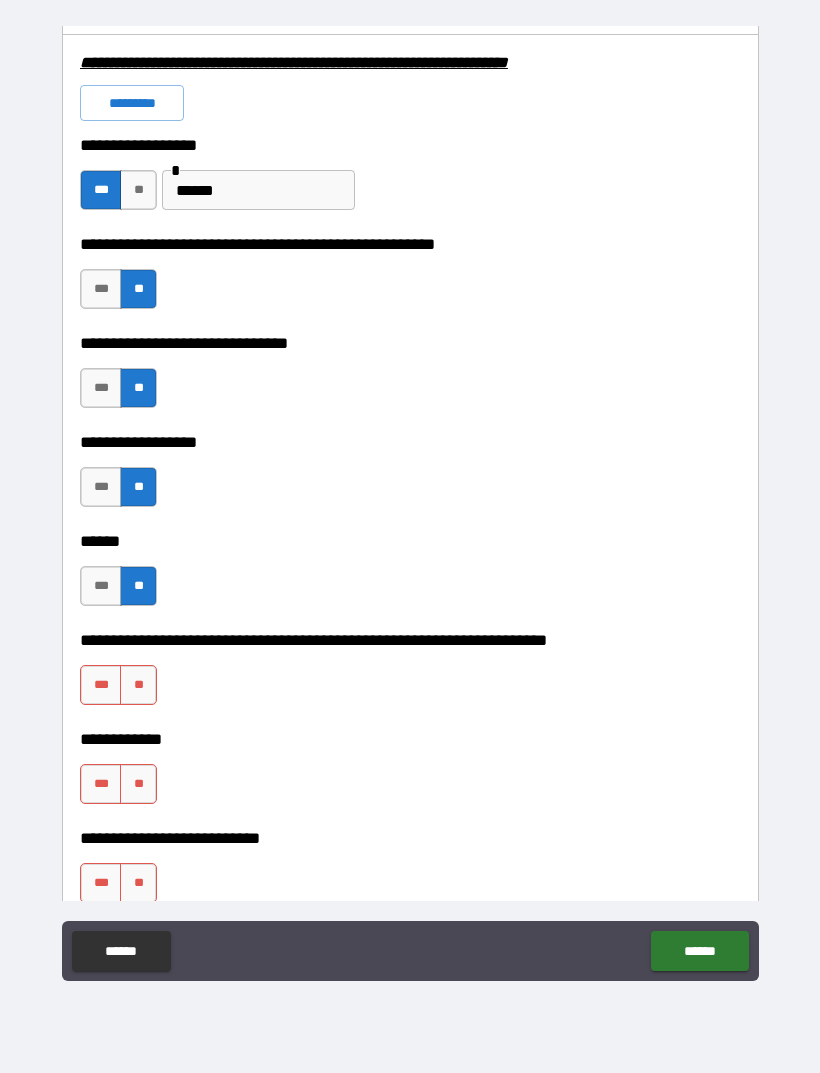 click on "**" at bounding box center [138, 685] 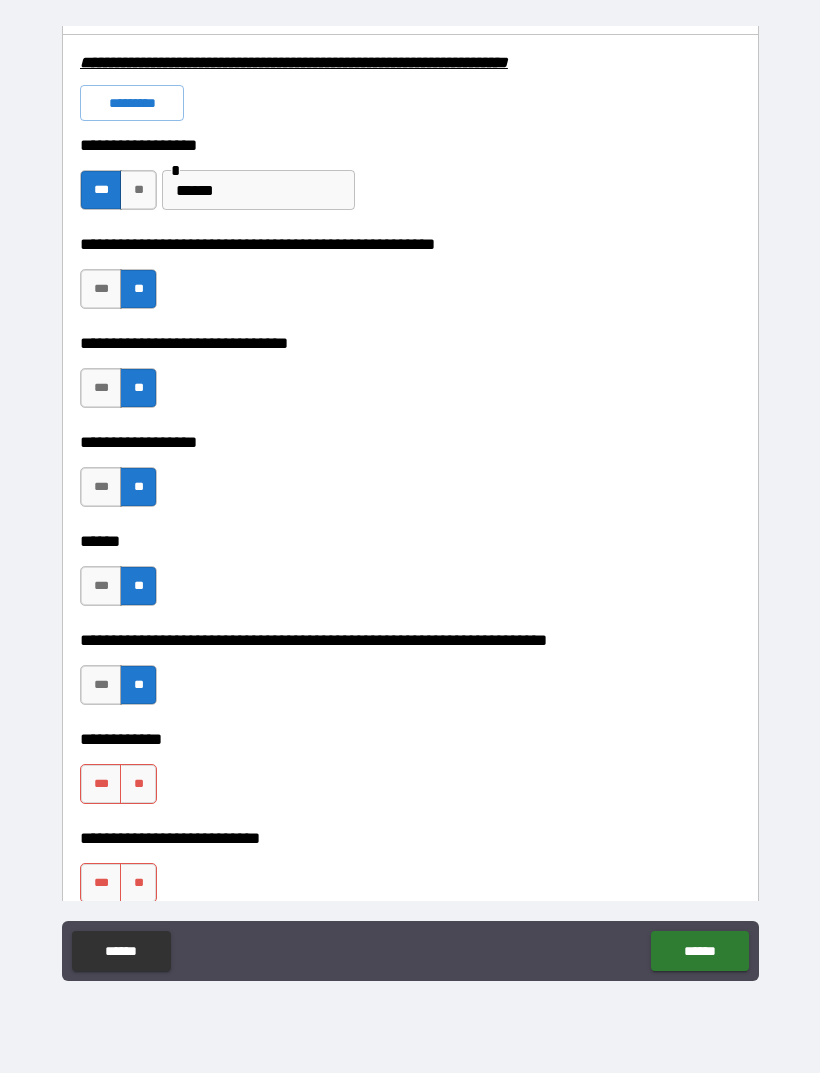 click on "**" at bounding box center [138, 784] 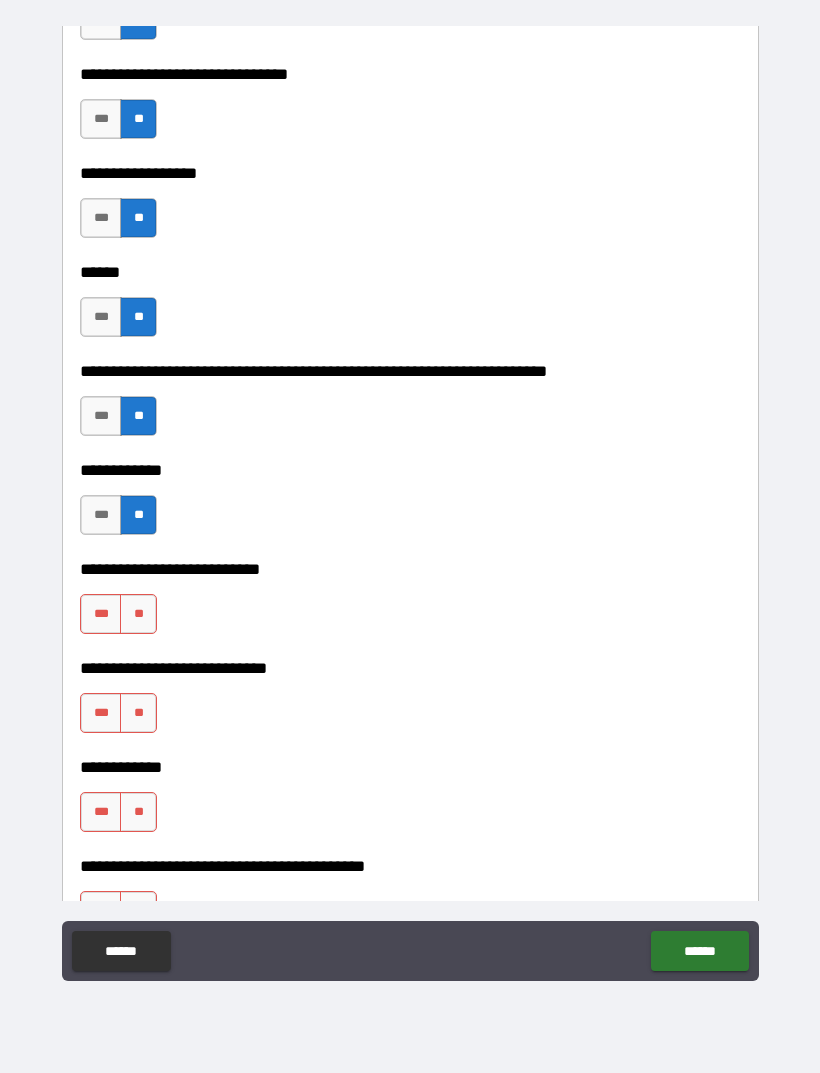 scroll, scrollTop: 6593, scrollLeft: 0, axis: vertical 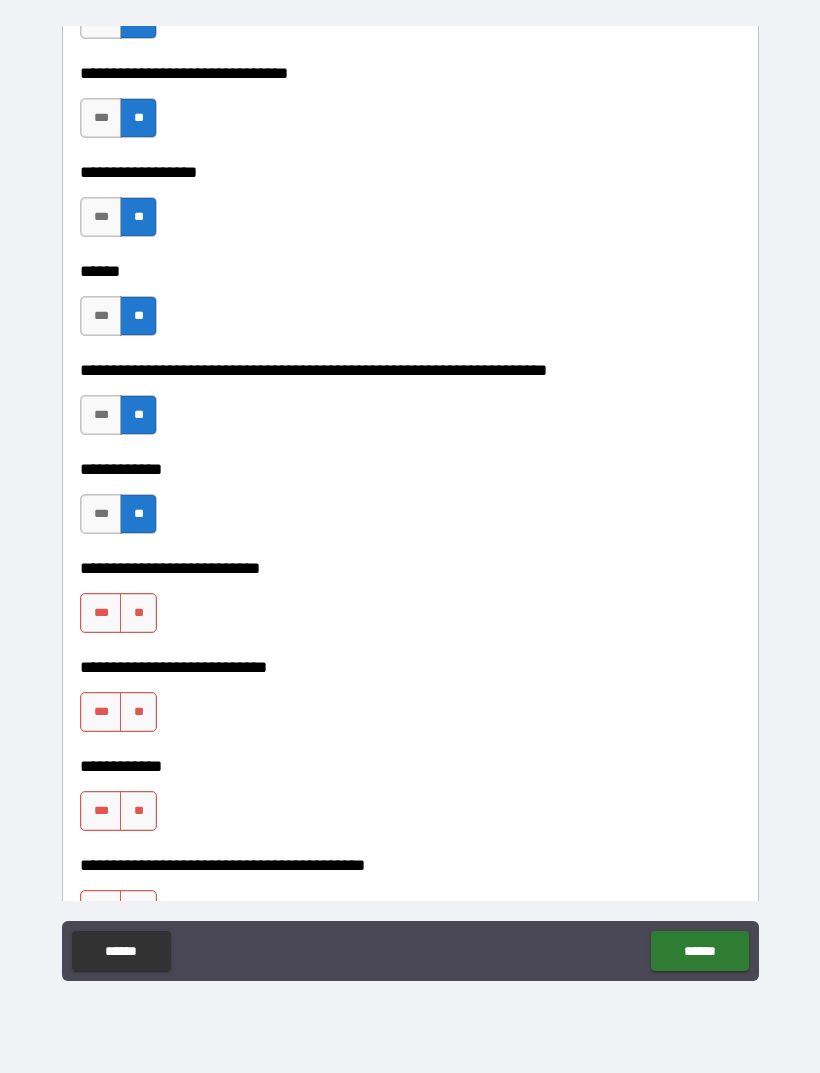 click on "**" at bounding box center [138, 613] 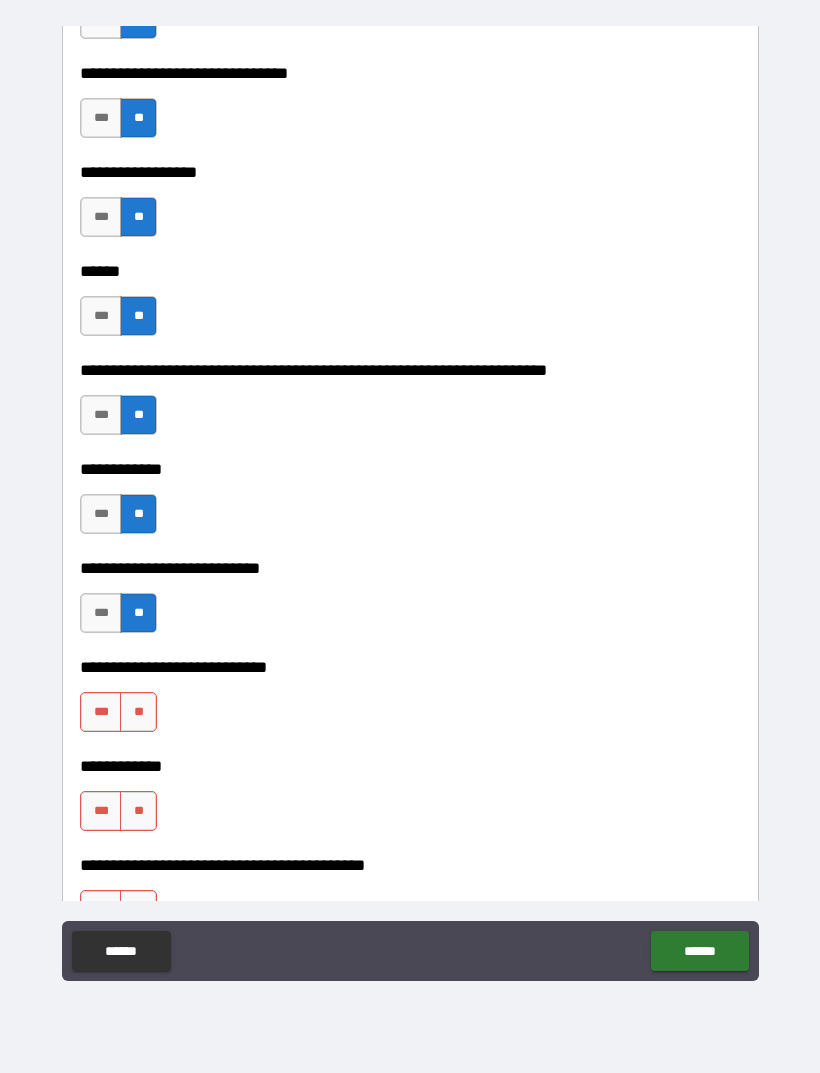 click on "**" at bounding box center [138, 712] 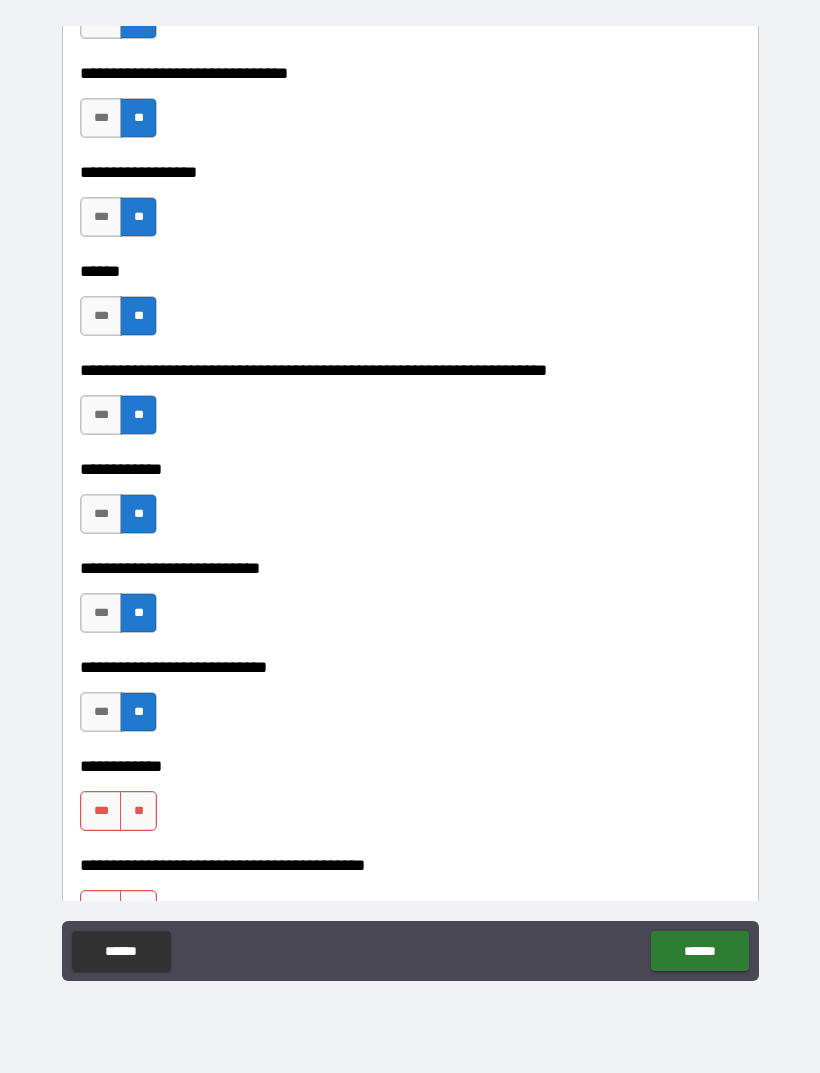 click on "**" at bounding box center (138, 811) 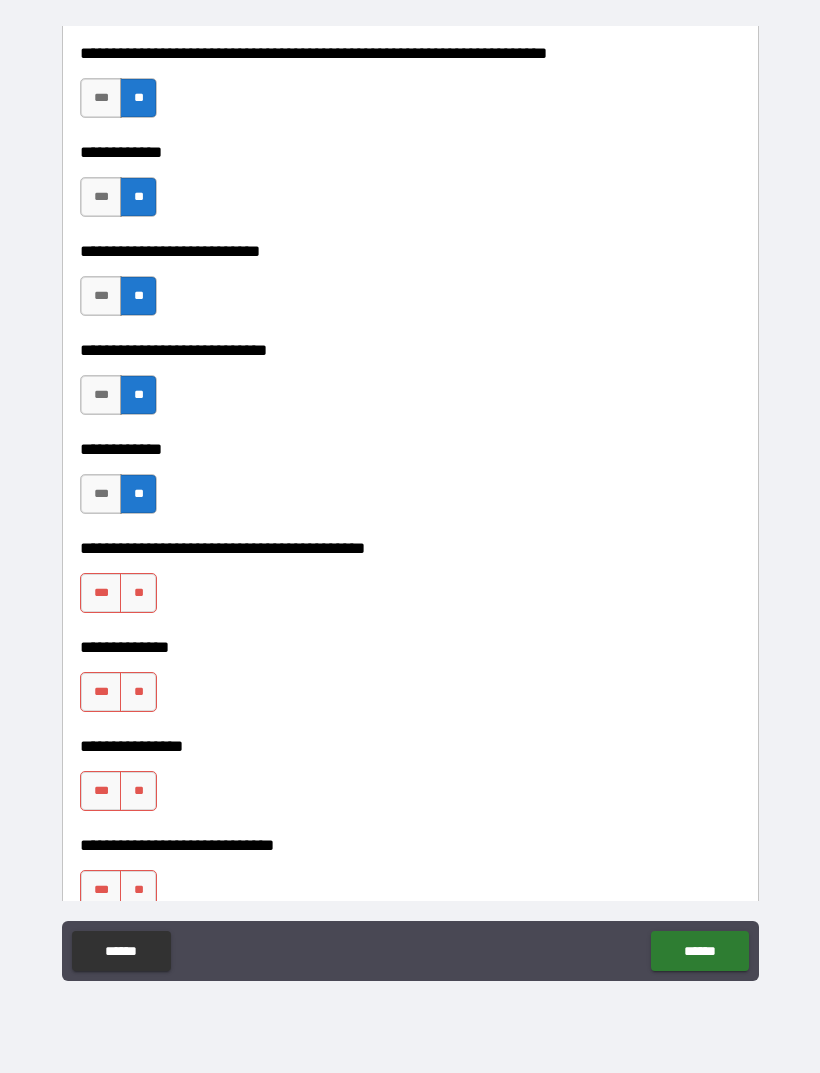 scroll, scrollTop: 6920, scrollLeft: 0, axis: vertical 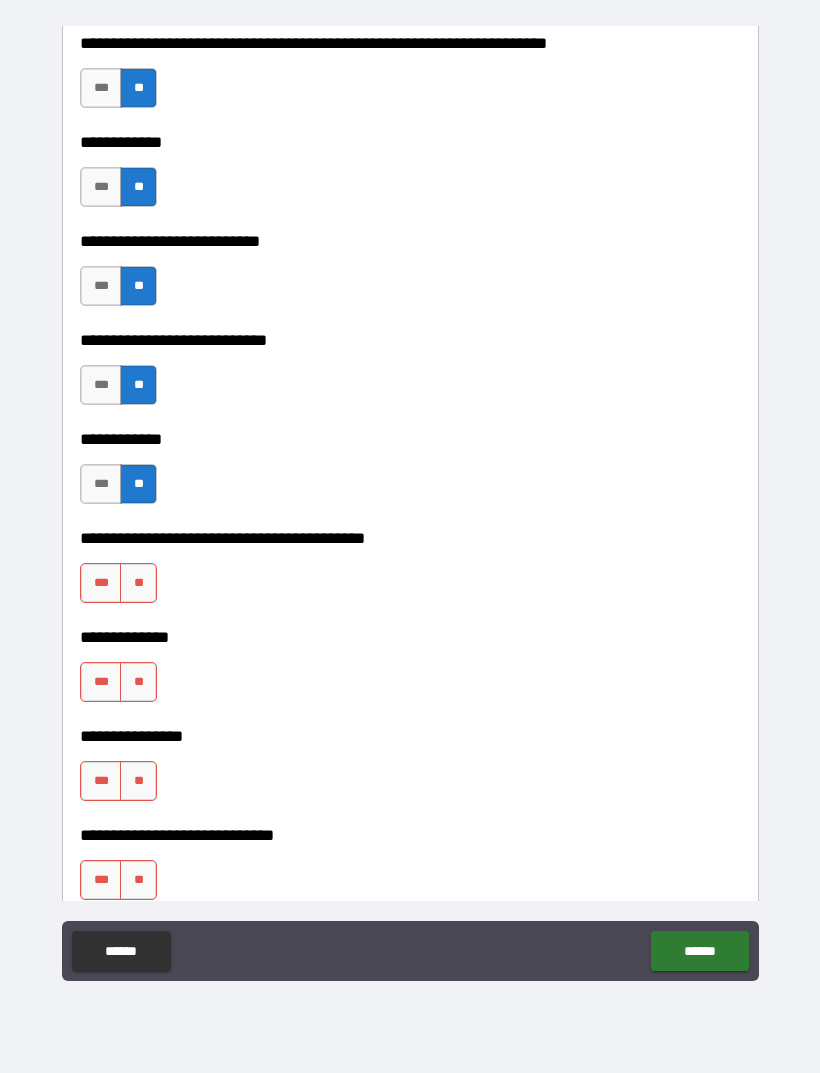 click on "**" at bounding box center (138, 583) 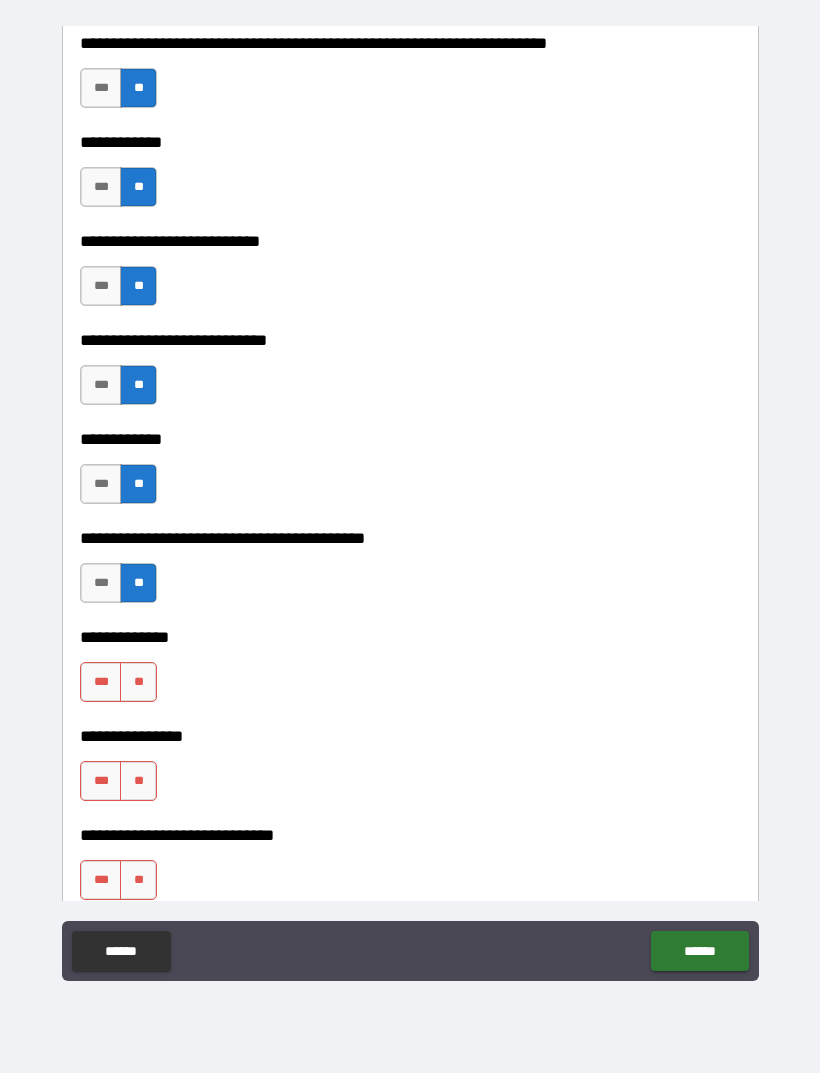 click on "***" at bounding box center (101, 682) 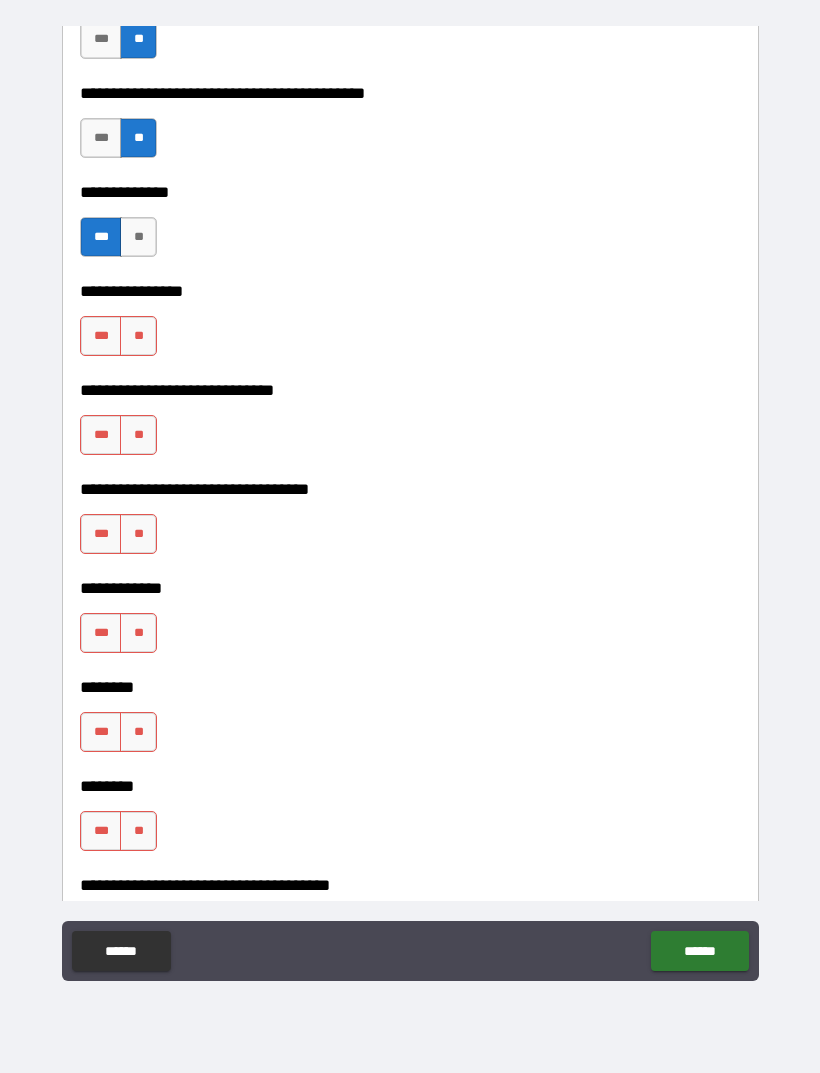 scroll, scrollTop: 7366, scrollLeft: 0, axis: vertical 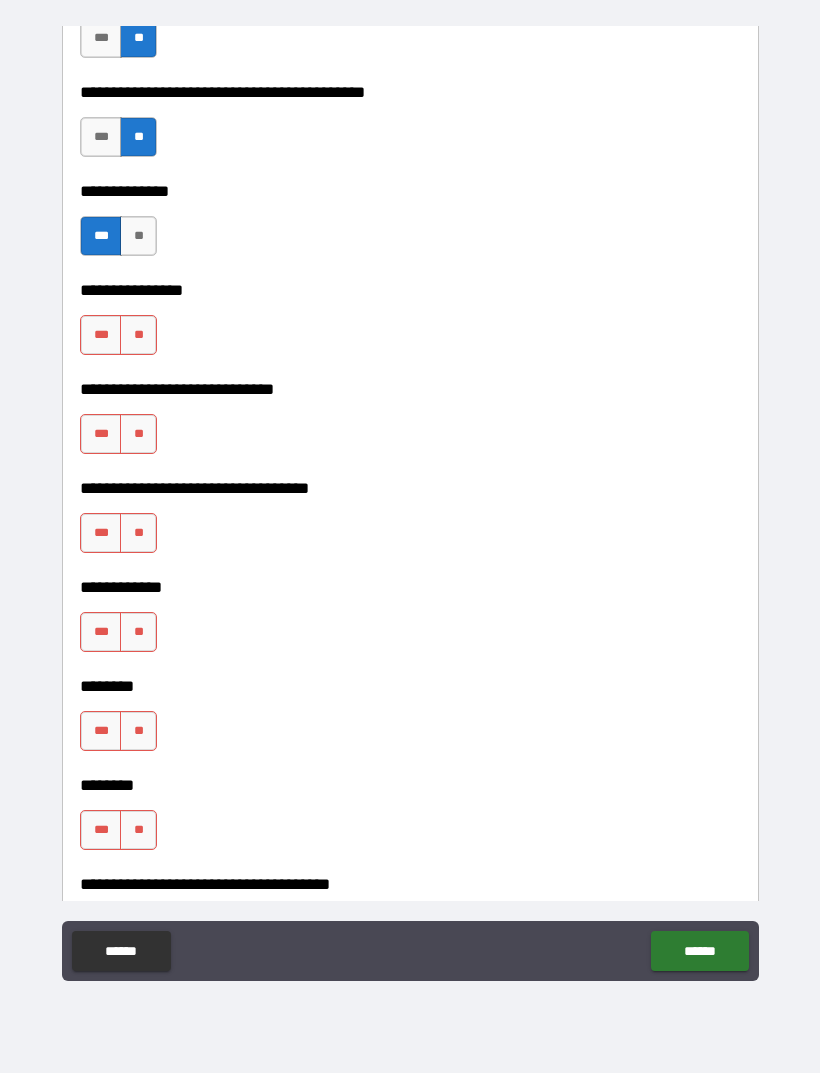click on "**" at bounding box center [138, 335] 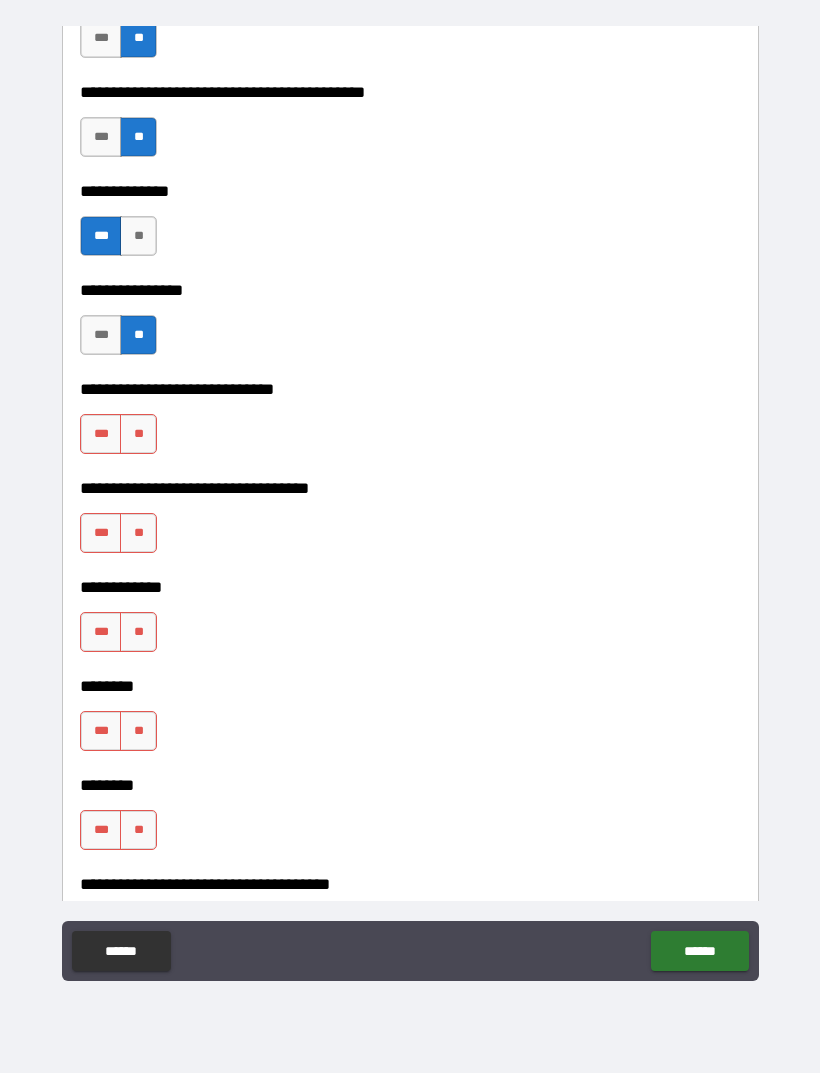 click on "**" at bounding box center (138, 434) 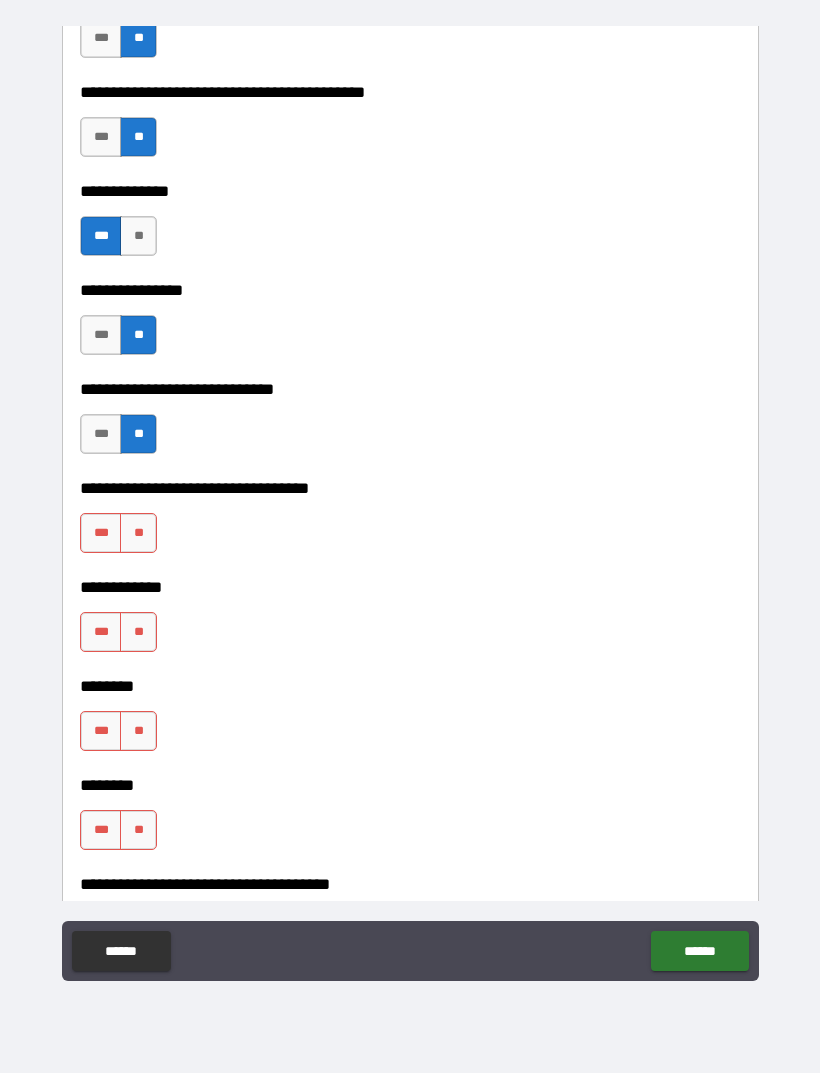 click on "**" at bounding box center [138, 533] 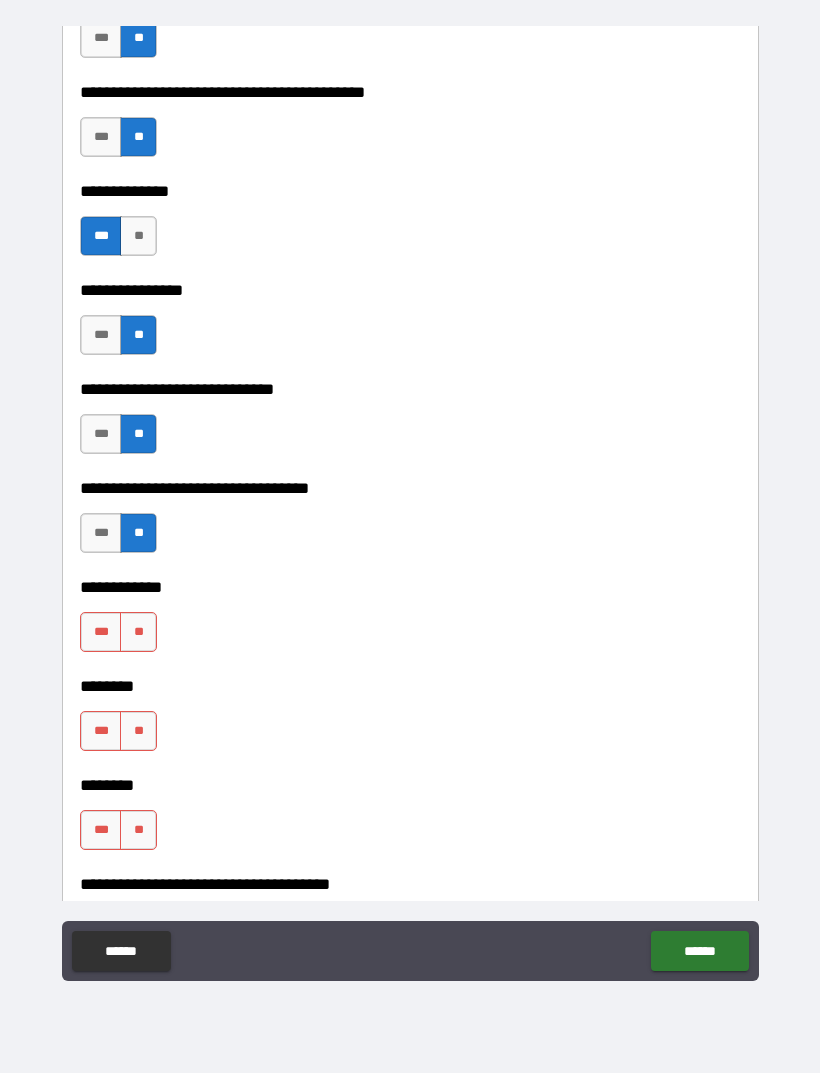 click on "**" at bounding box center (138, 632) 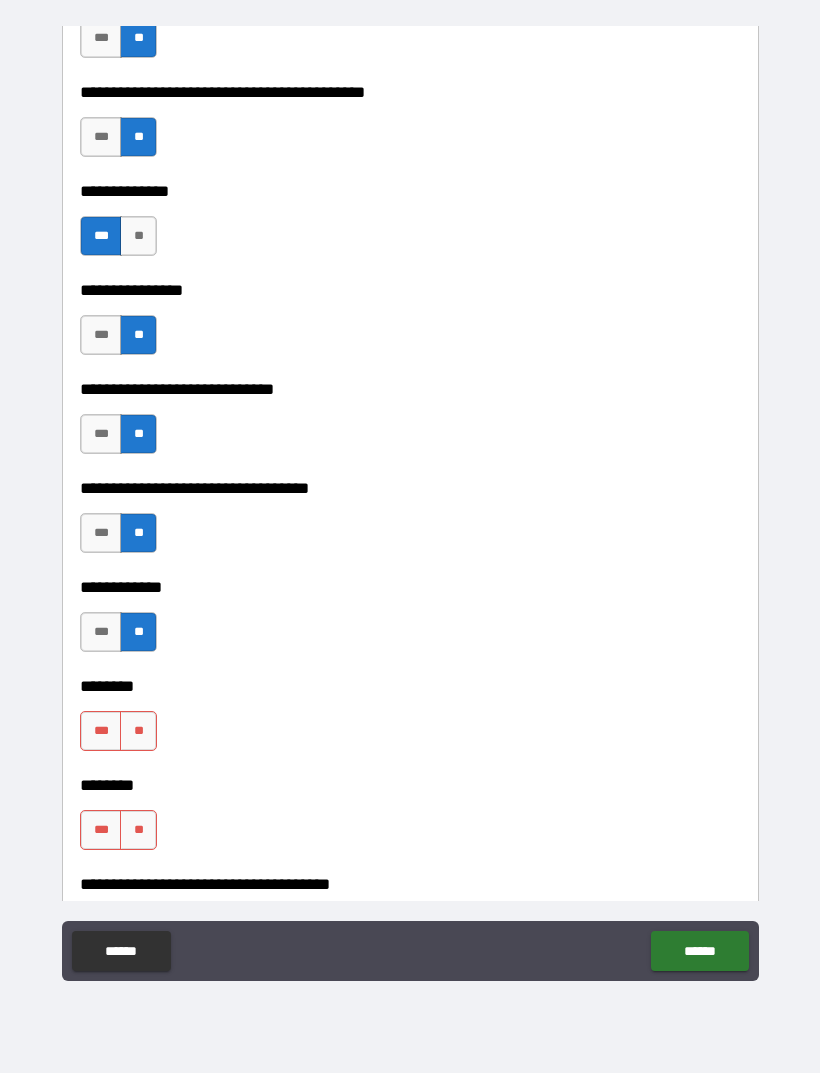 click on "**" at bounding box center (138, 731) 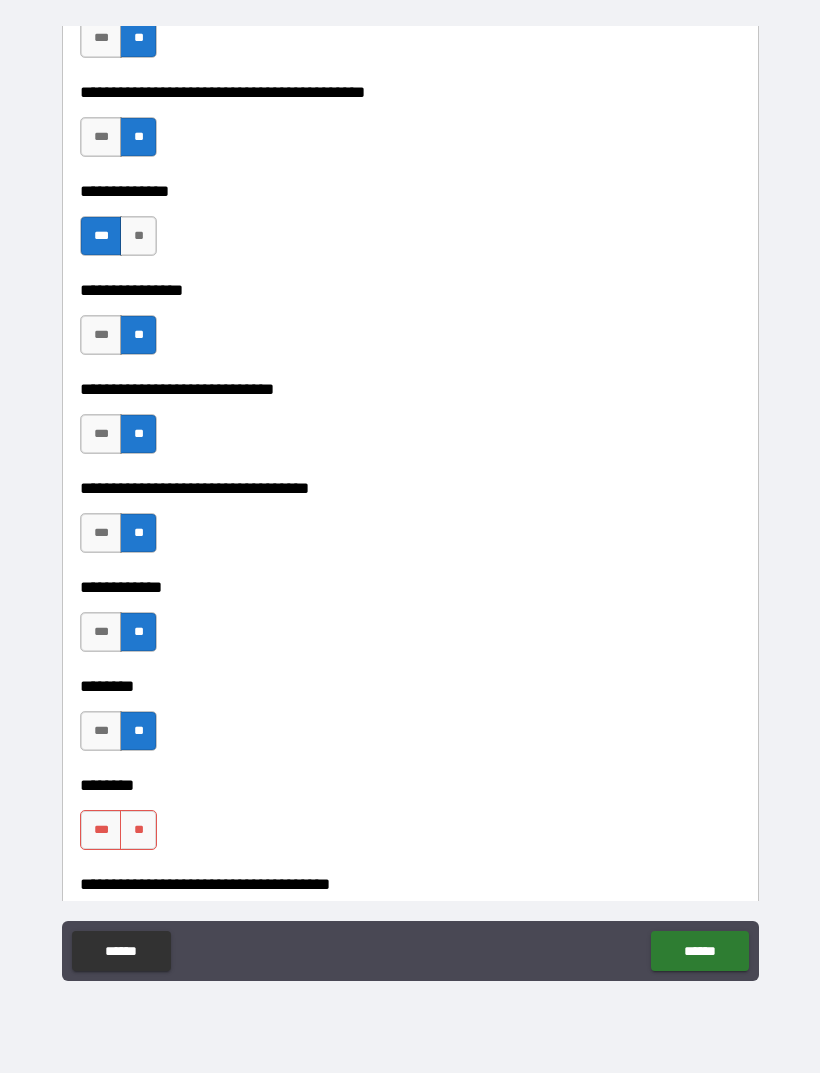 click on "**" at bounding box center [138, 830] 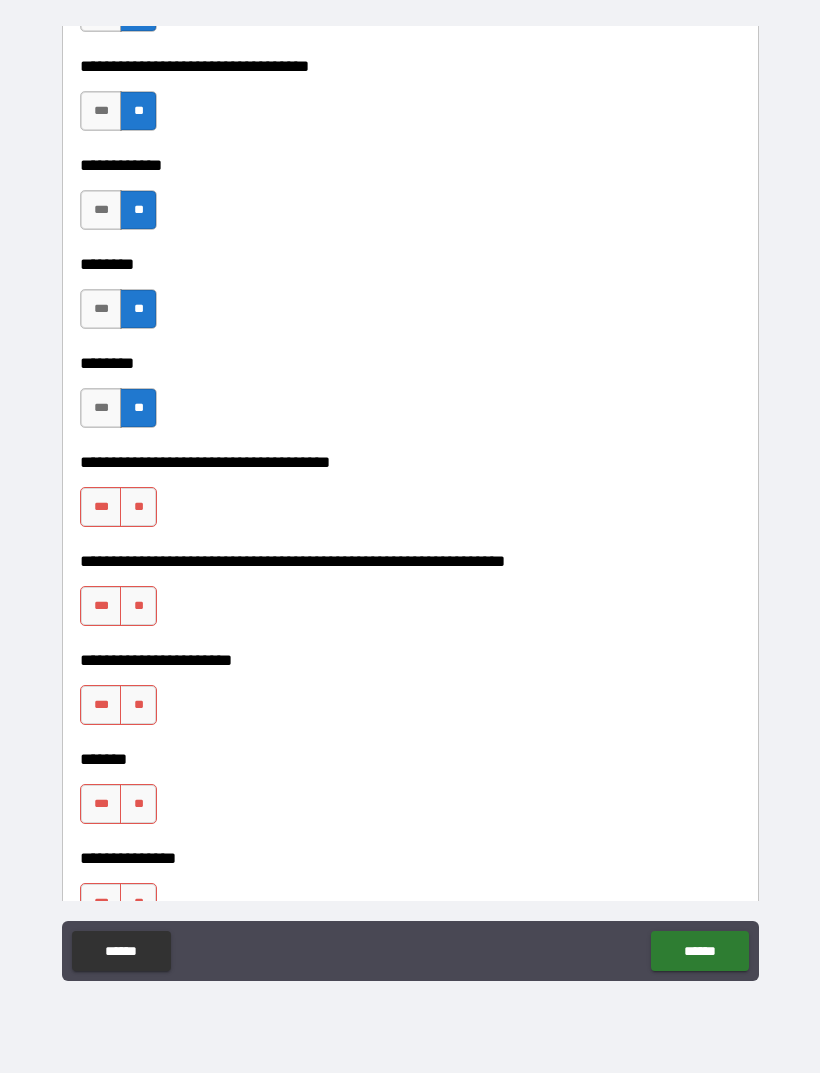 scroll, scrollTop: 7792, scrollLeft: 0, axis: vertical 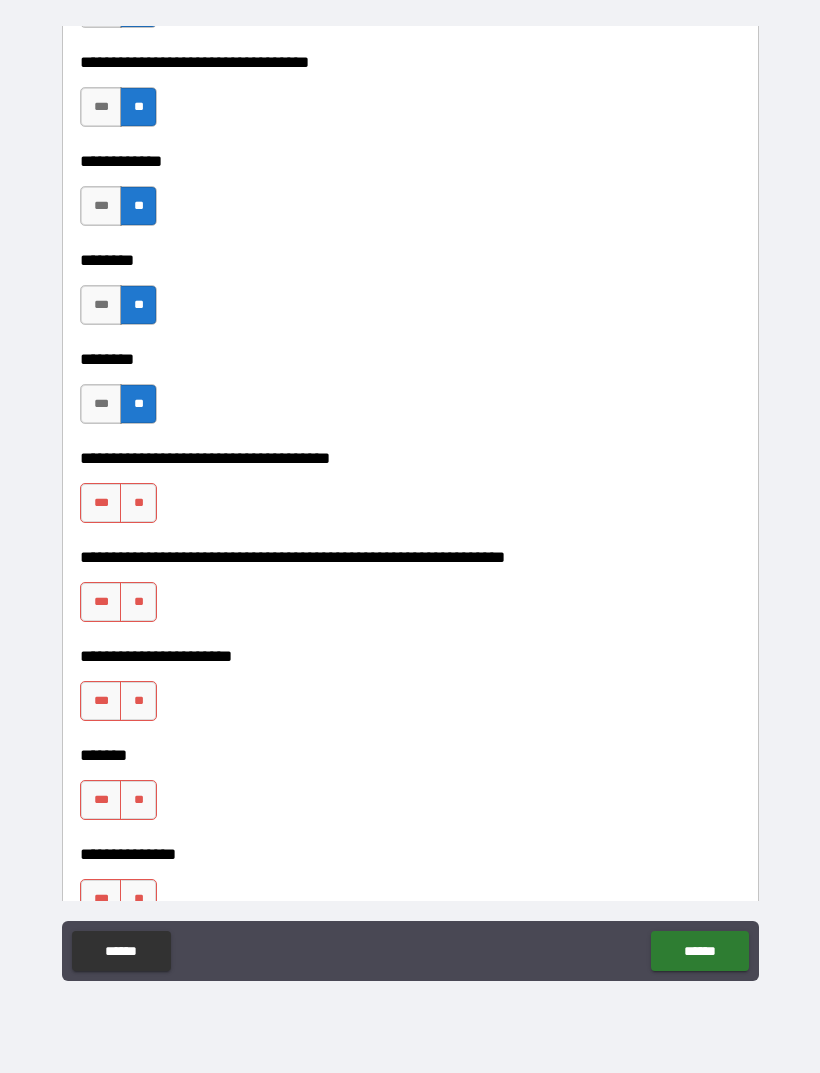 click on "**" at bounding box center [138, 503] 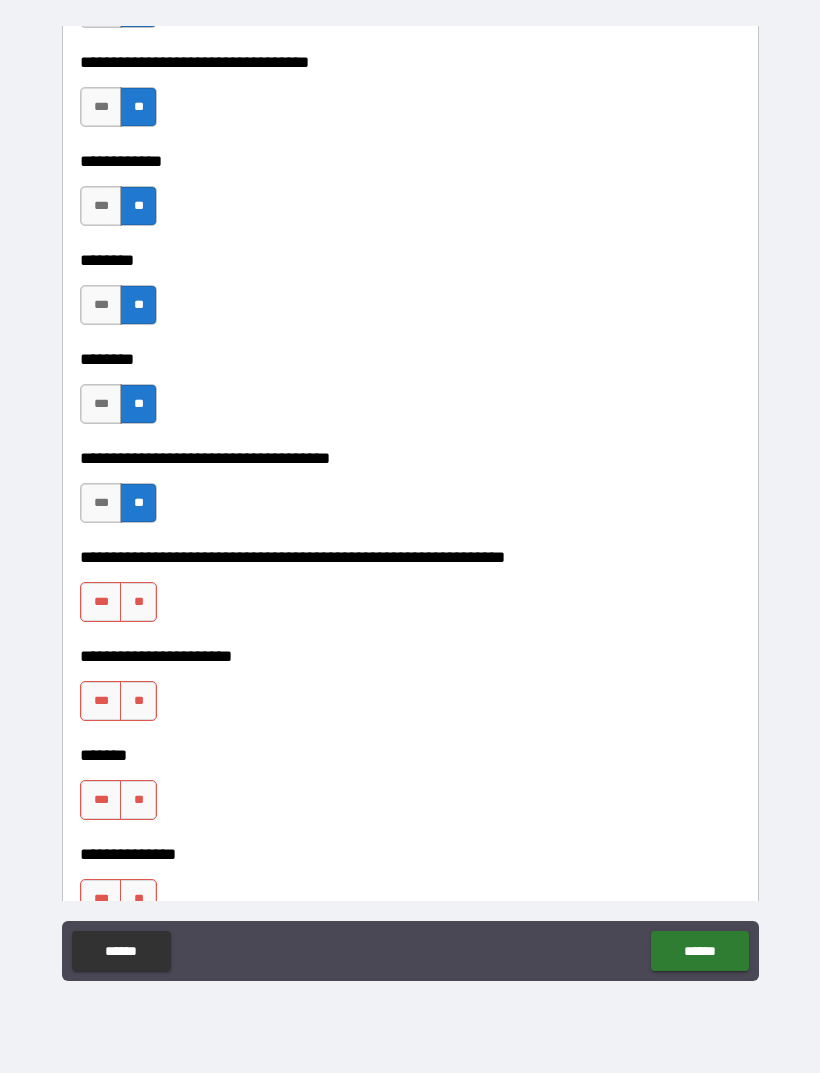 click on "**" at bounding box center (138, 602) 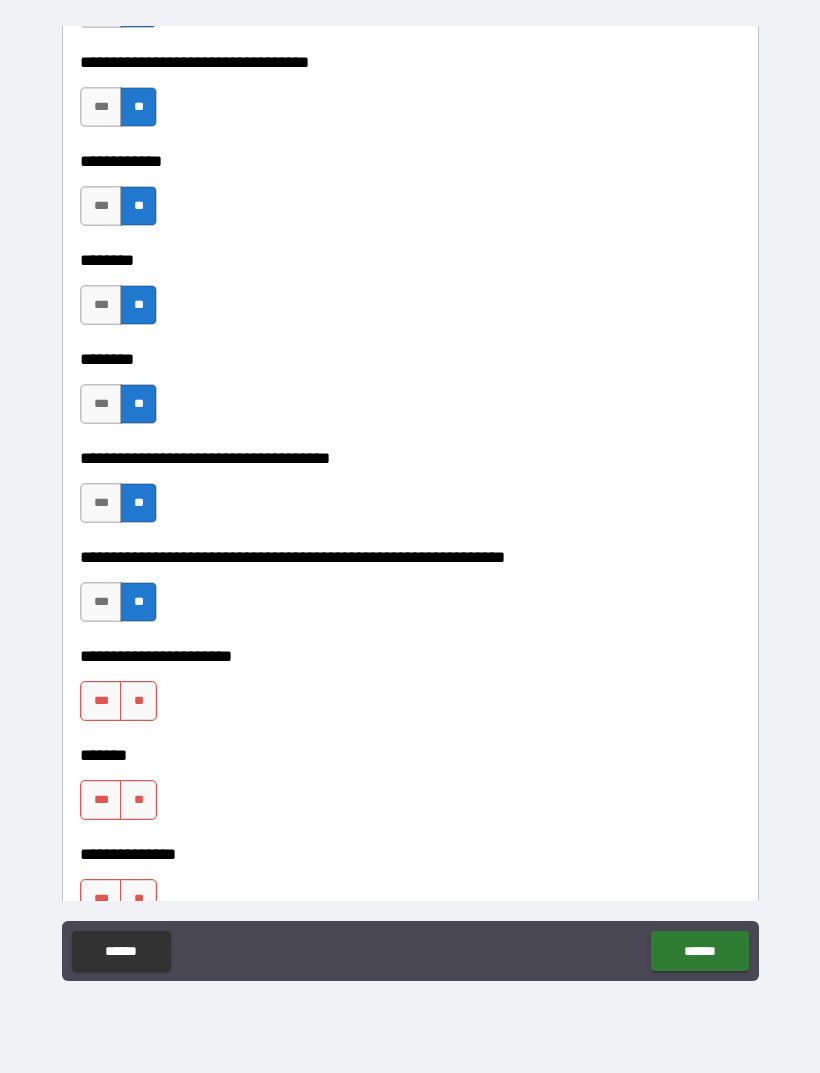 click on "**" at bounding box center [138, 701] 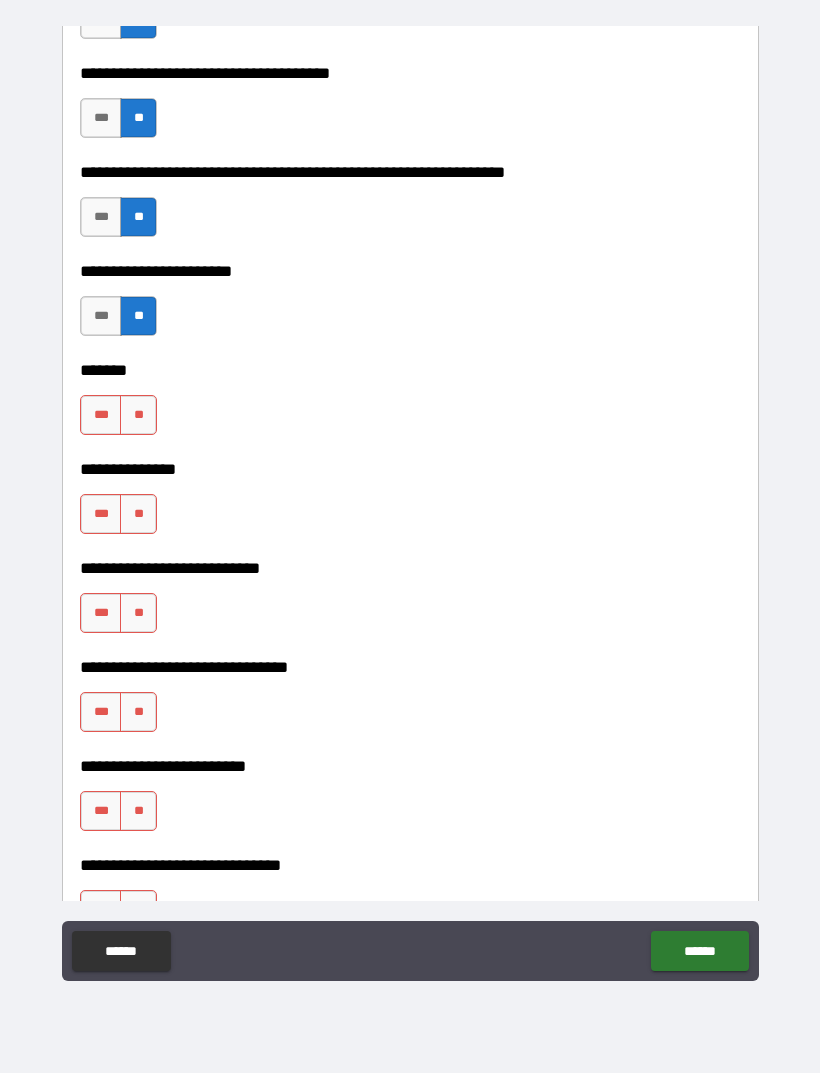 scroll, scrollTop: 8178, scrollLeft: 0, axis: vertical 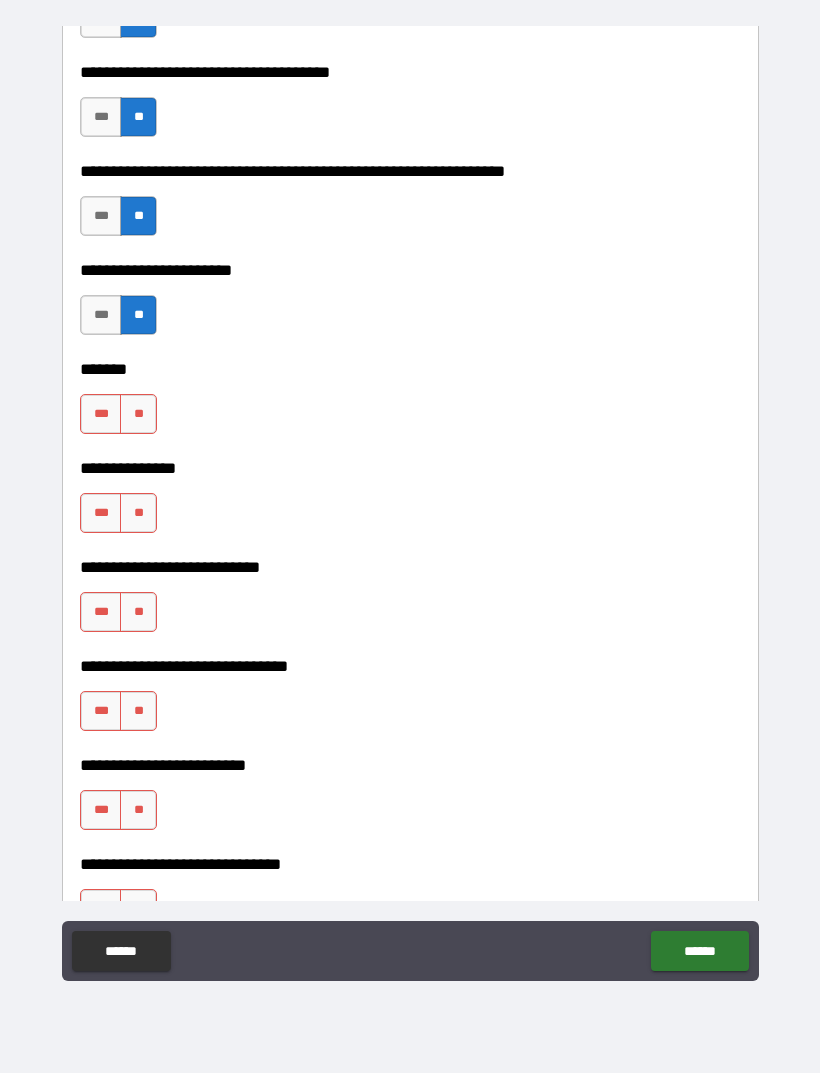 click on "***" at bounding box center (101, 414) 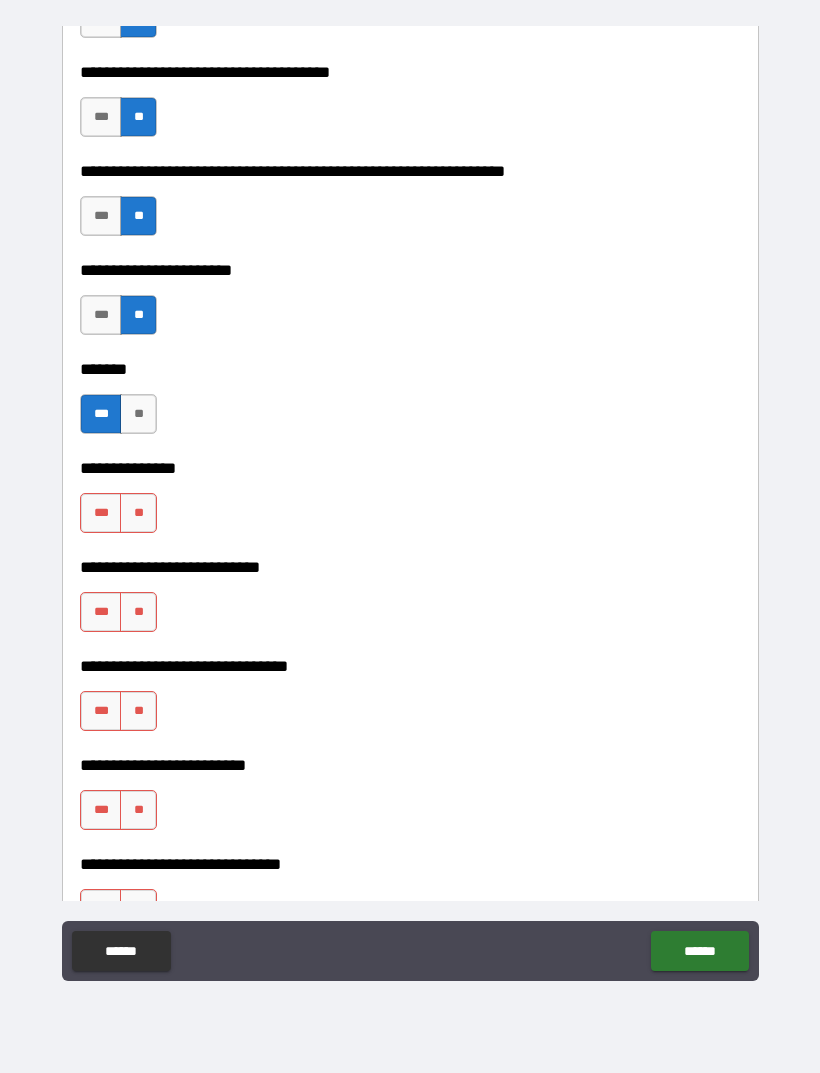 click on "**" at bounding box center (138, 513) 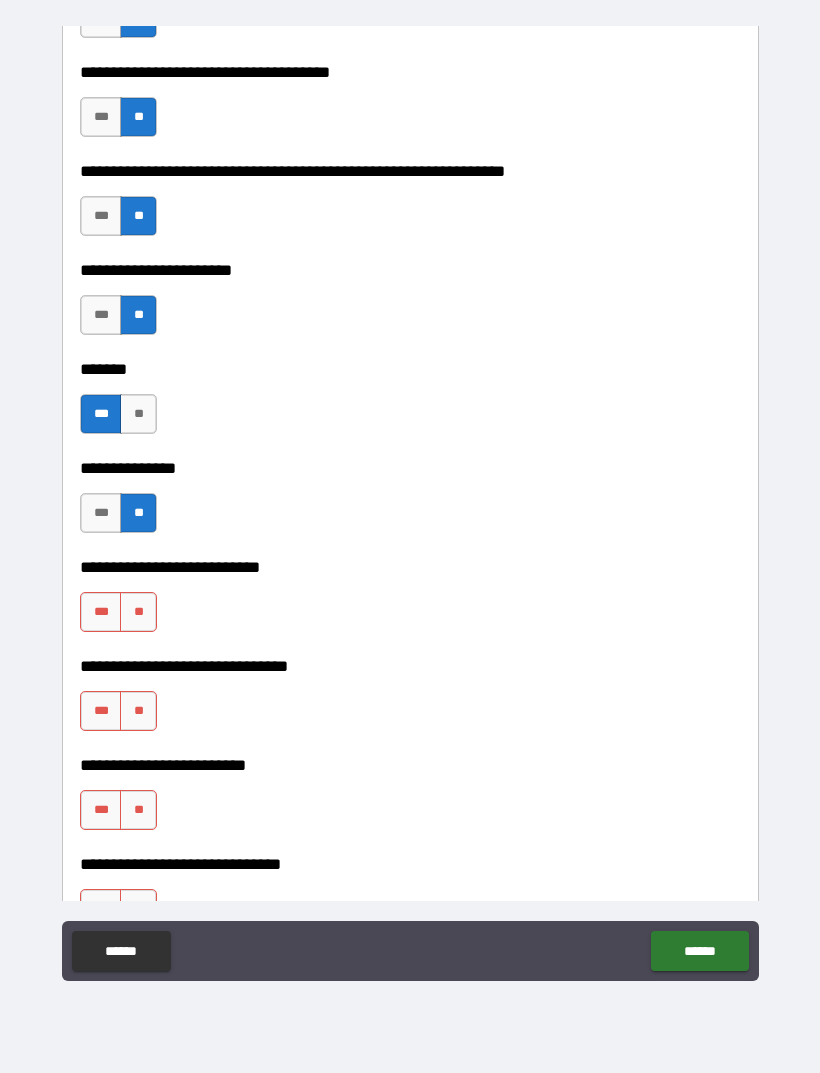 click on "**" at bounding box center [138, 612] 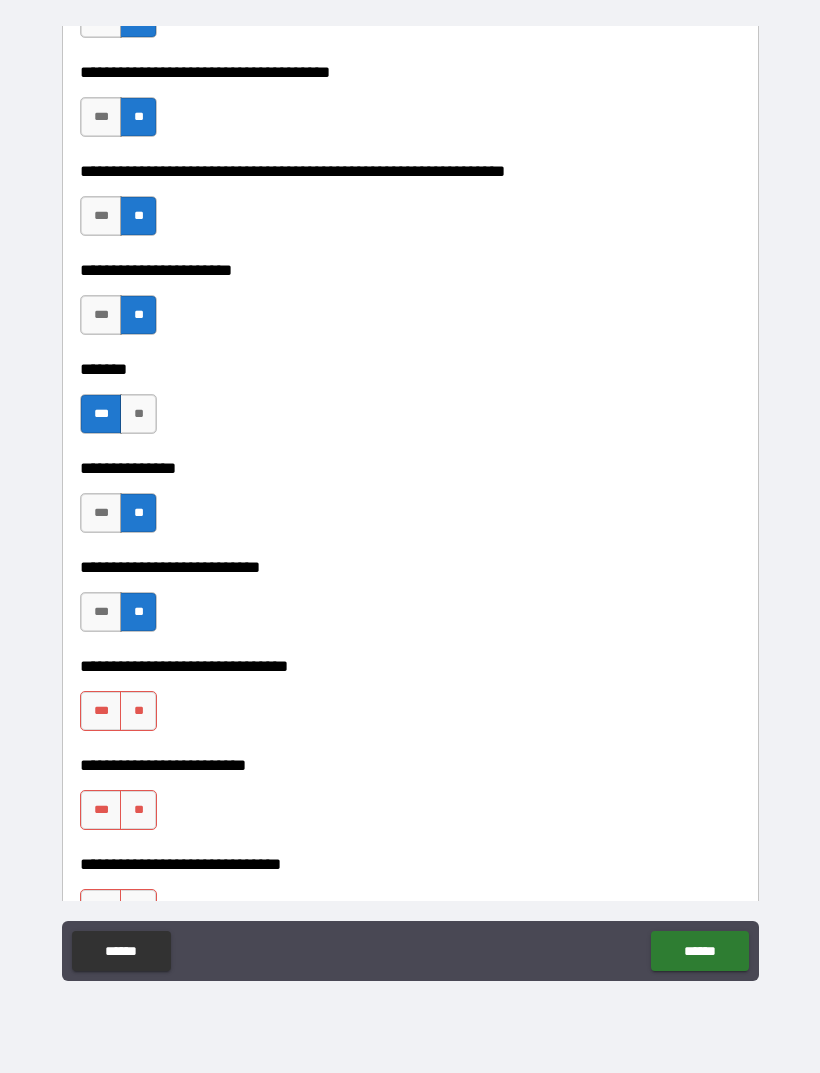 click on "**" at bounding box center [138, 711] 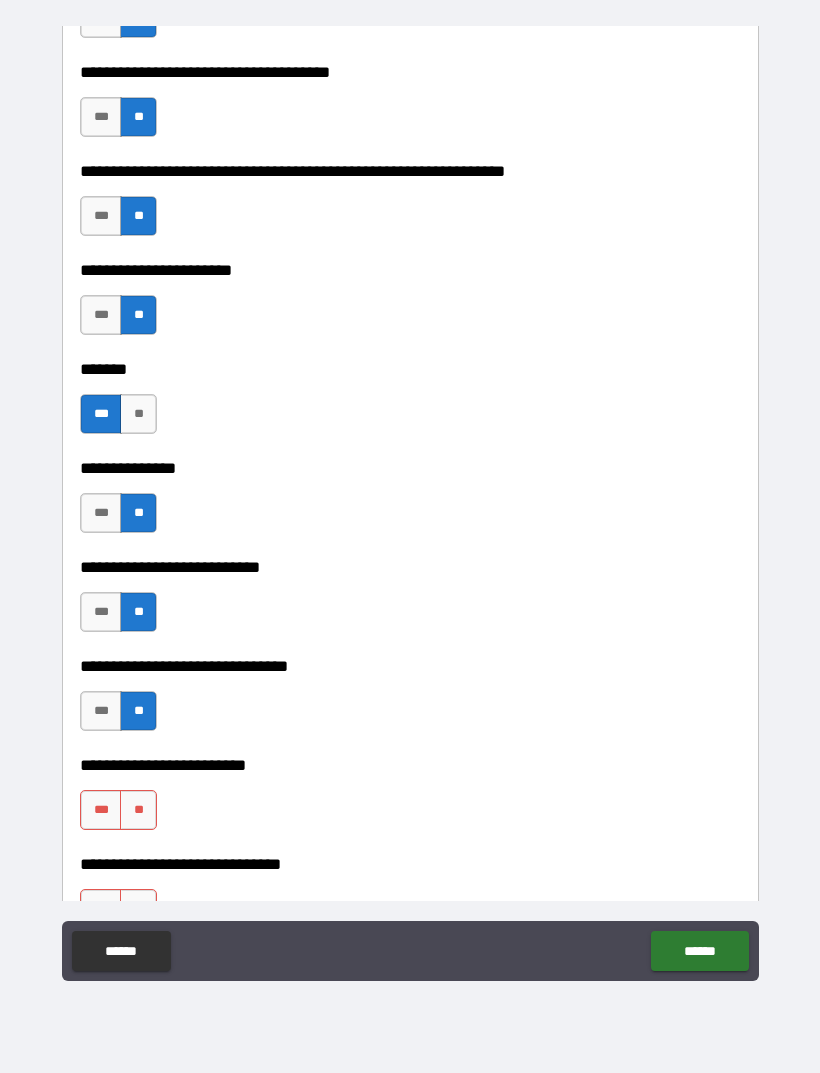 click on "**" at bounding box center (138, 810) 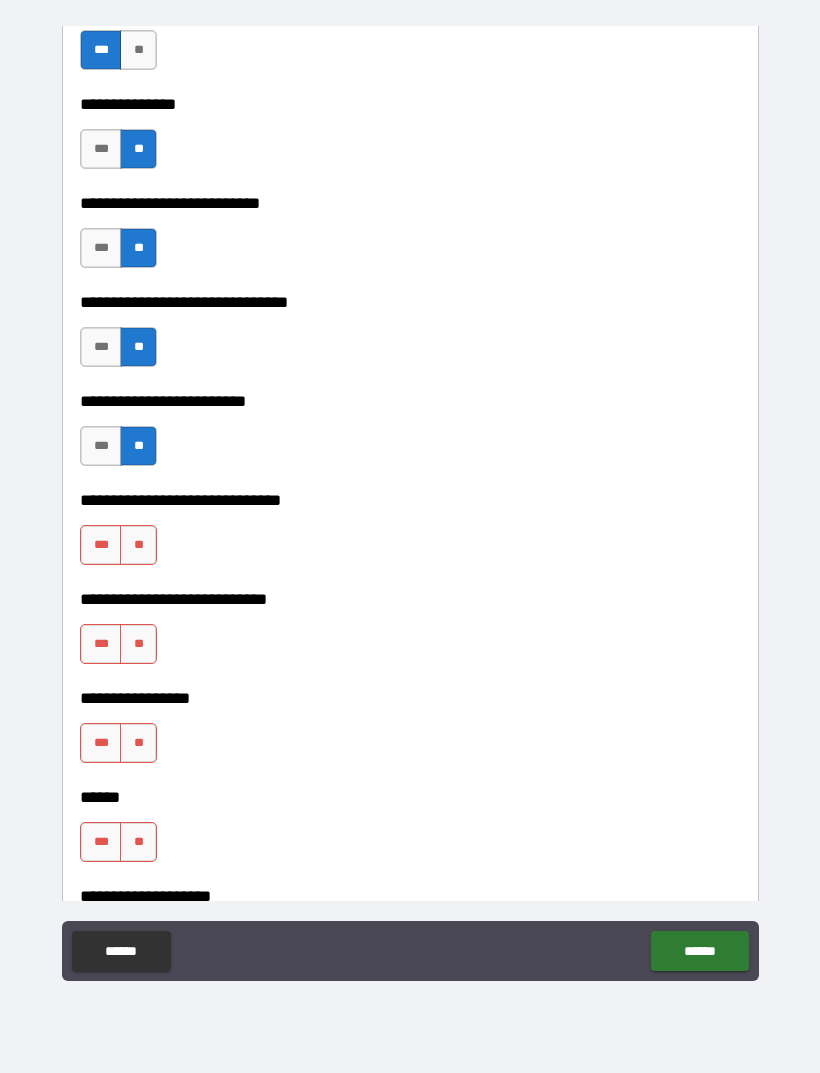 scroll, scrollTop: 8548, scrollLeft: 0, axis: vertical 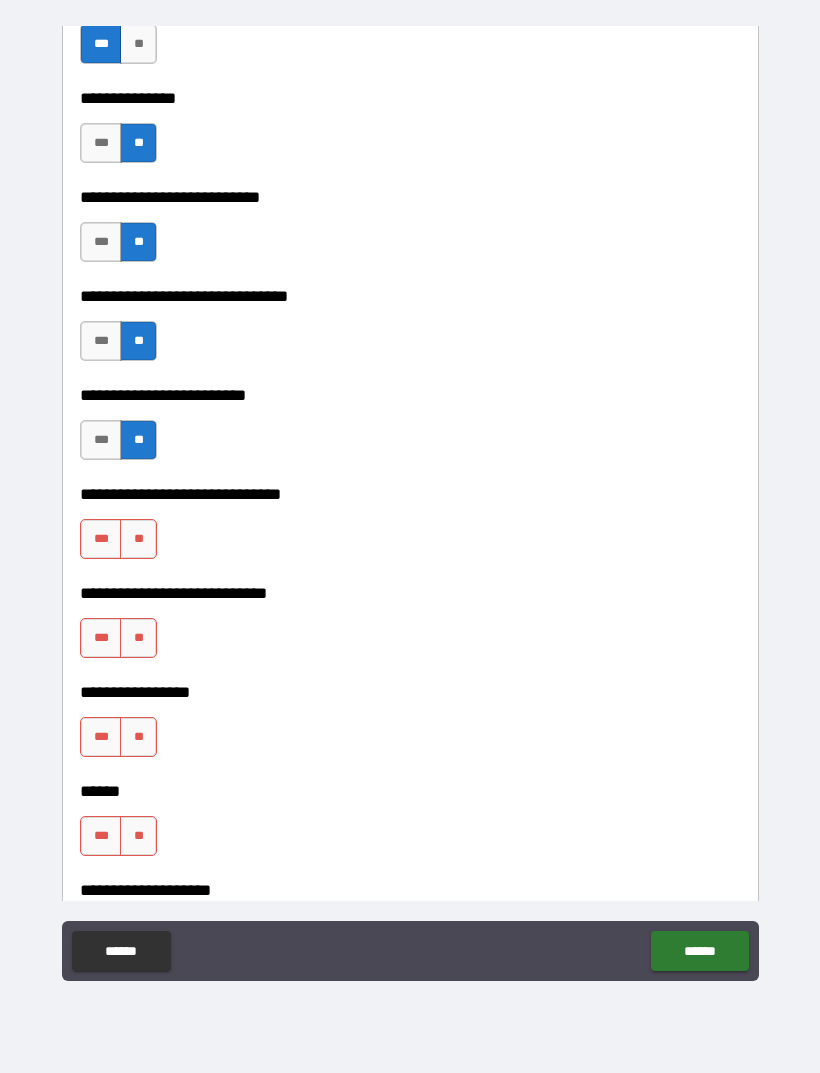 click on "**" at bounding box center (138, 539) 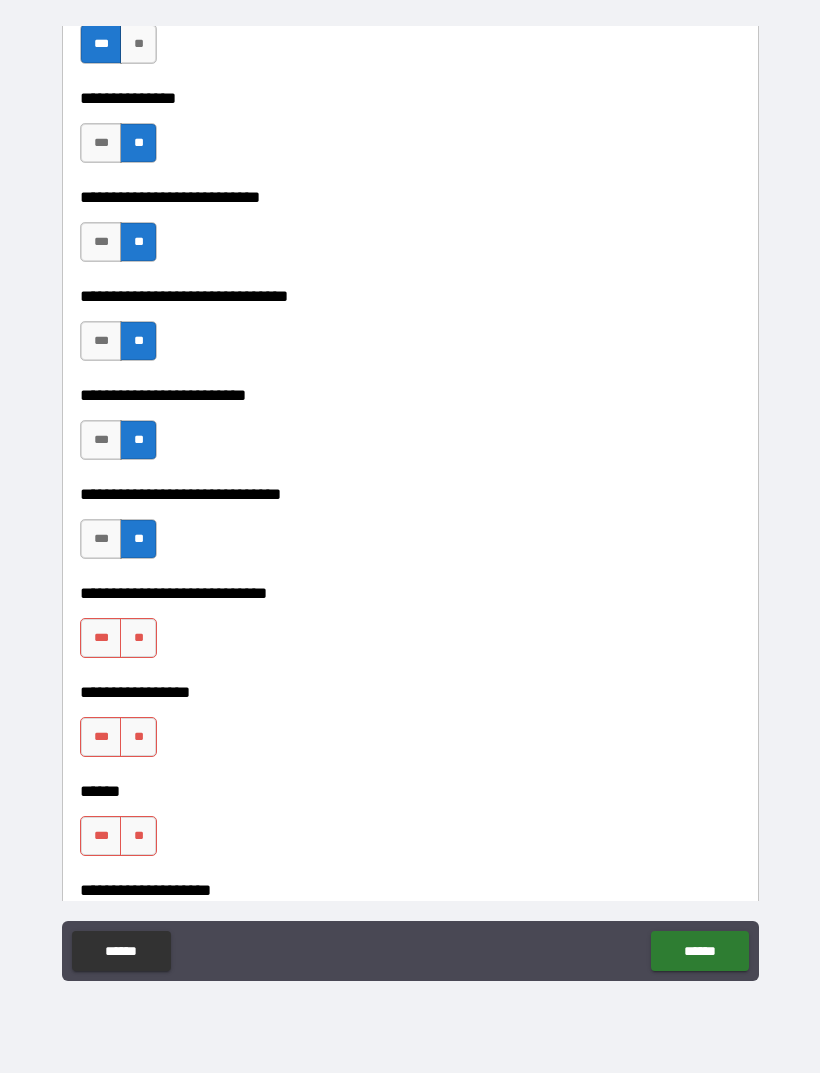 click on "**" at bounding box center (138, 638) 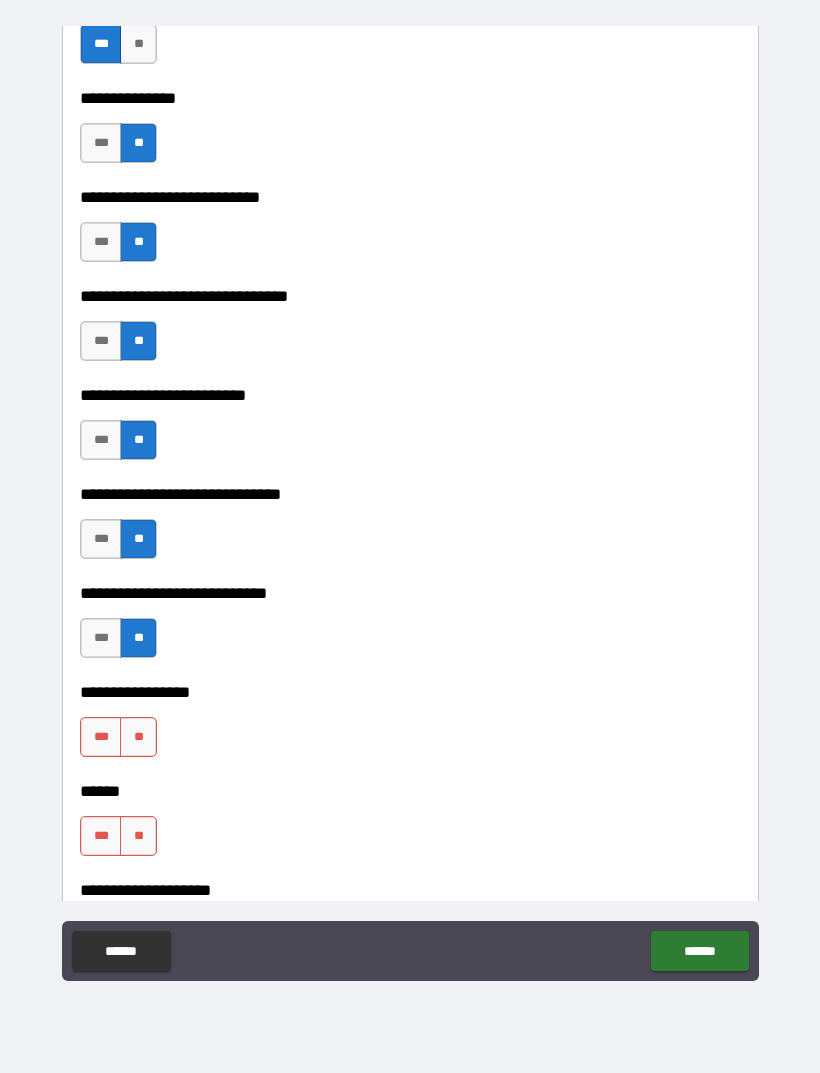 click on "**" at bounding box center (138, 737) 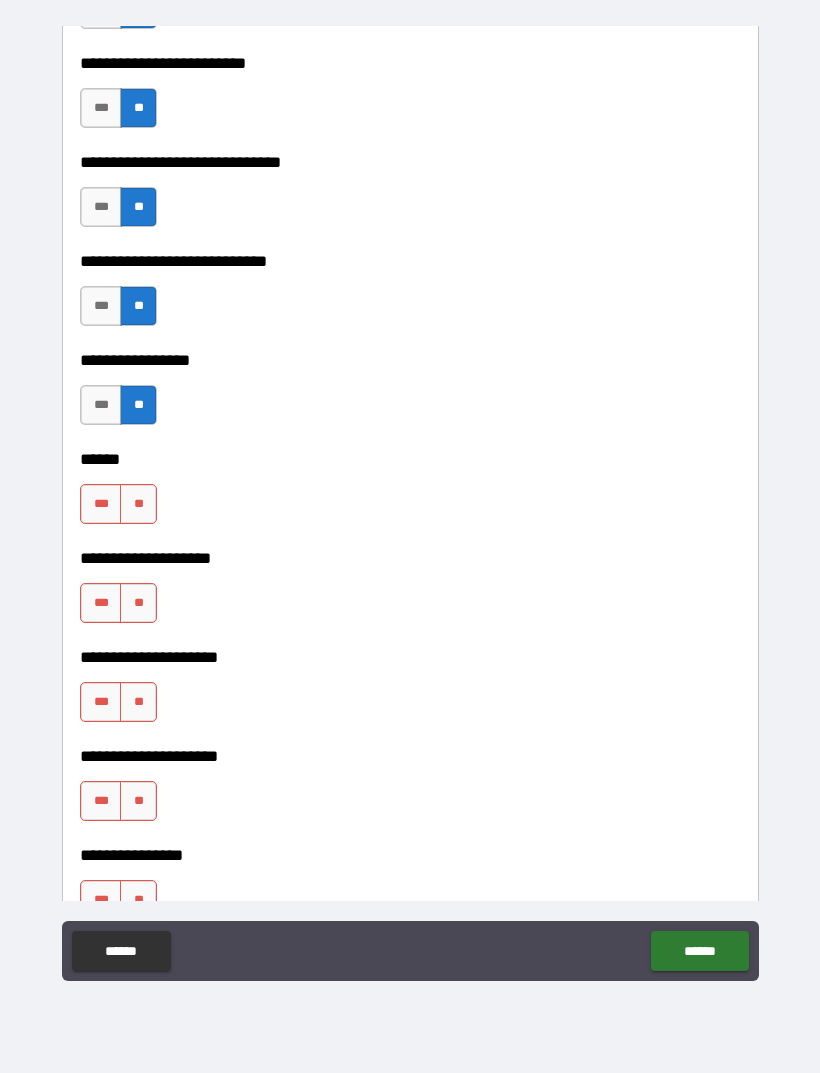 scroll, scrollTop: 8879, scrollLeft: 0, axis: vertical 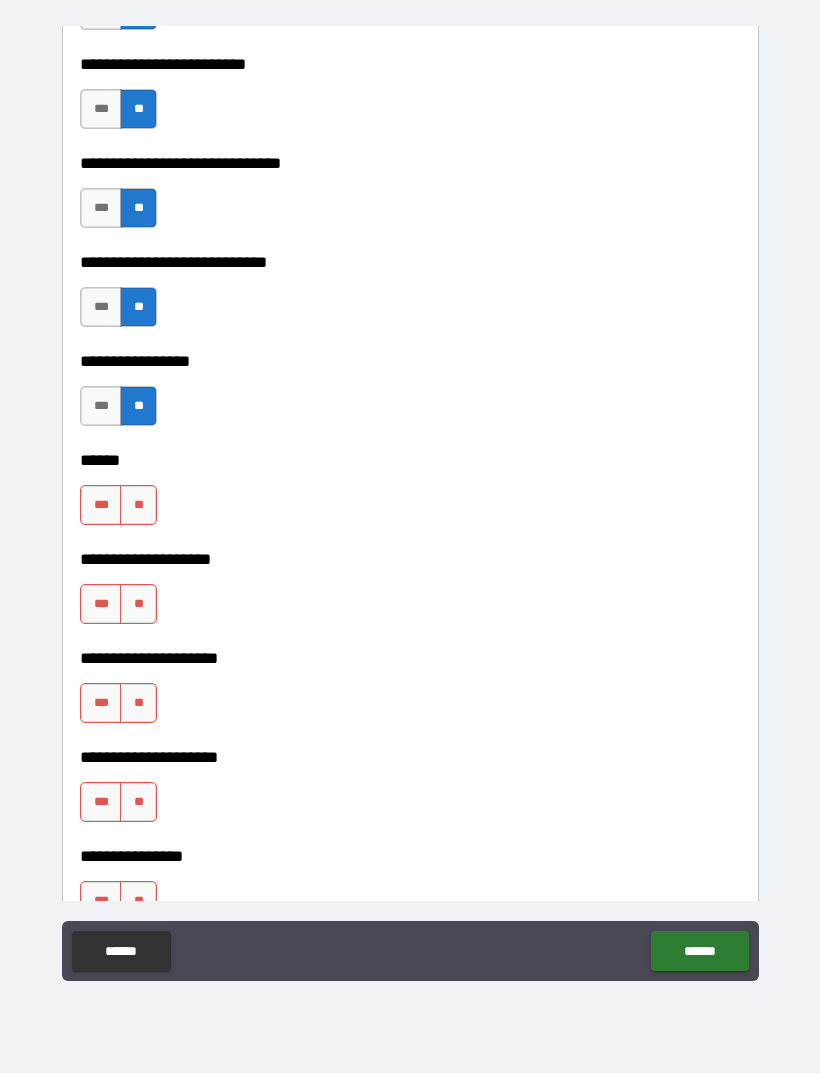 click on "**" at bounding box center (138, 505) 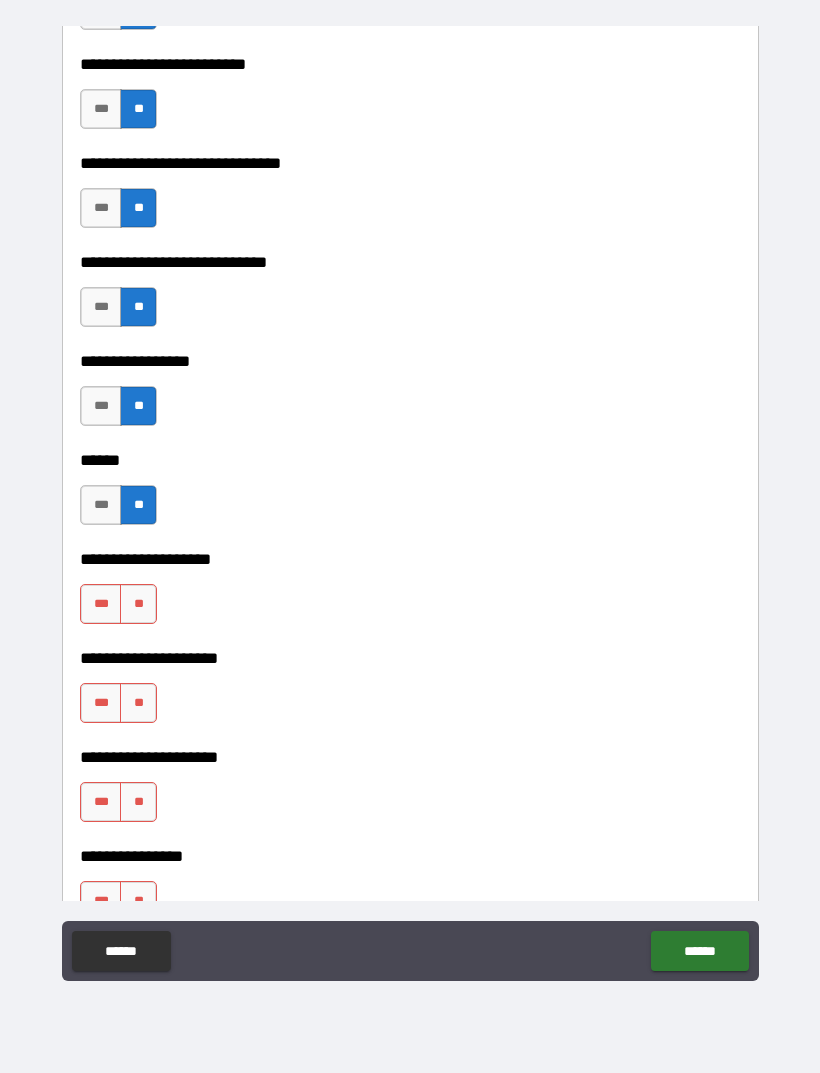 click on "**" at bounding box center [138, 604] 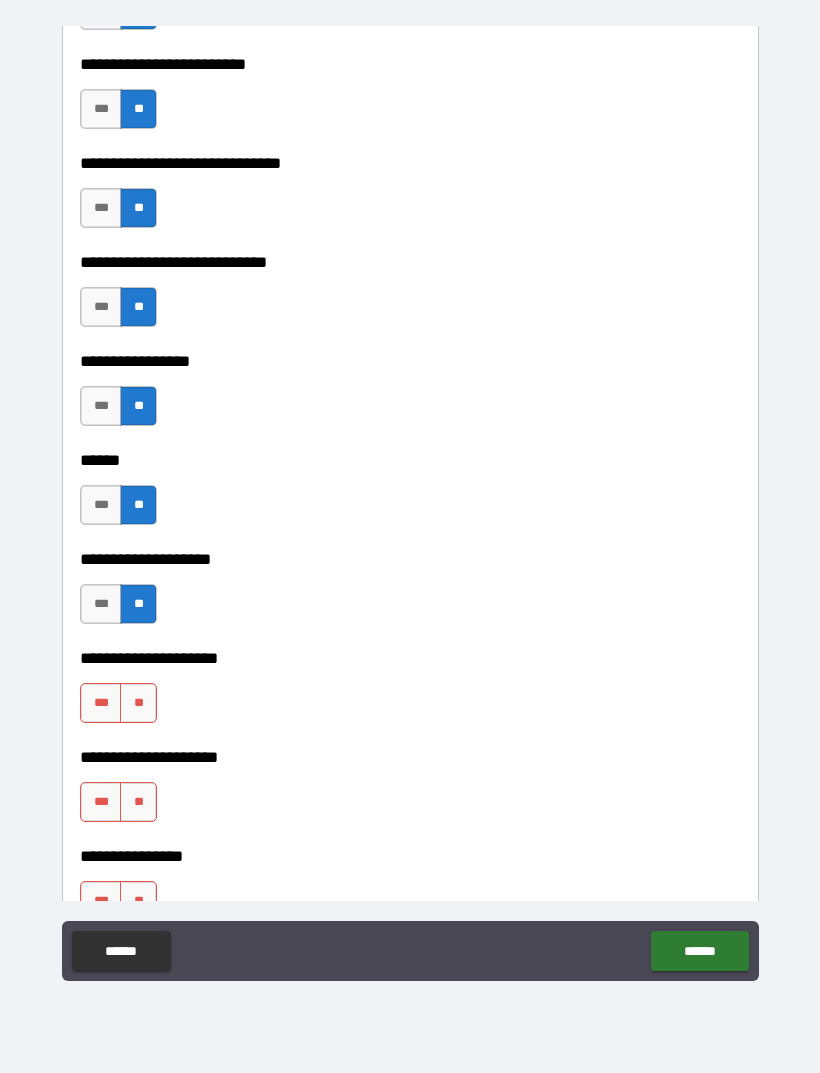 click on "**" at bounding box center [138, 703] 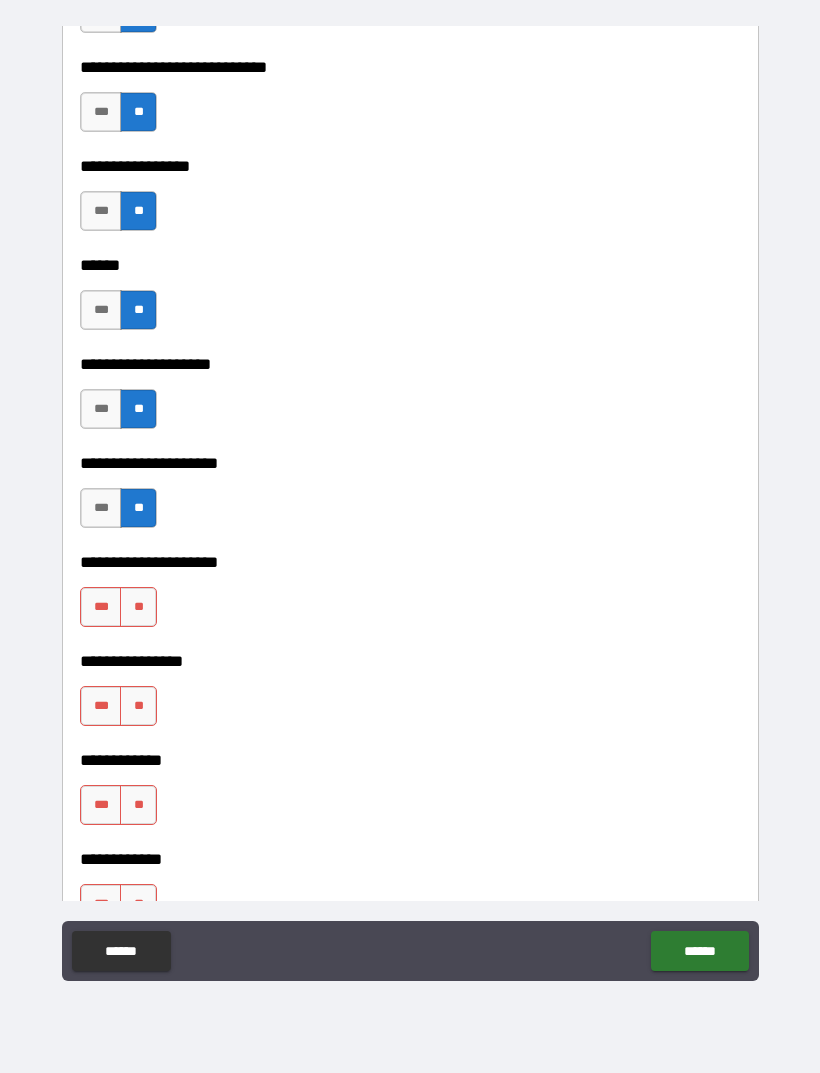 scroll, scrollTop: 9075, scrollLeft: 0, axis: vertical 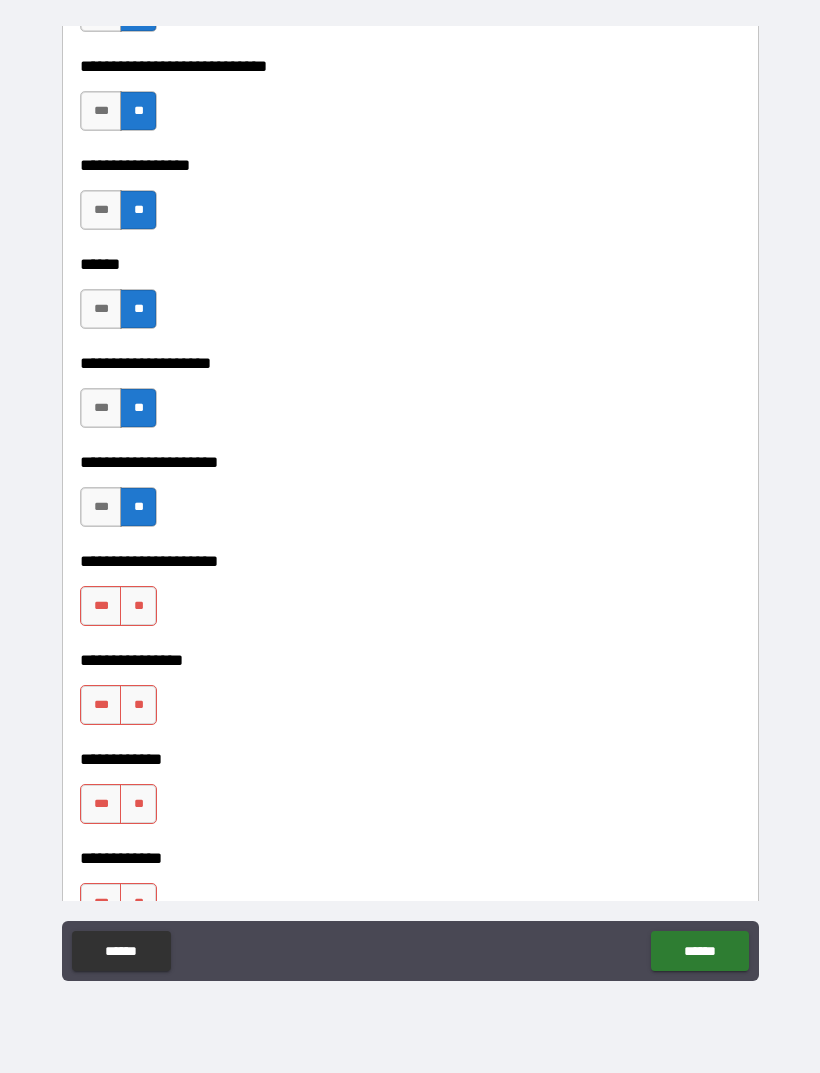 click on "**" at bounding box center [138, 606] 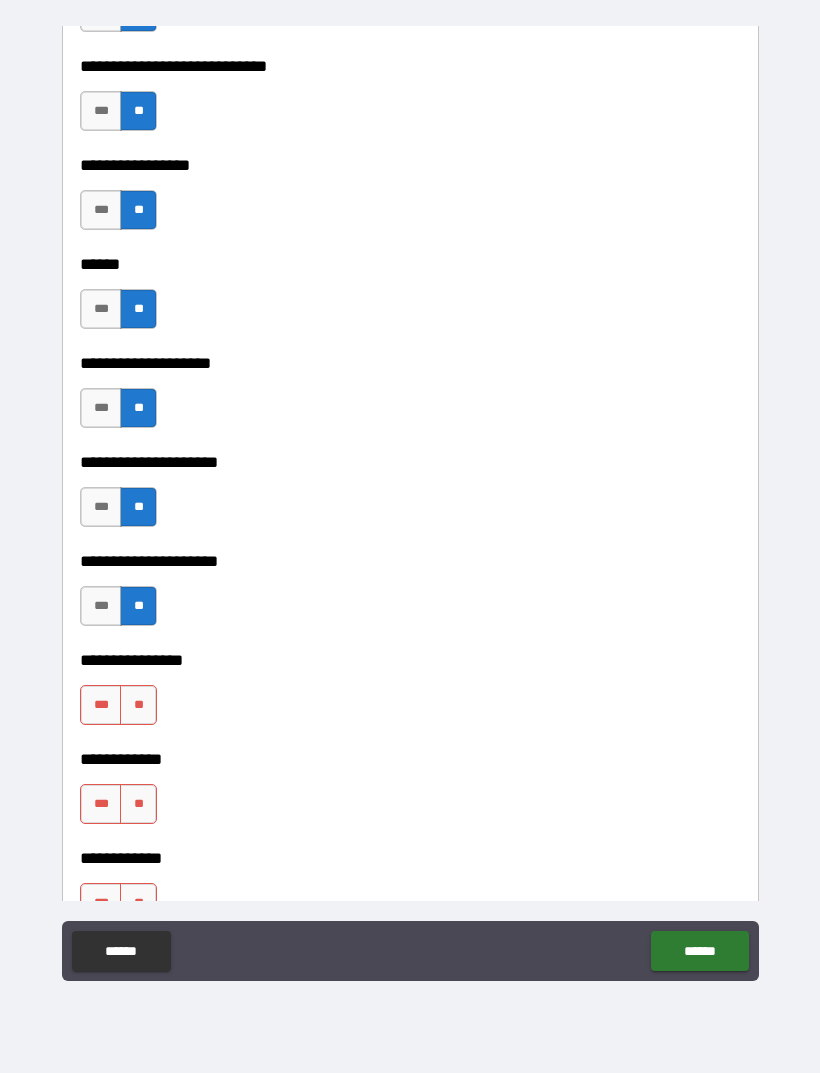 click on "**" at bounding box center [138, 705] 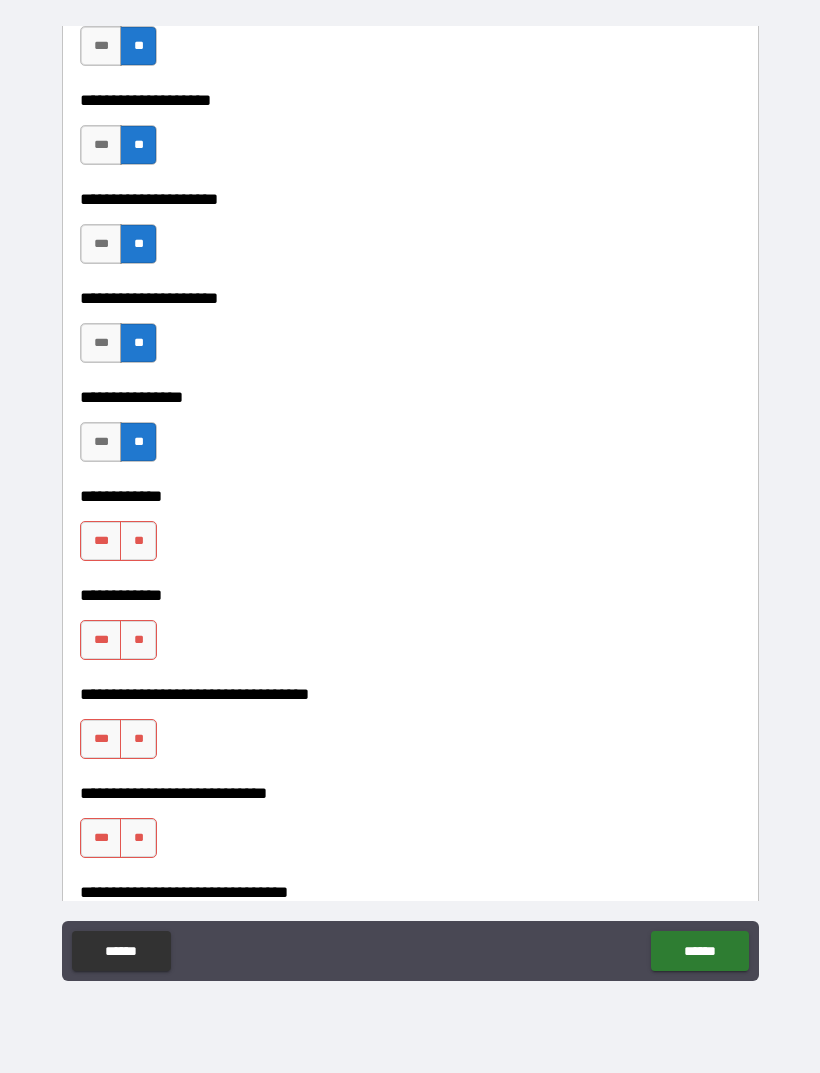 scroll, scrollTop: 9339, scrollLeft: 0, axis: vertical 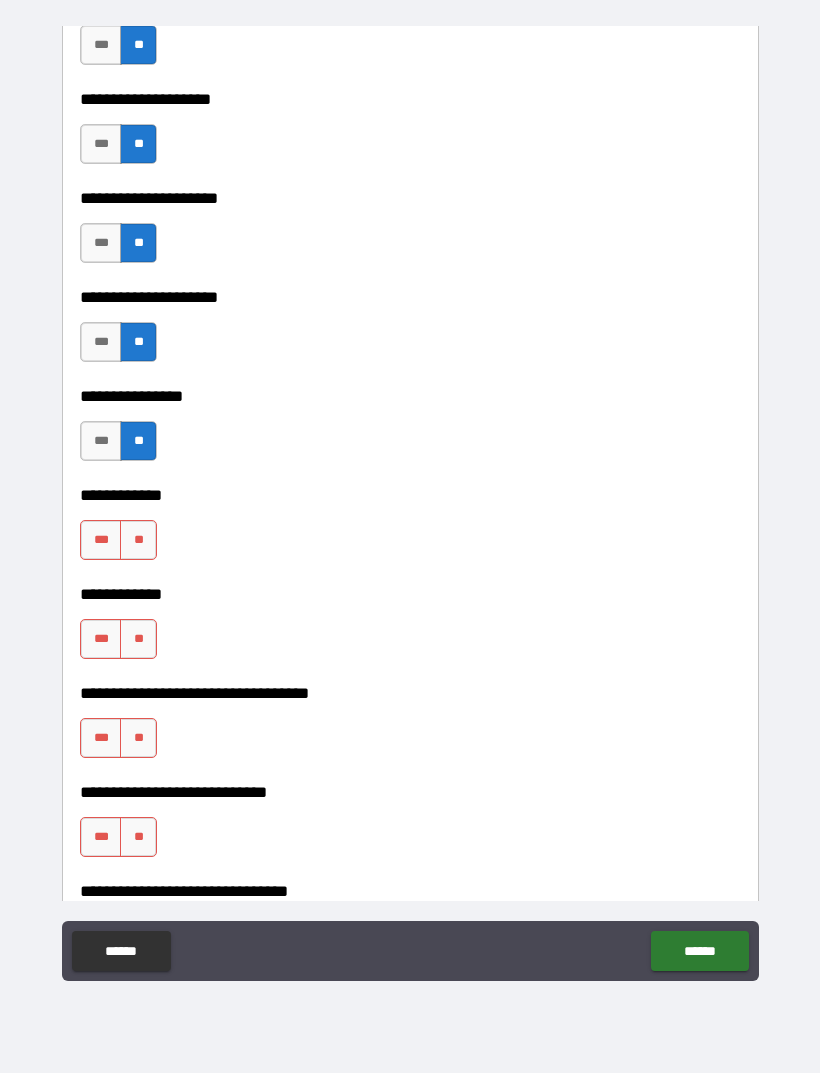 click on "**" at bounding box center [138, 540] 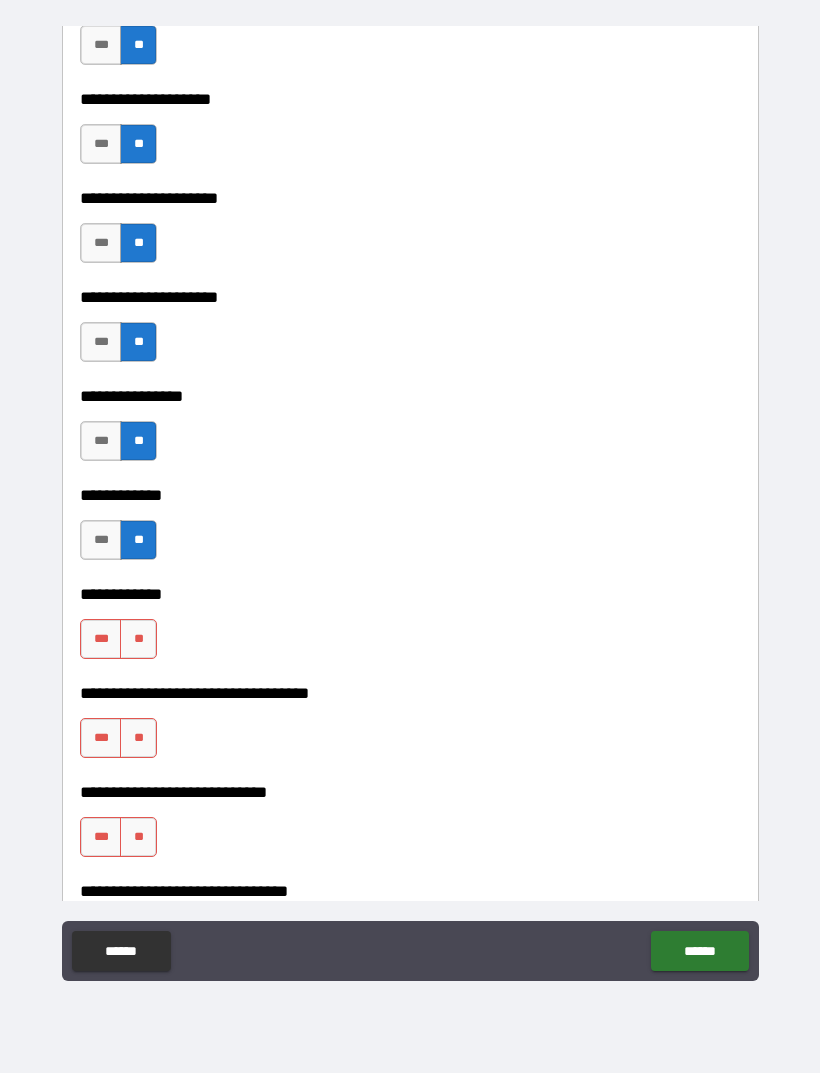 click on "**" at bounding box center (138, 639) 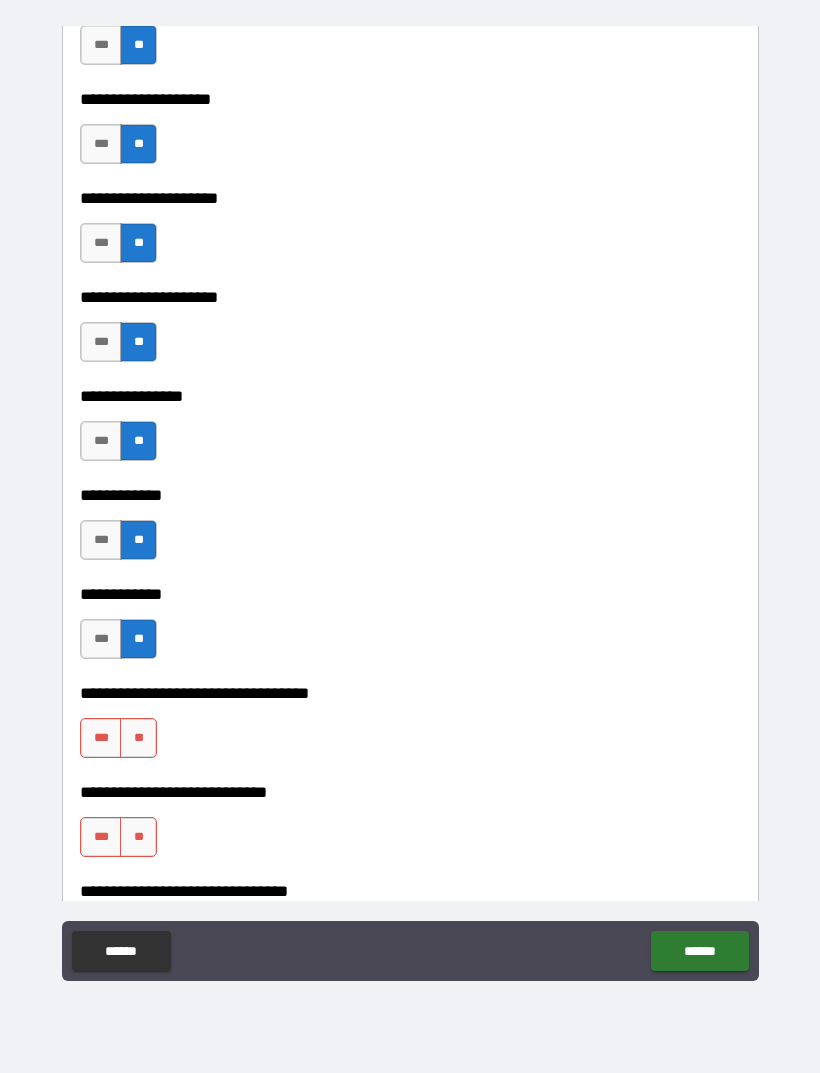 click on "**" at bounding box center [138, 738] 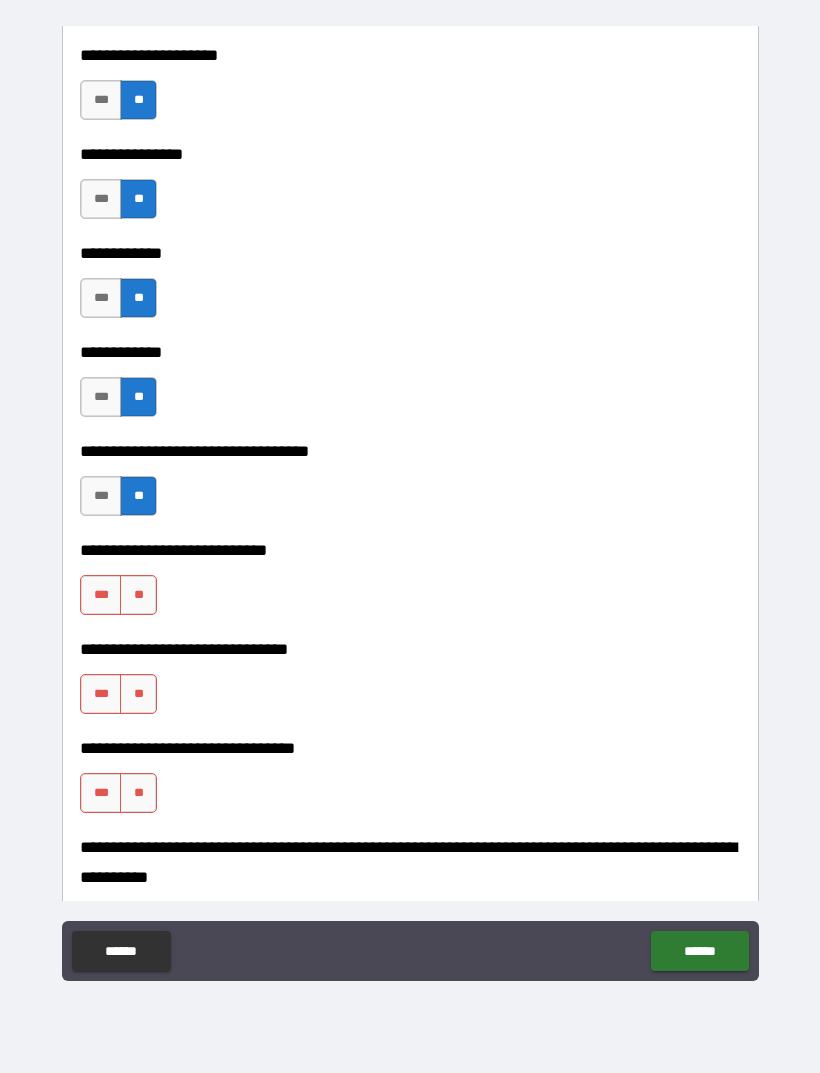 scroll, scrollTop: 9585, scrollLeft: 0, axis: vertical 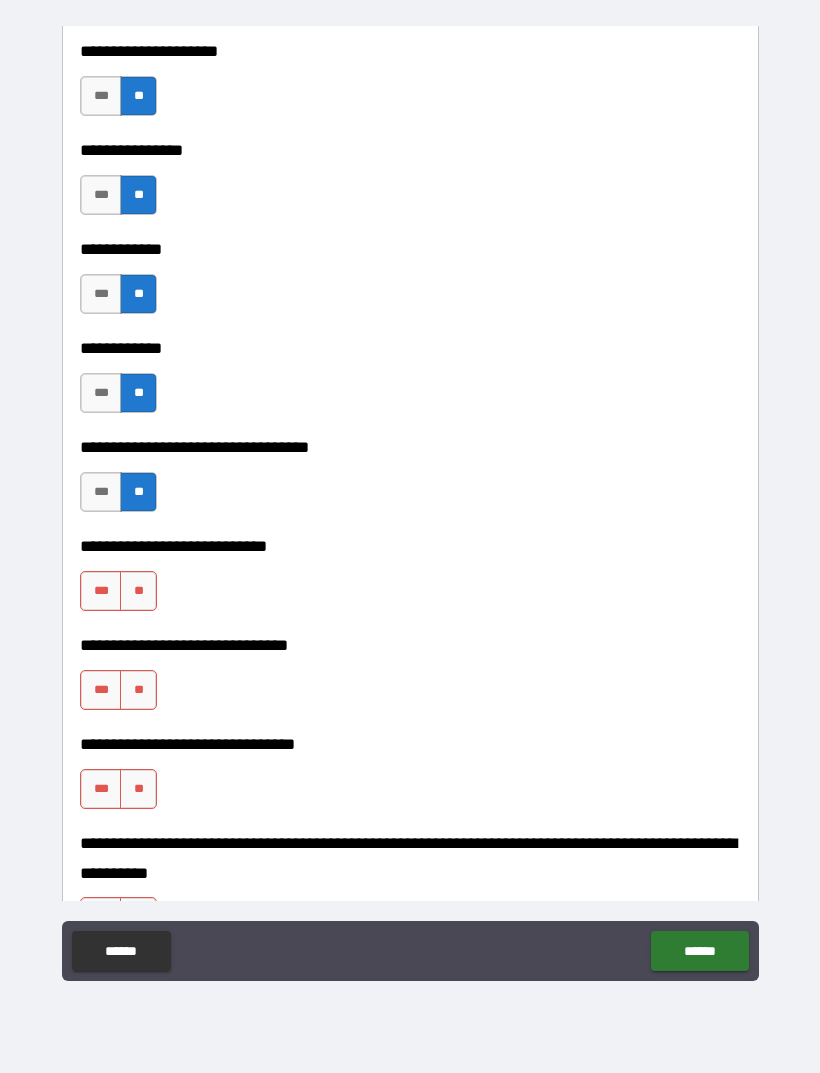 click on "**" at bounding box center (138, 591) 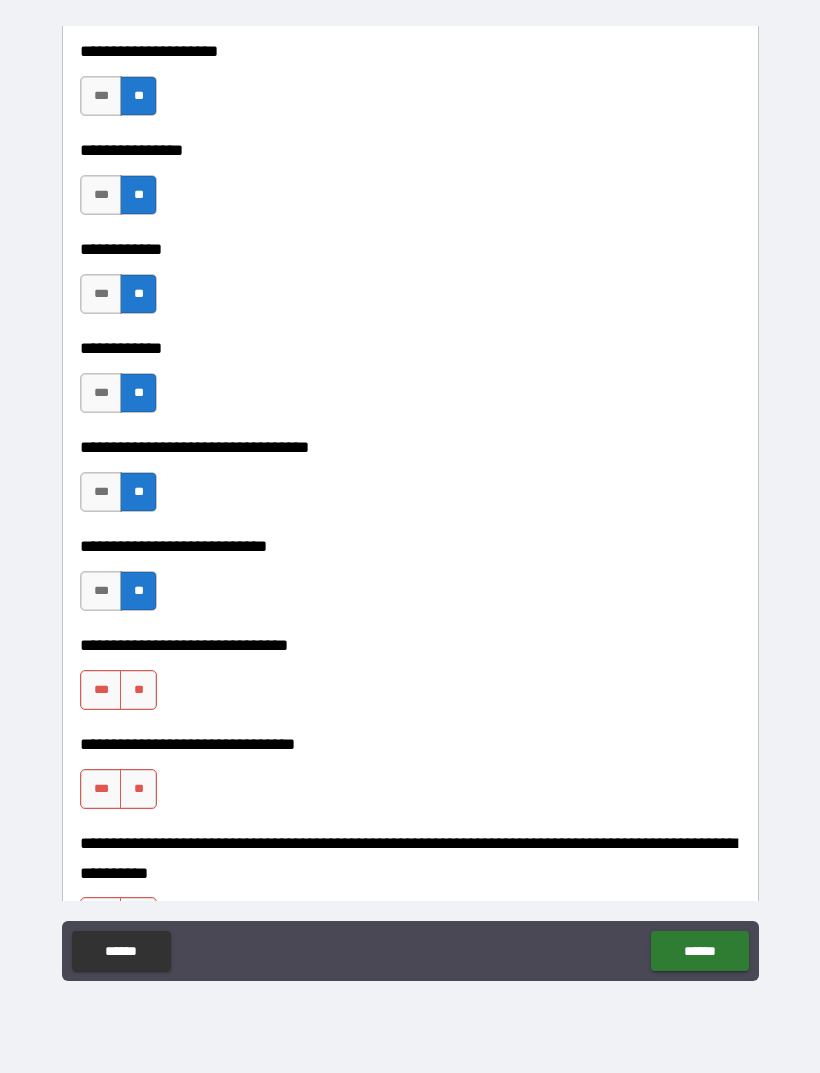 click on "**" at bounding box center (138, 690) 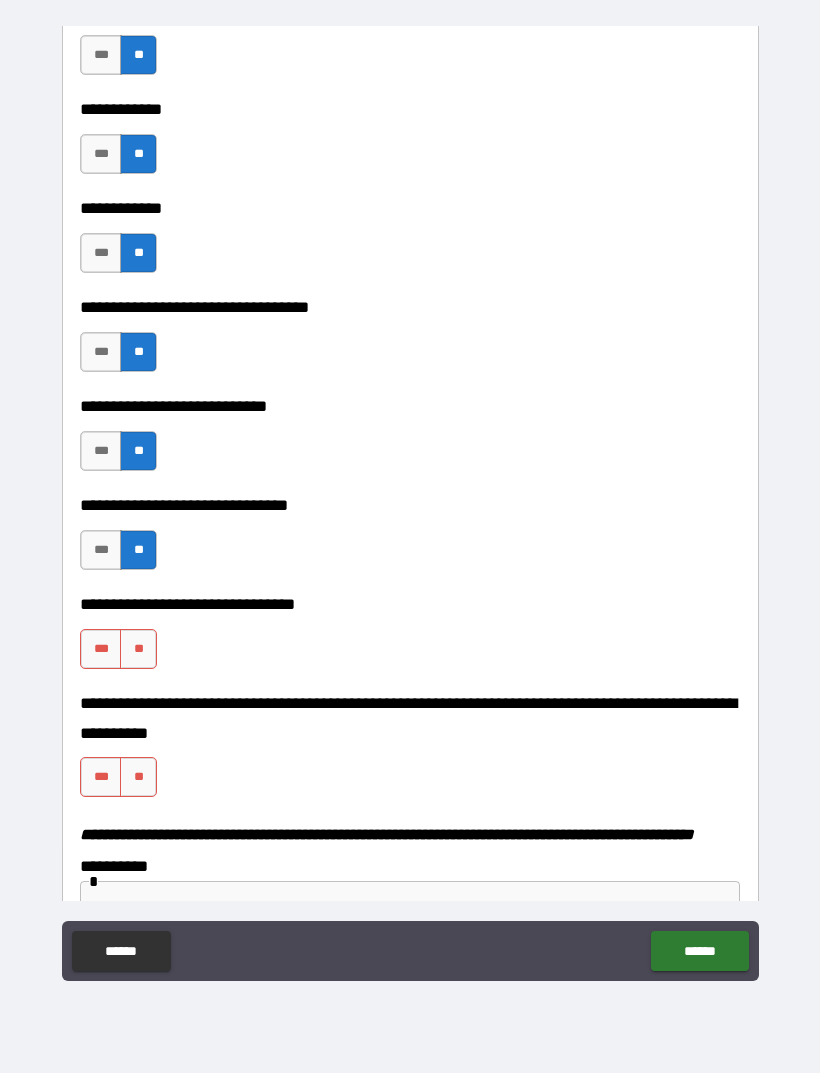 scroll, scrollTop: 9740, scrollLeft: 0, axis: vertical 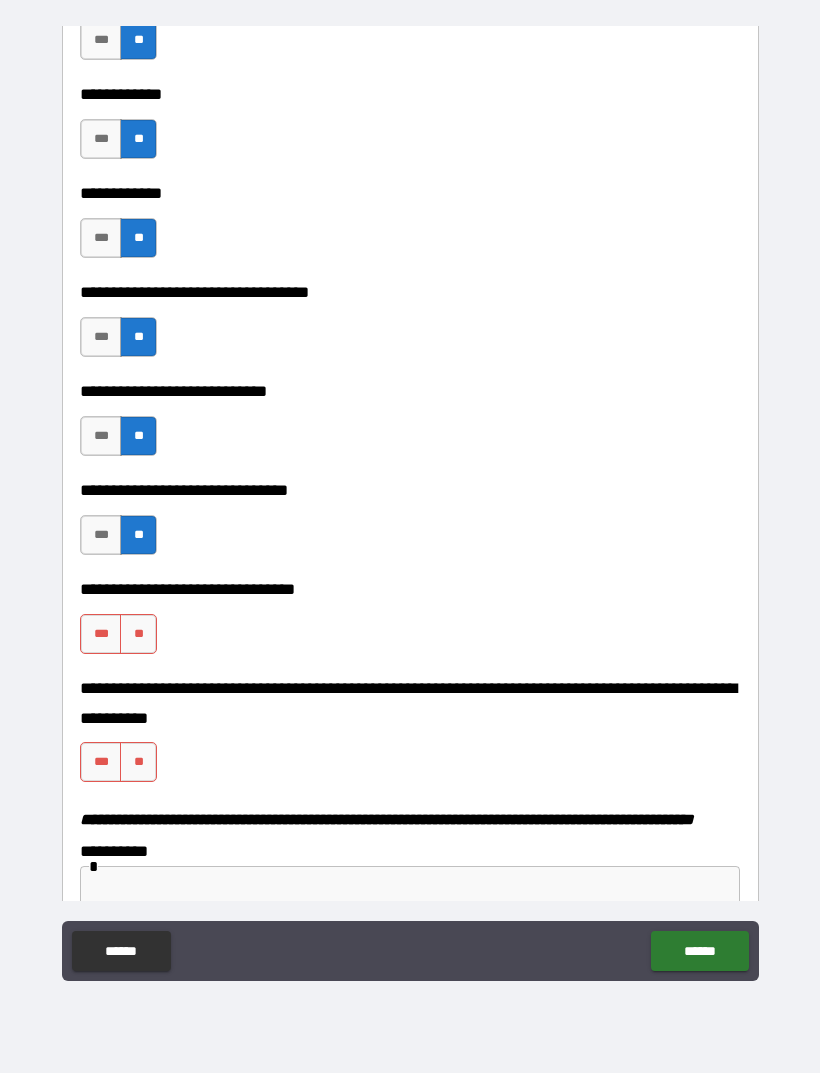 click on "**" at bounding box center [138, 634] 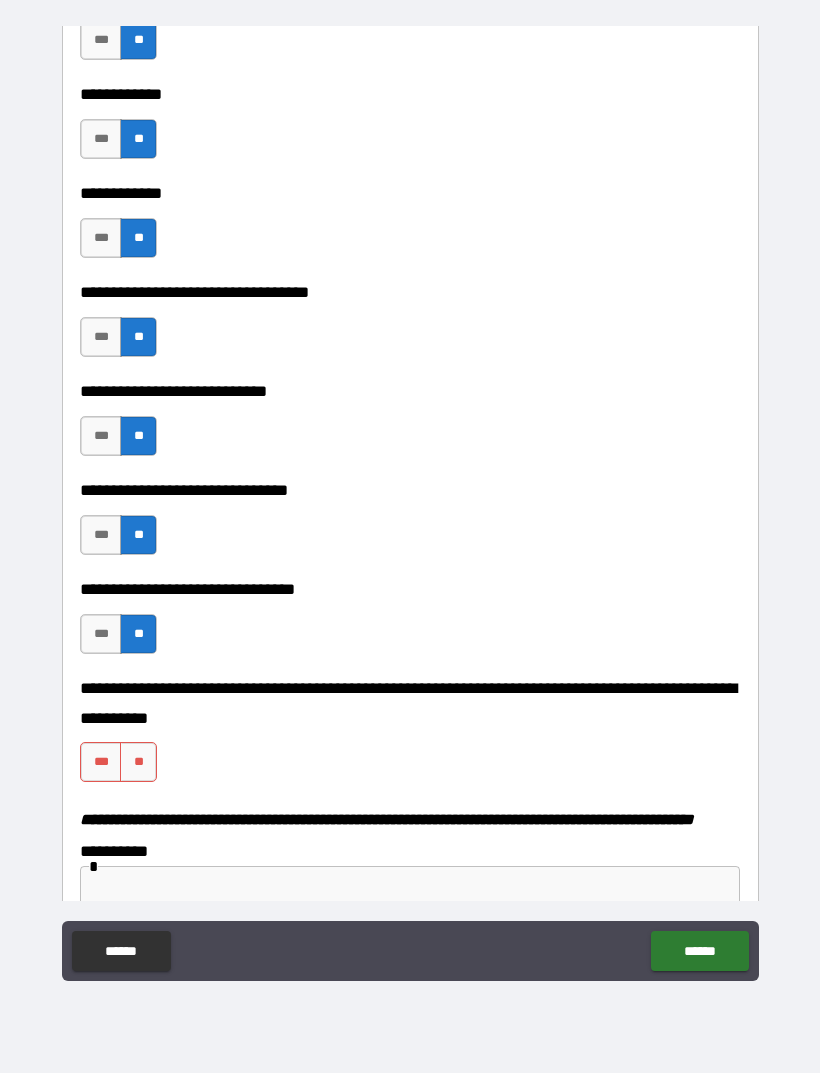 click on "**" at bounding box center [138, 762] 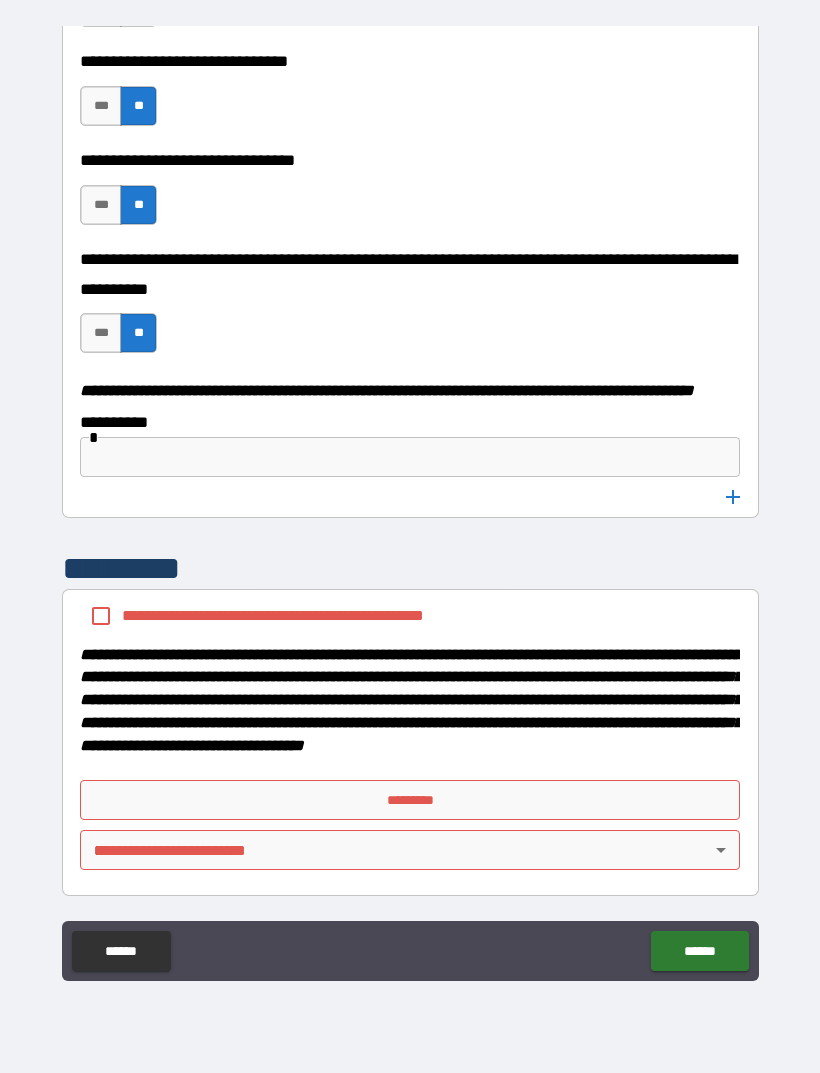 scroll, scrollTop: 10225, scrollLeft: 0, axis: vertical 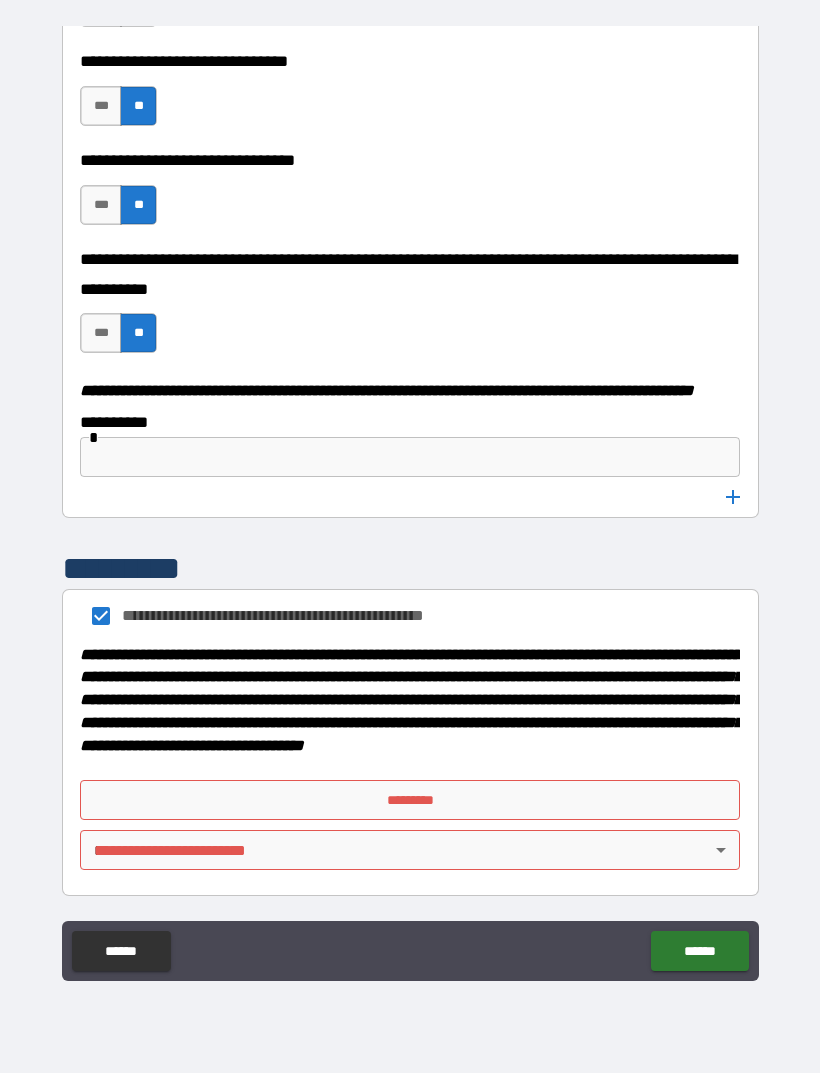 click on "*********" at bounding box center [410, 800] 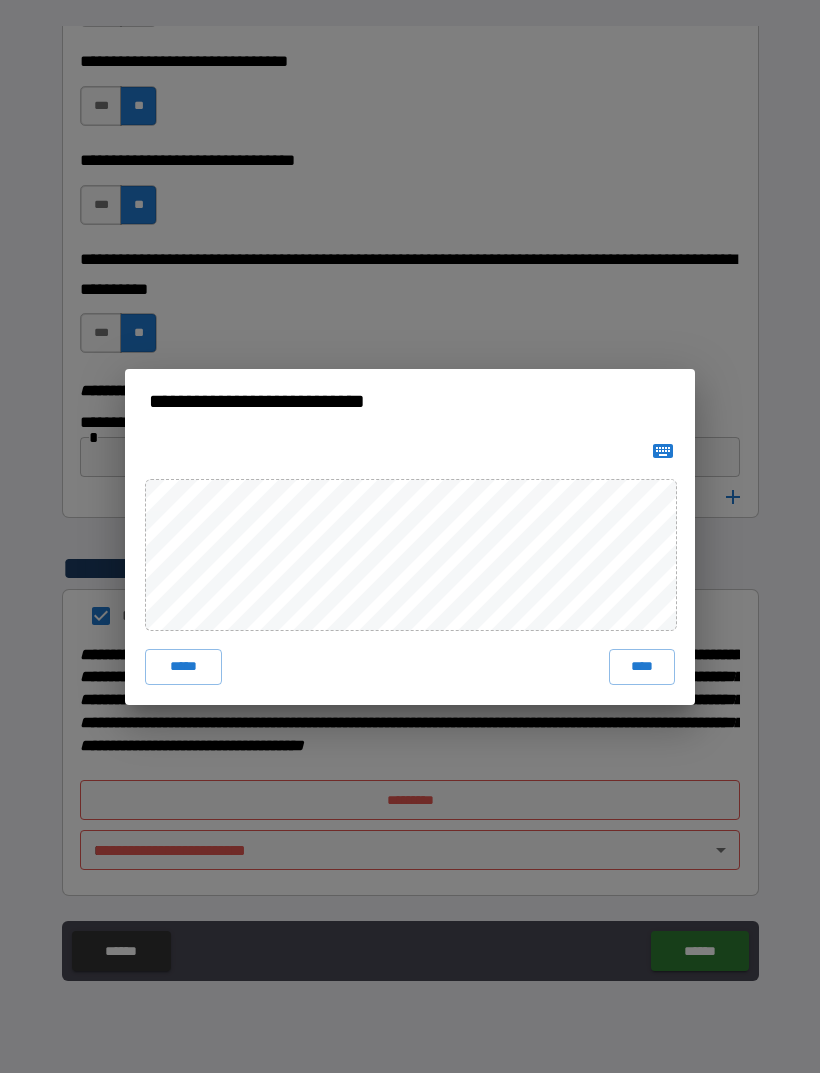 click on "****" at bounding box center [642, 667] 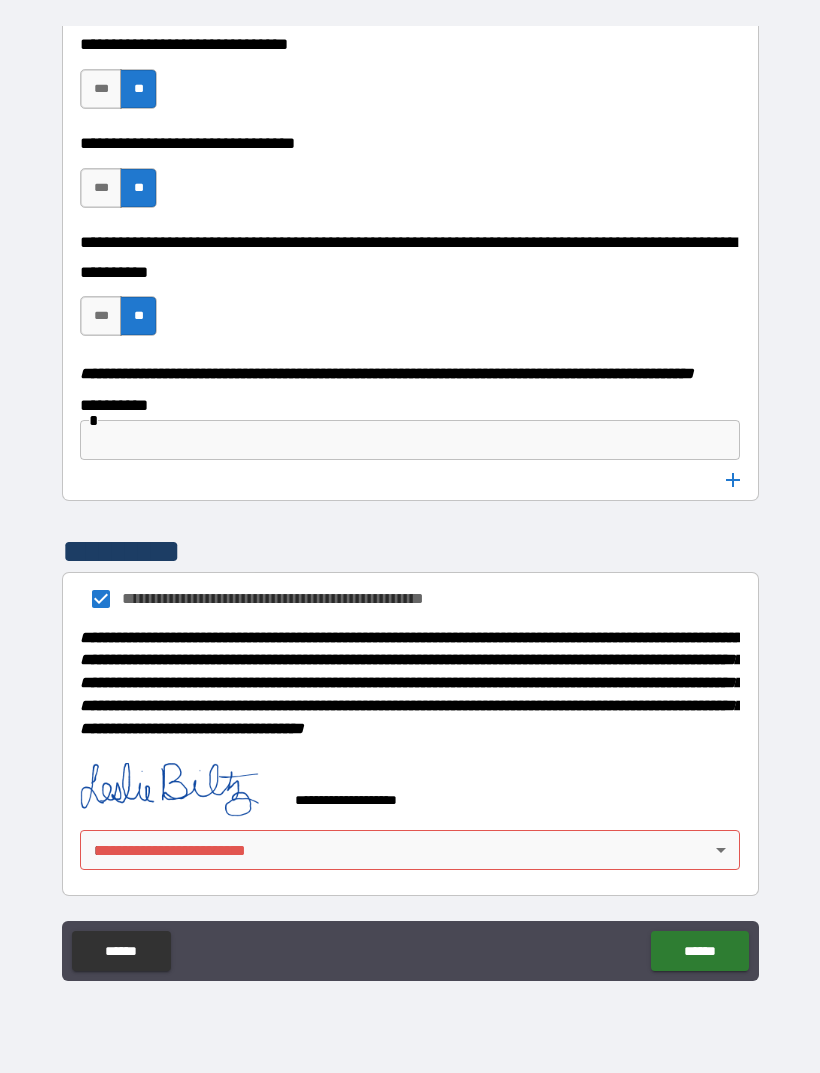 scroll, scrollTop: 10215, scrollLeft: 0, axis: vertical 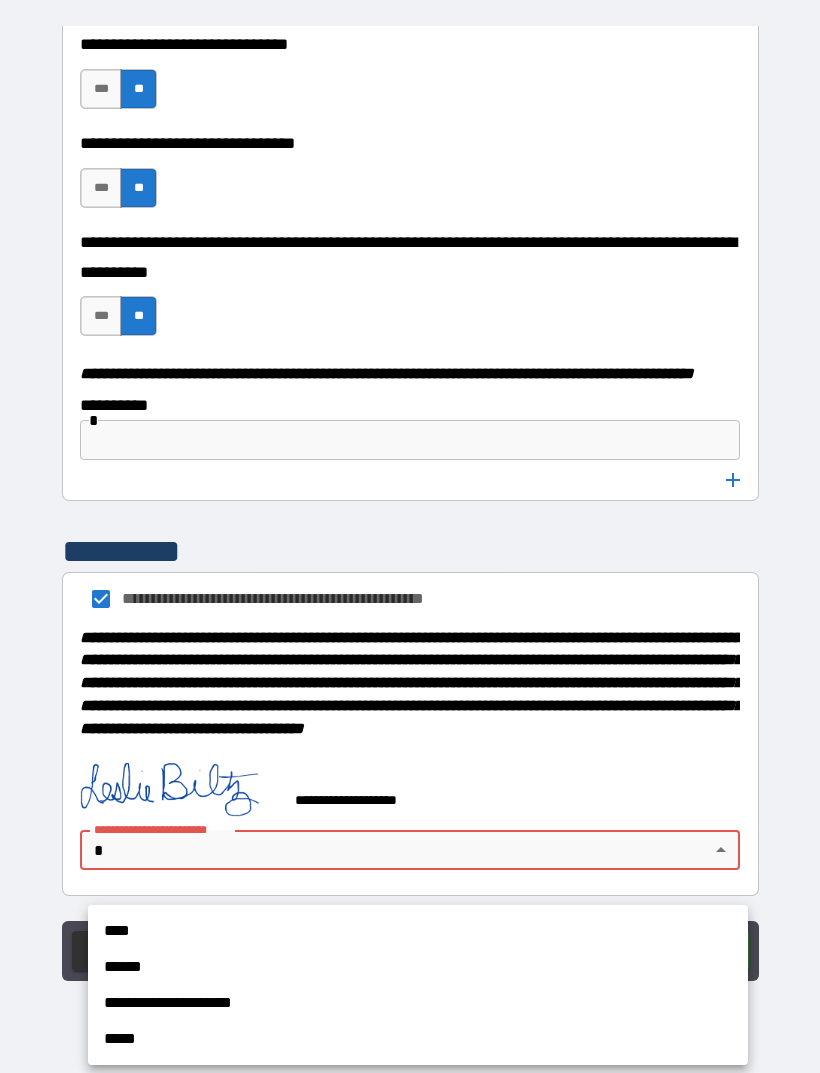 click on "****" at bounding box center (418, 931) 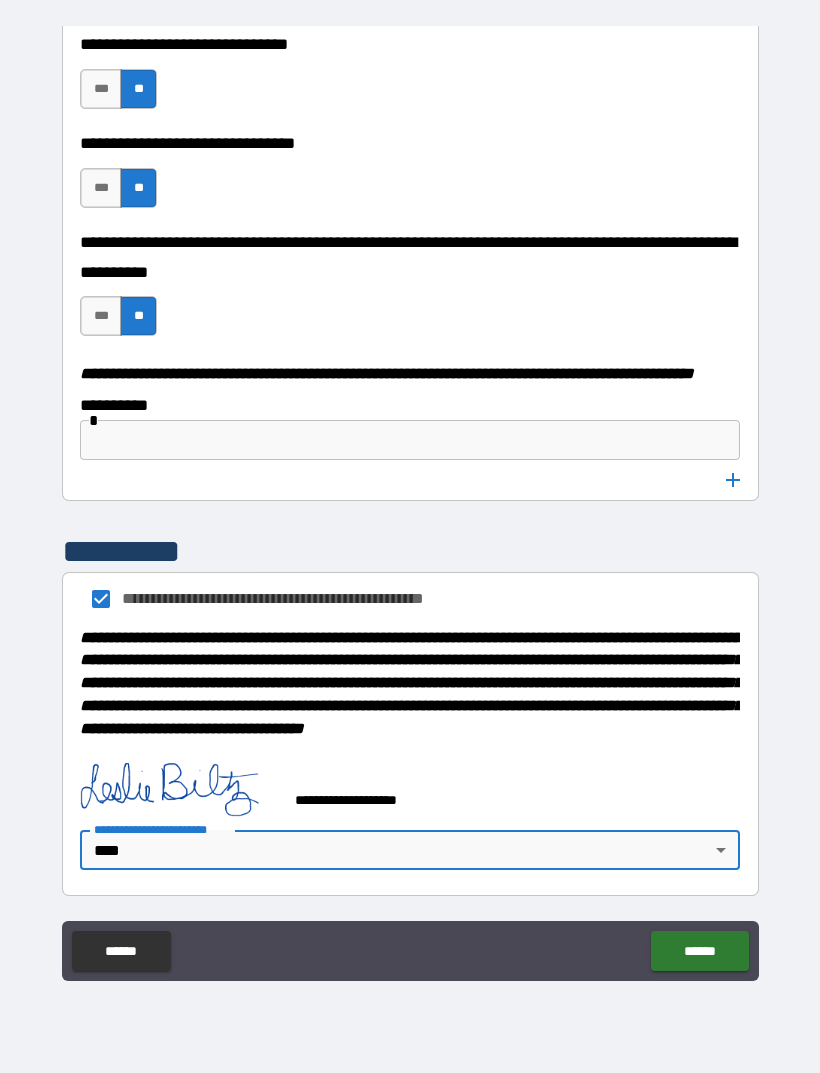 click on "******" at bounding box center [699, 951] 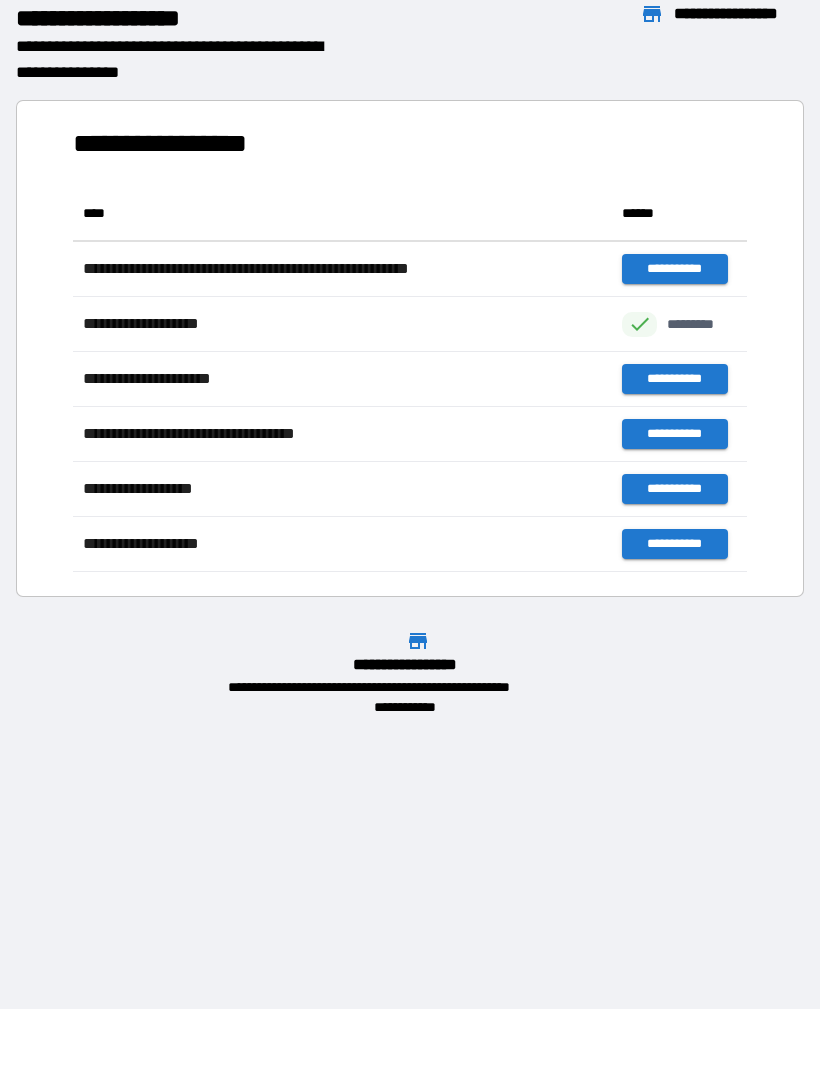 scroll, scrollTop: 1, scrollLeft: 1, axis: both 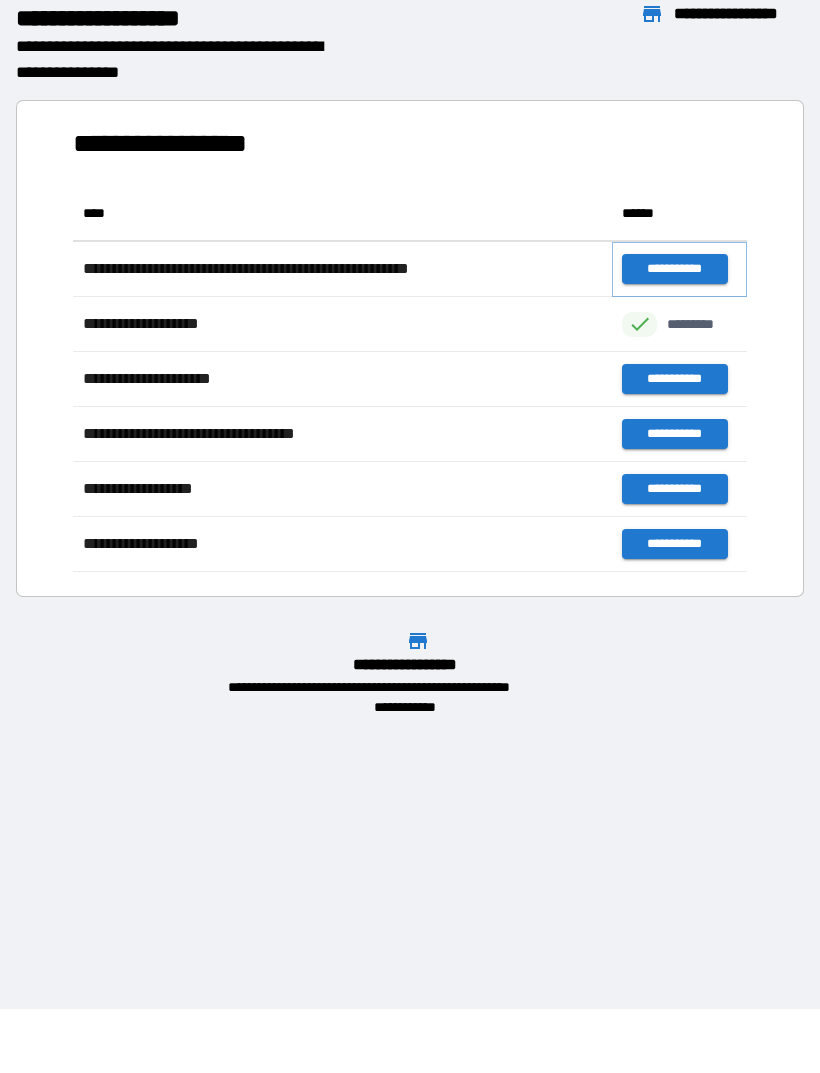 click on "**********" at bounding box center (674, 269) 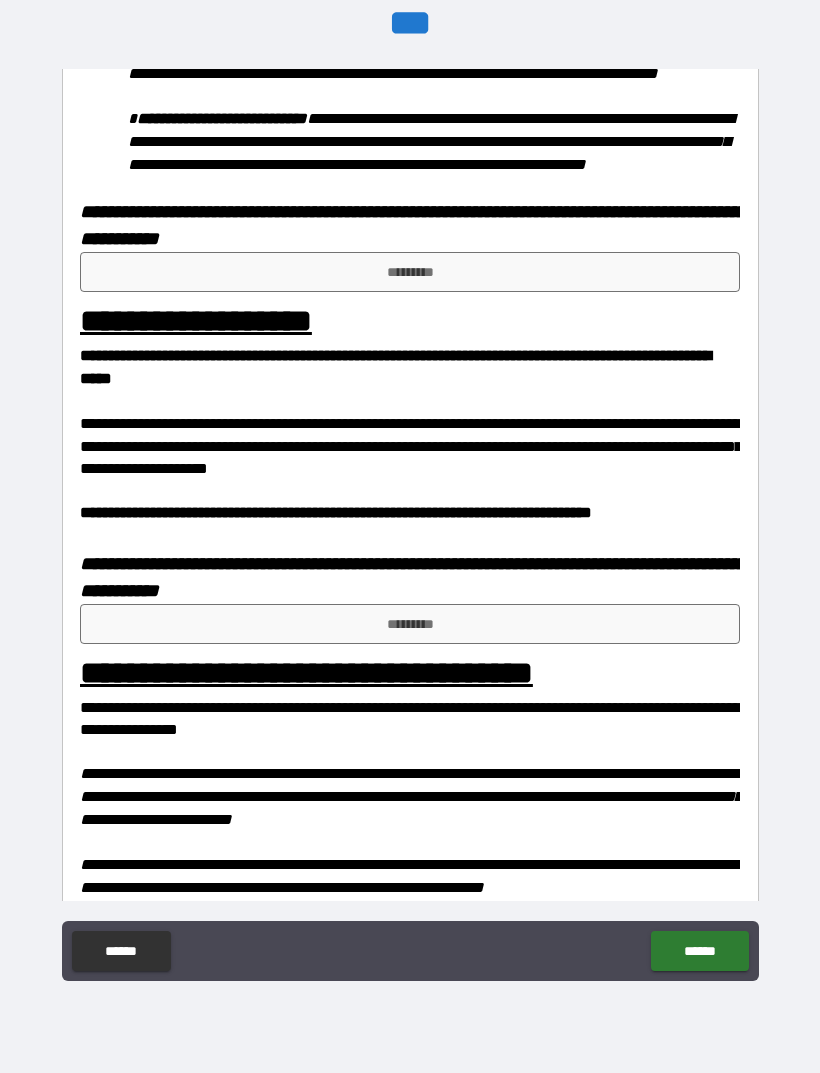 scroll, scrollTop: 1198, scrollLeft: 0, axis: vertical 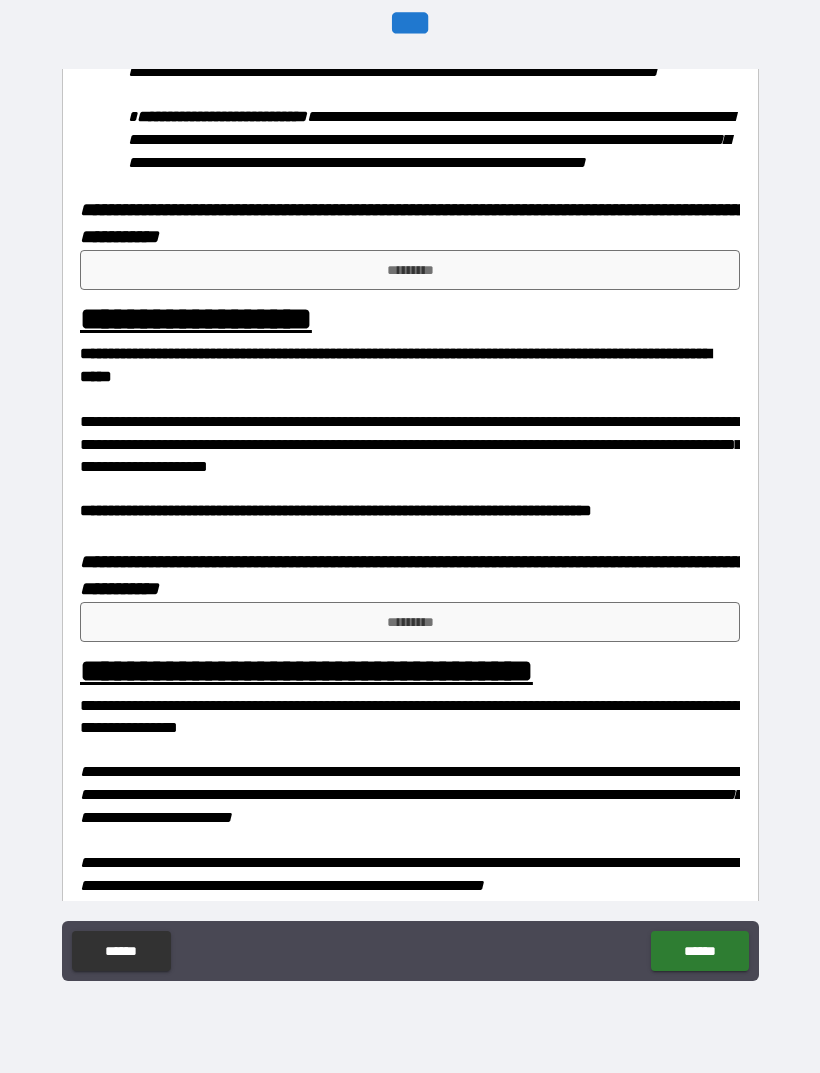 click on "*********" at bounding box center [410, 270] 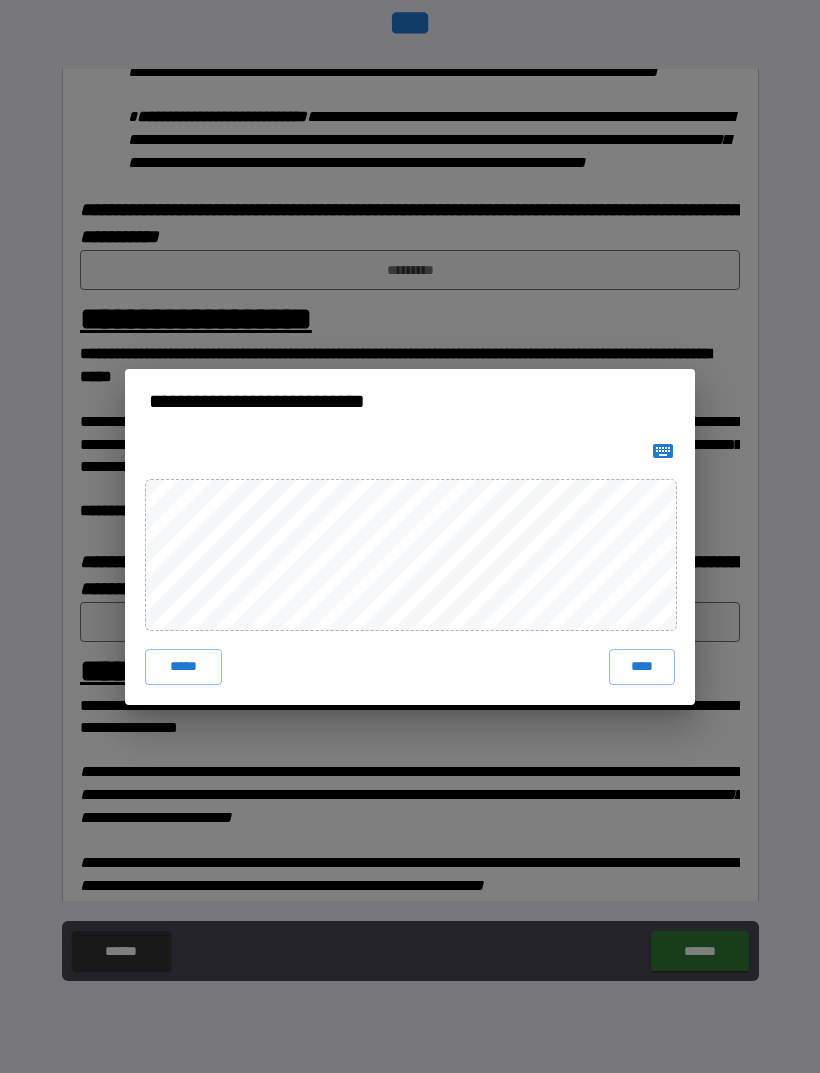 click on "****" at bounding box center [642, 667] 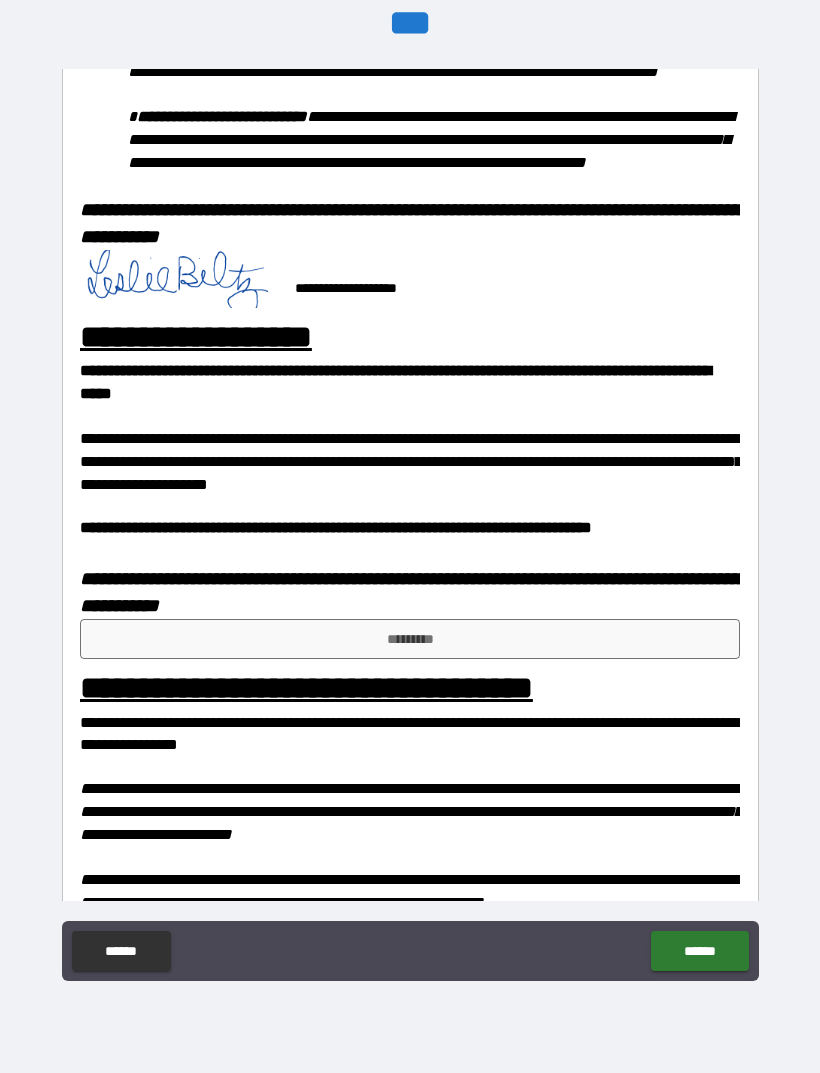 click on "*********" at bounding box center (410, 639) 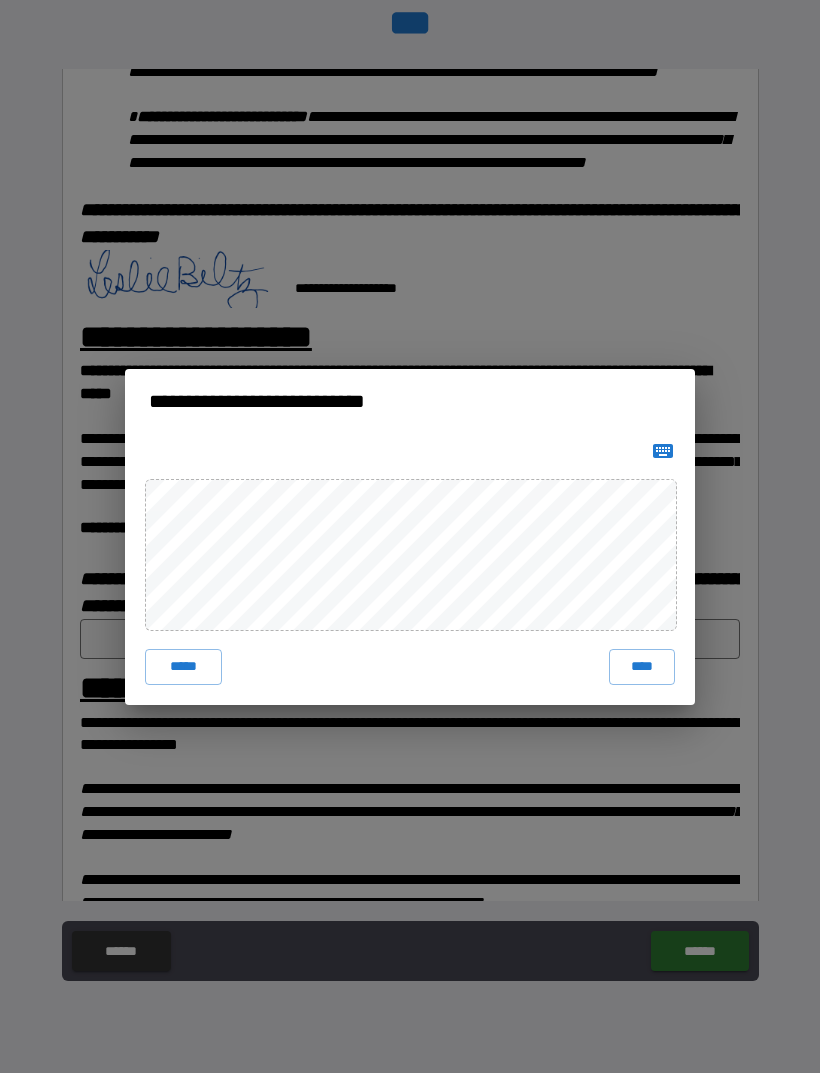 click on "****" at bounding box center (642, 667) 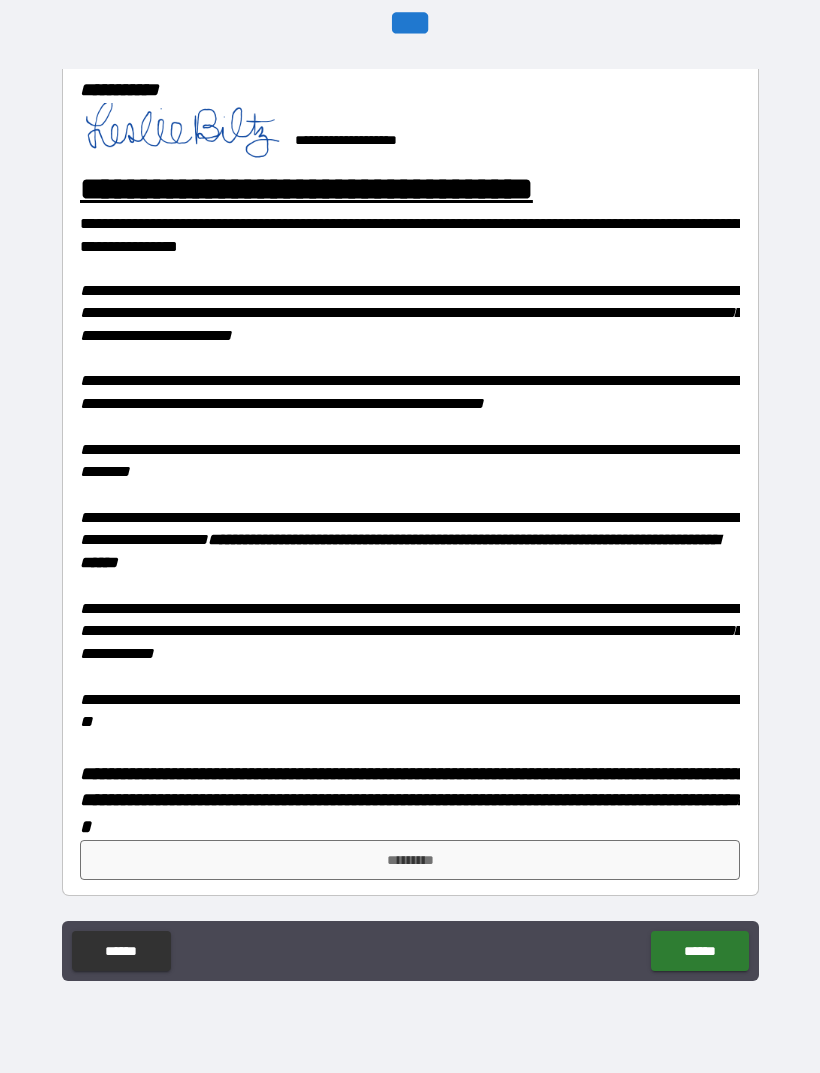 scroll, scrollTop: 1722, scrollLeft: 0, axis: vertical 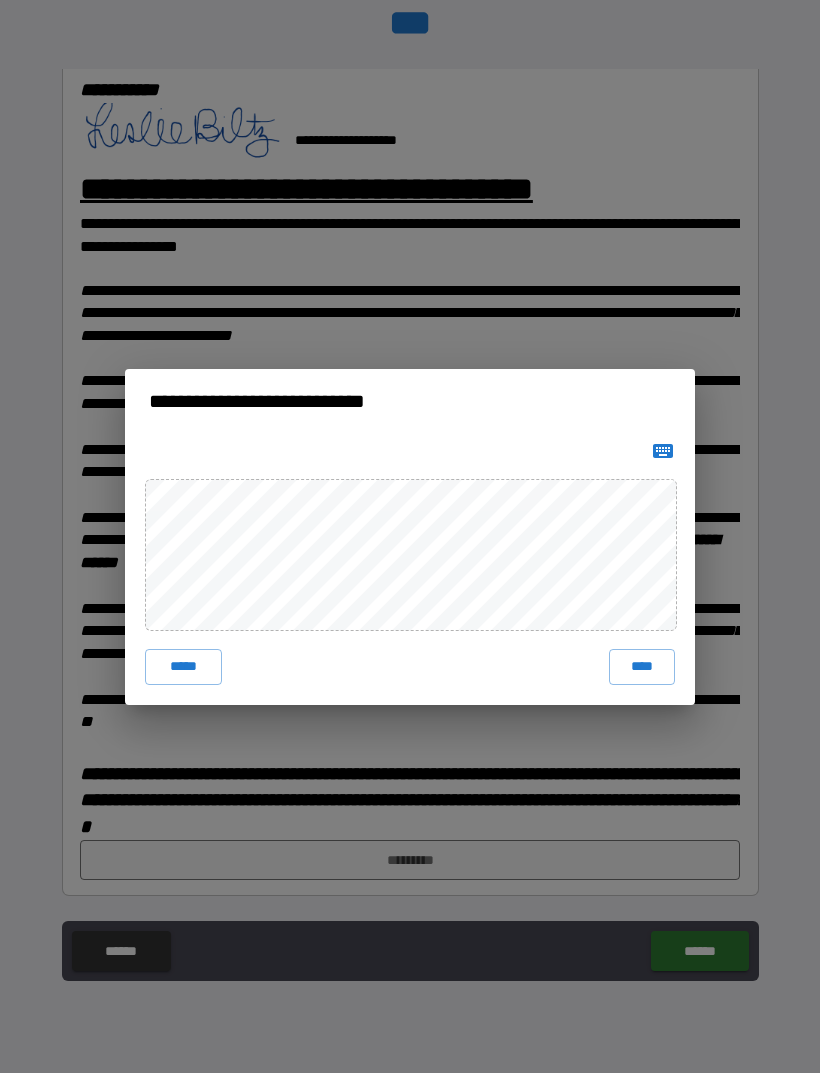 click on "****" at bounding box center (642, 667) 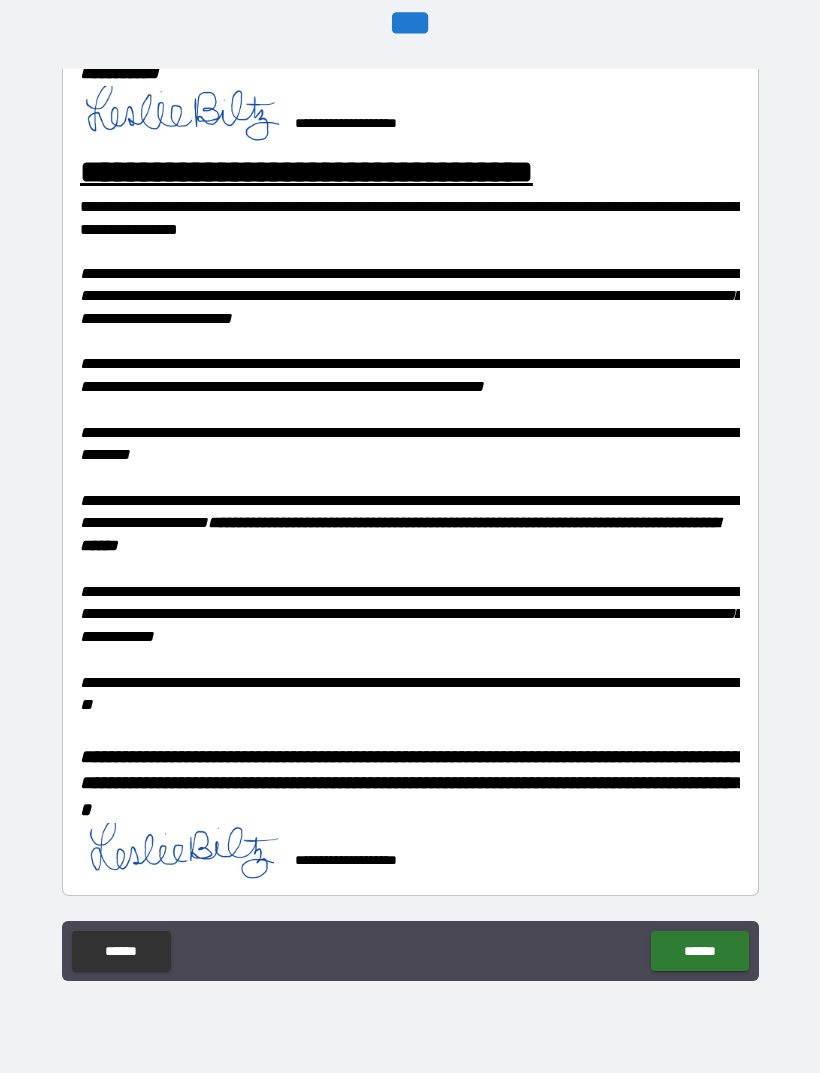 scroll, scrollTop: 1739, scrollLeft: 0, axis: vertical 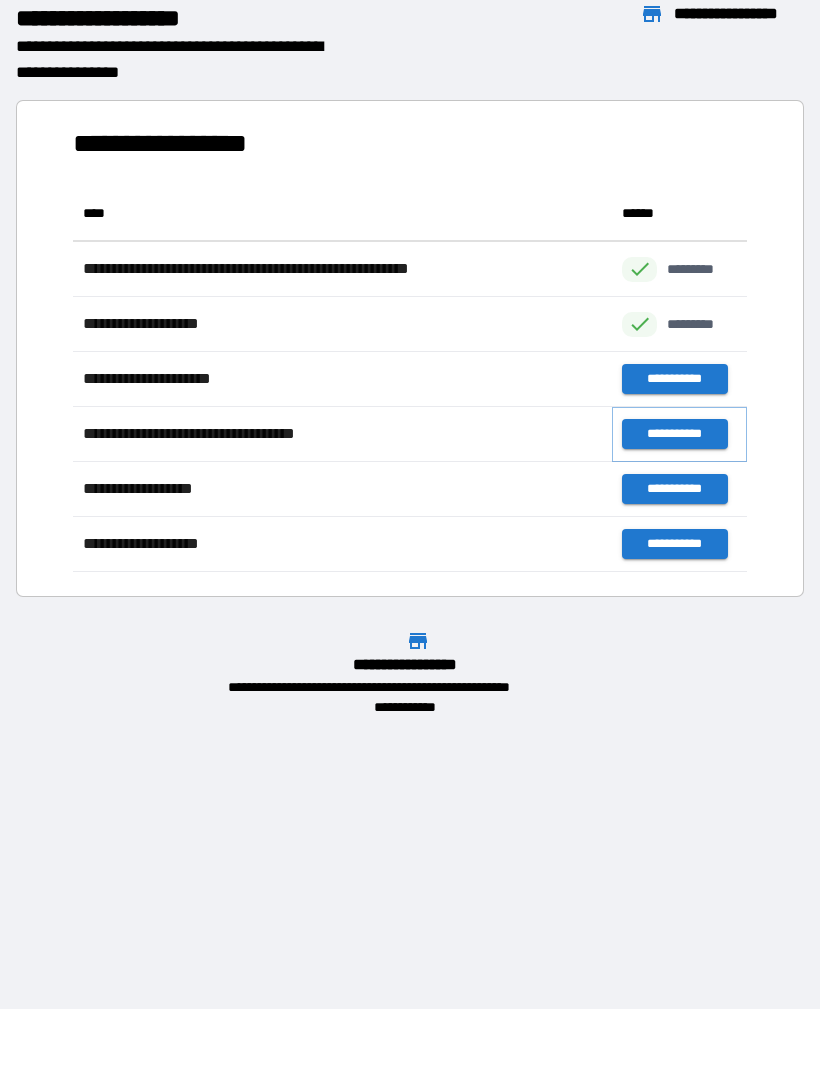 click on "**********" at bounding box center [674, 434] 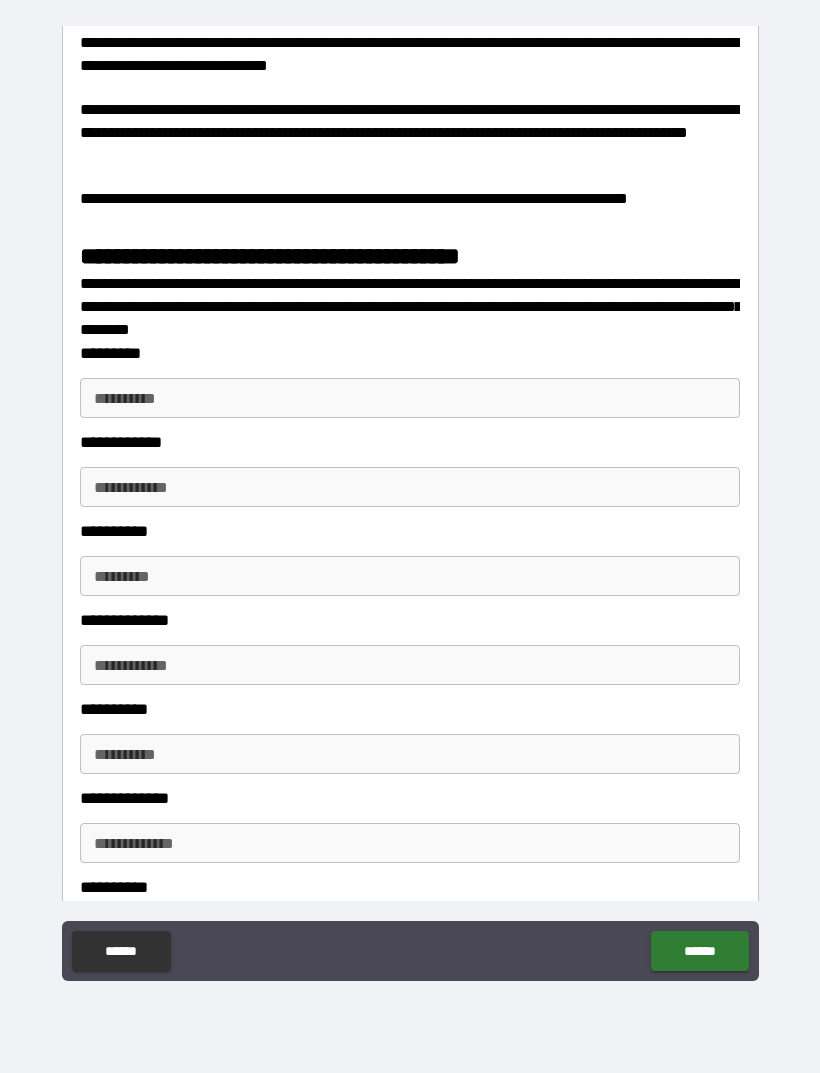 scroll, scrollTop: 2568, scrollLeft: 0, axis: vertical 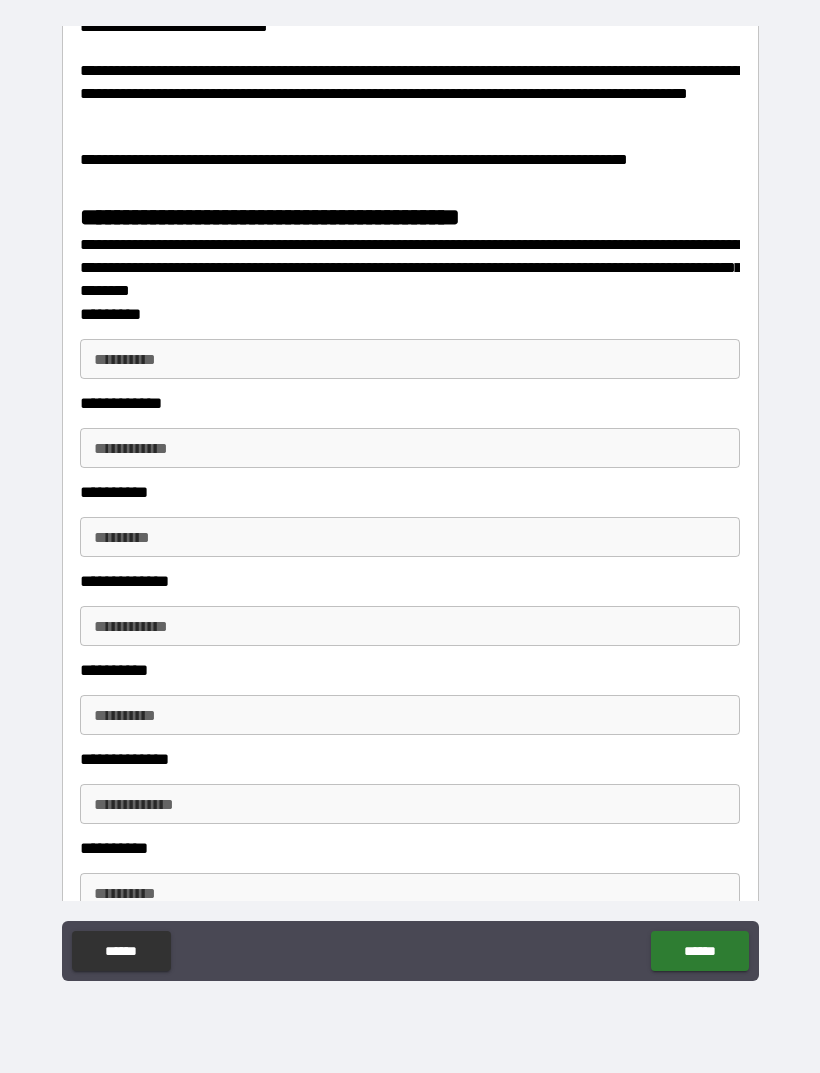 click on "**********" at bounding box center (410, 359) 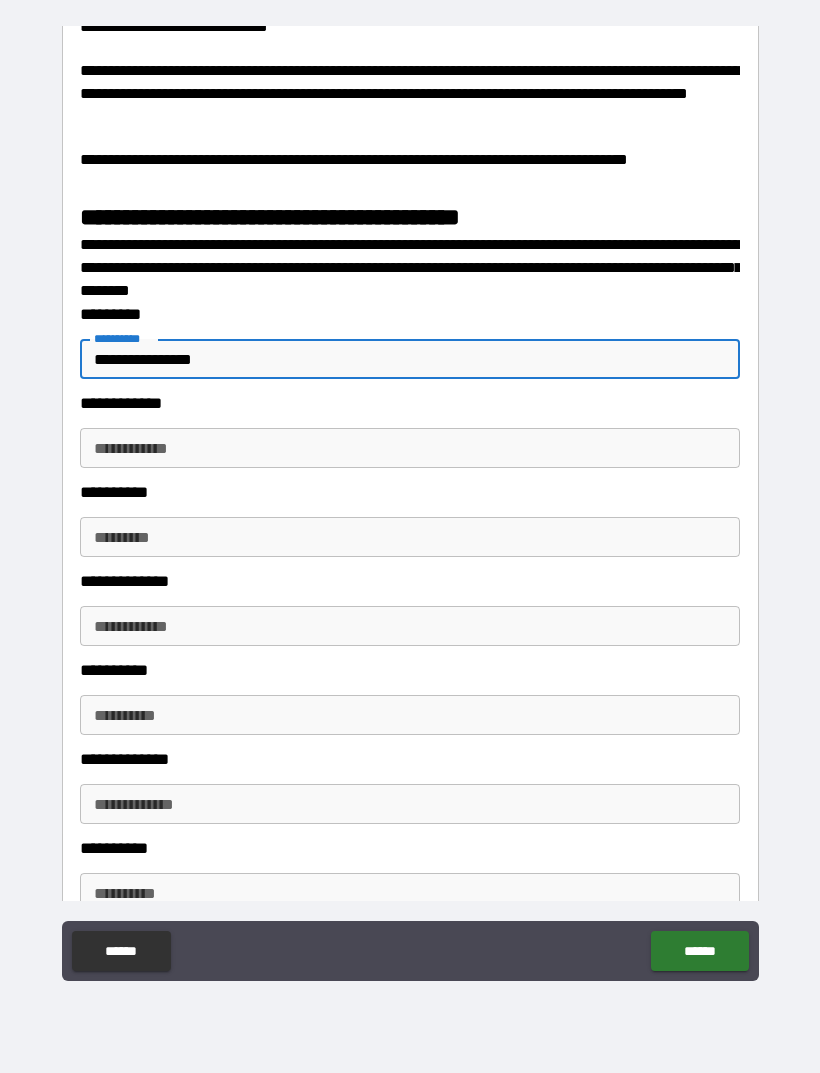 type on "**********" 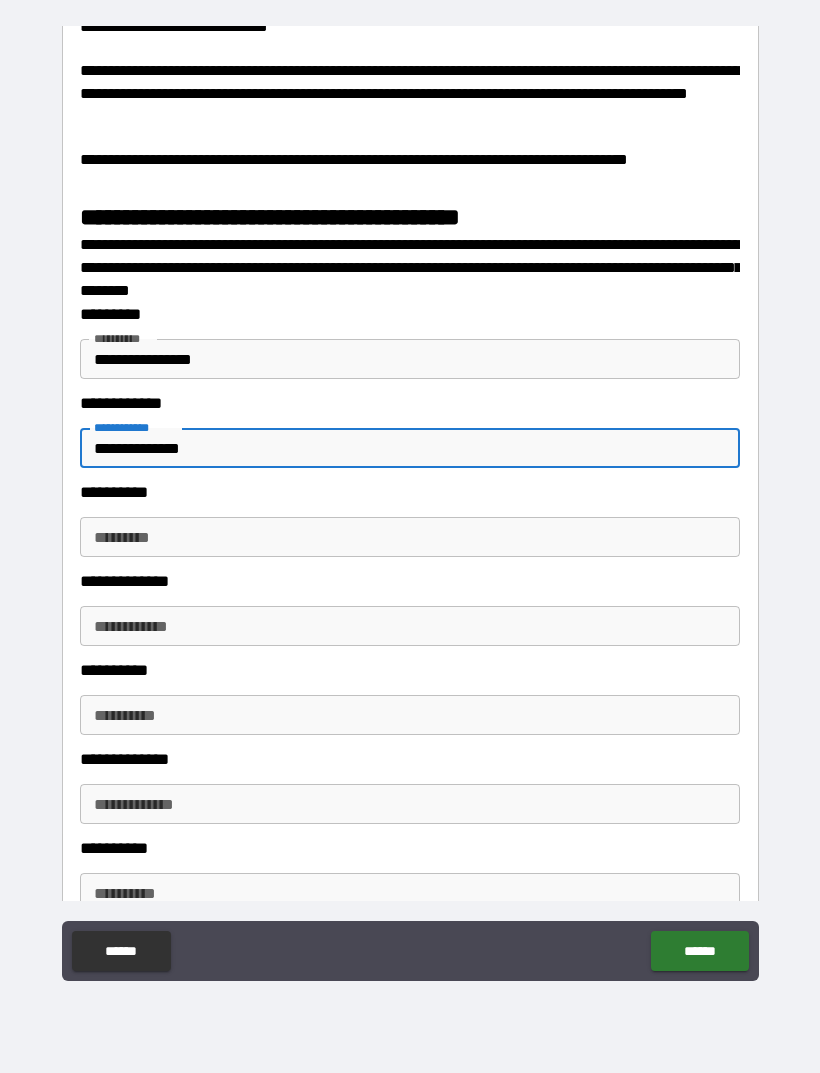 type on "**********" 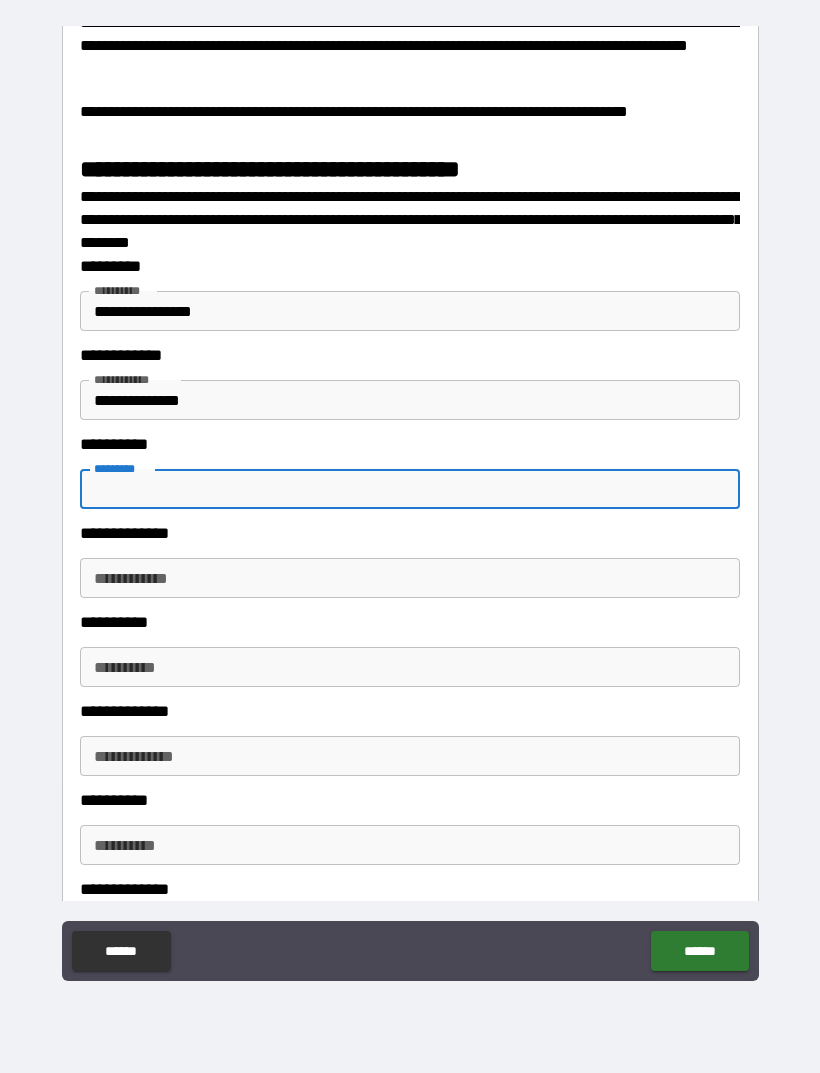 scroll, scrollTop: 2607, scrollLeft: 0, axis: vertical 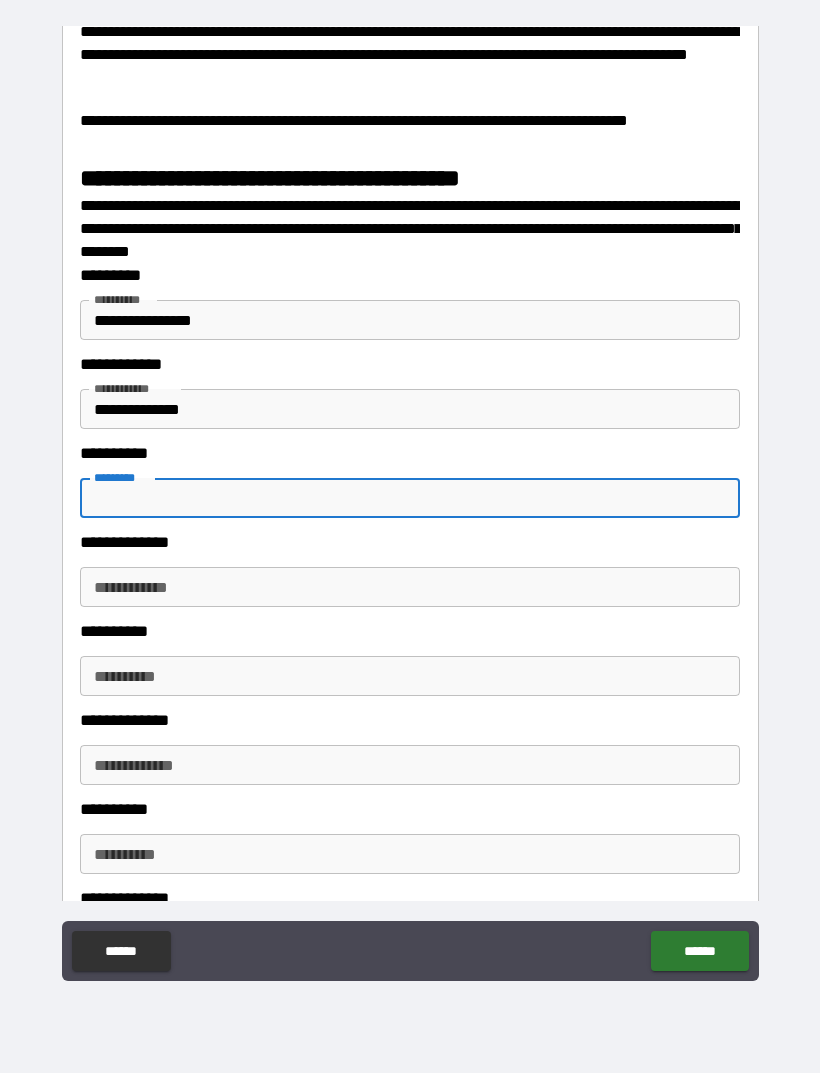 click on "**********" at bounding box center (410, 320) 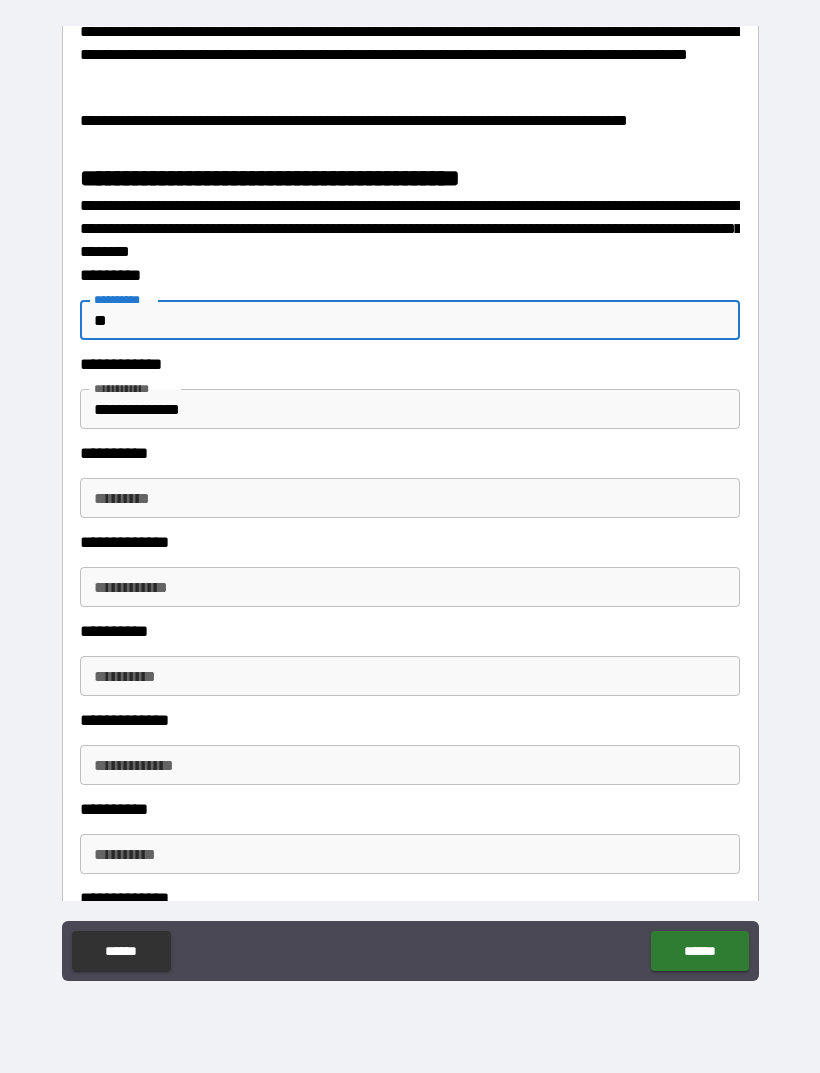 type on "*" 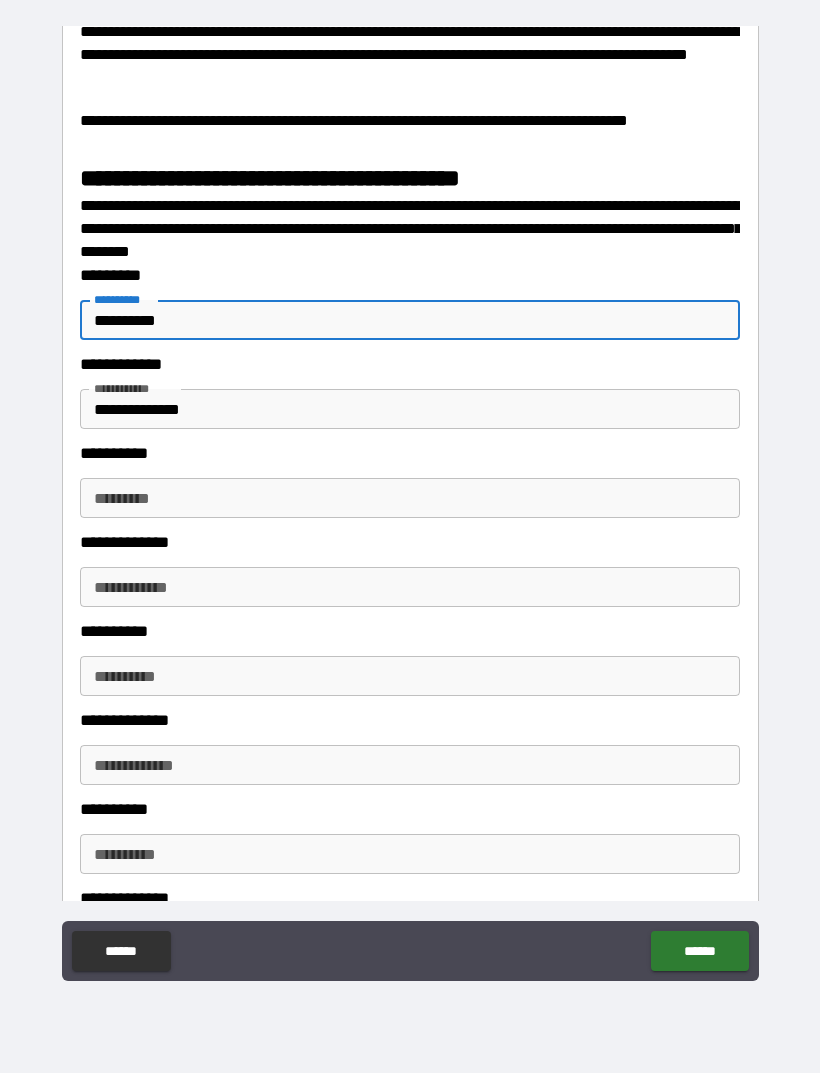 type on "**********" 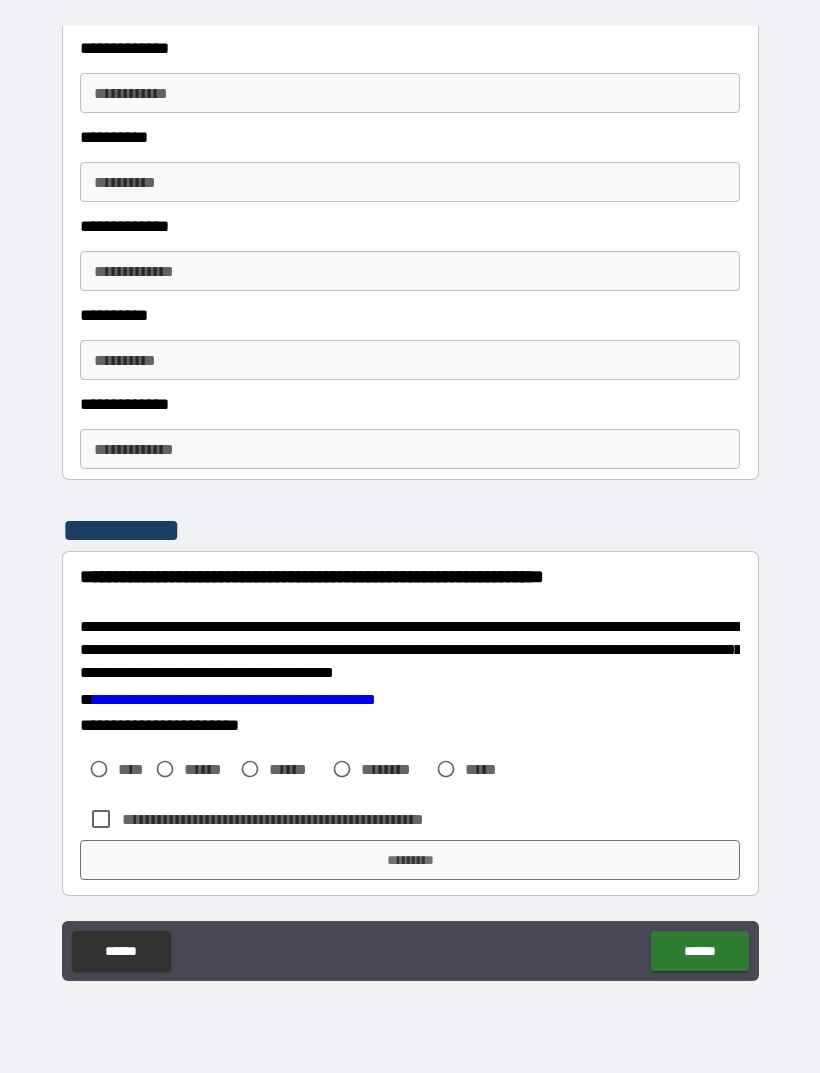 scroll, scrollTop: 3114, scrollLeft: 0, axis: vertical 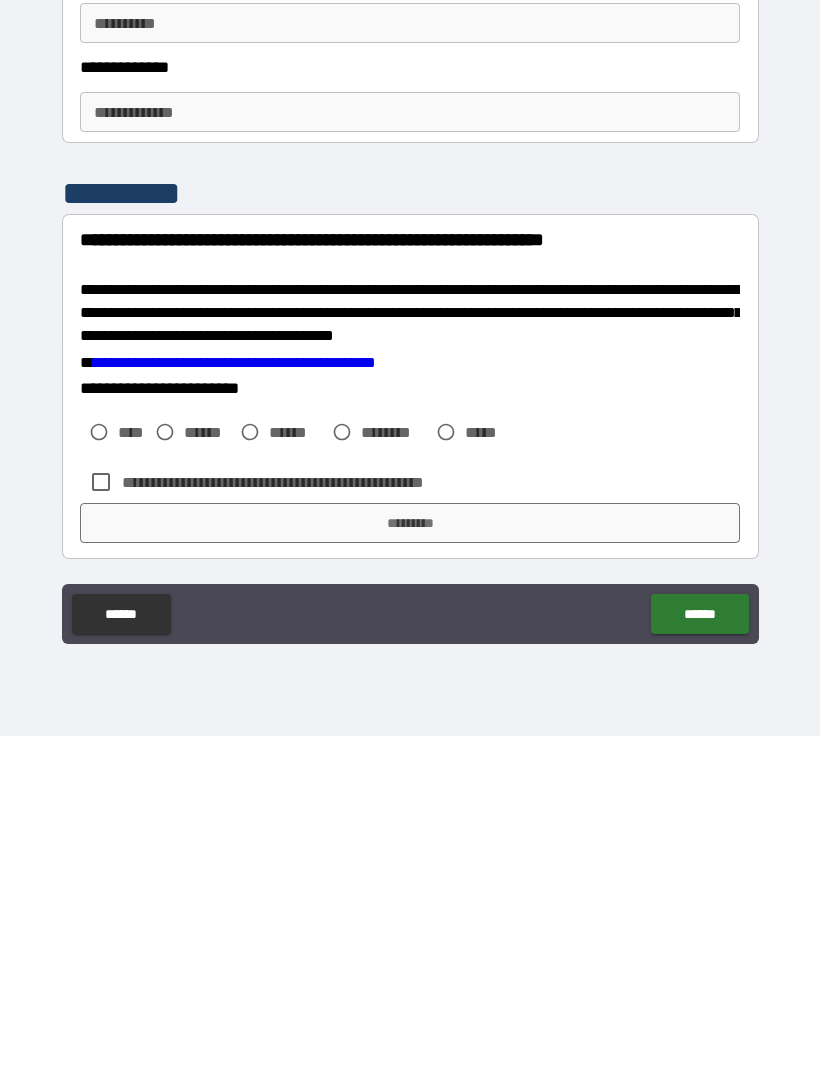 type on "**********" 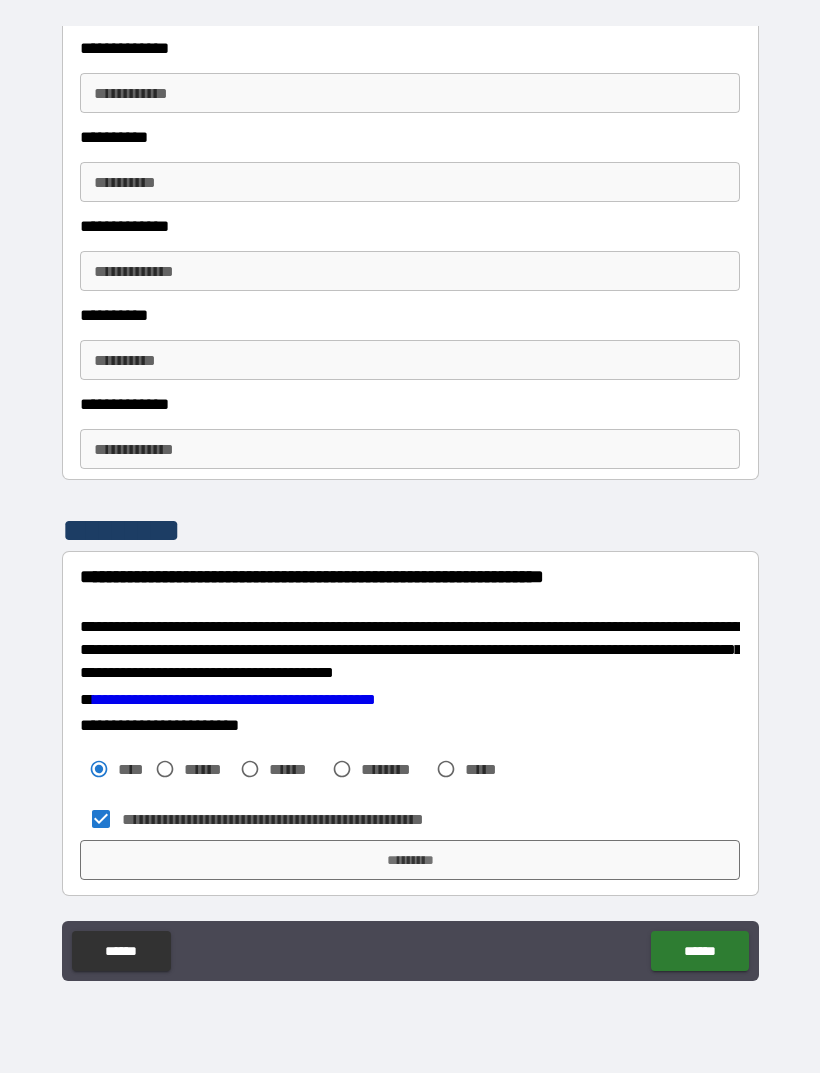 click on "*********" at bounding box center (410, 860) 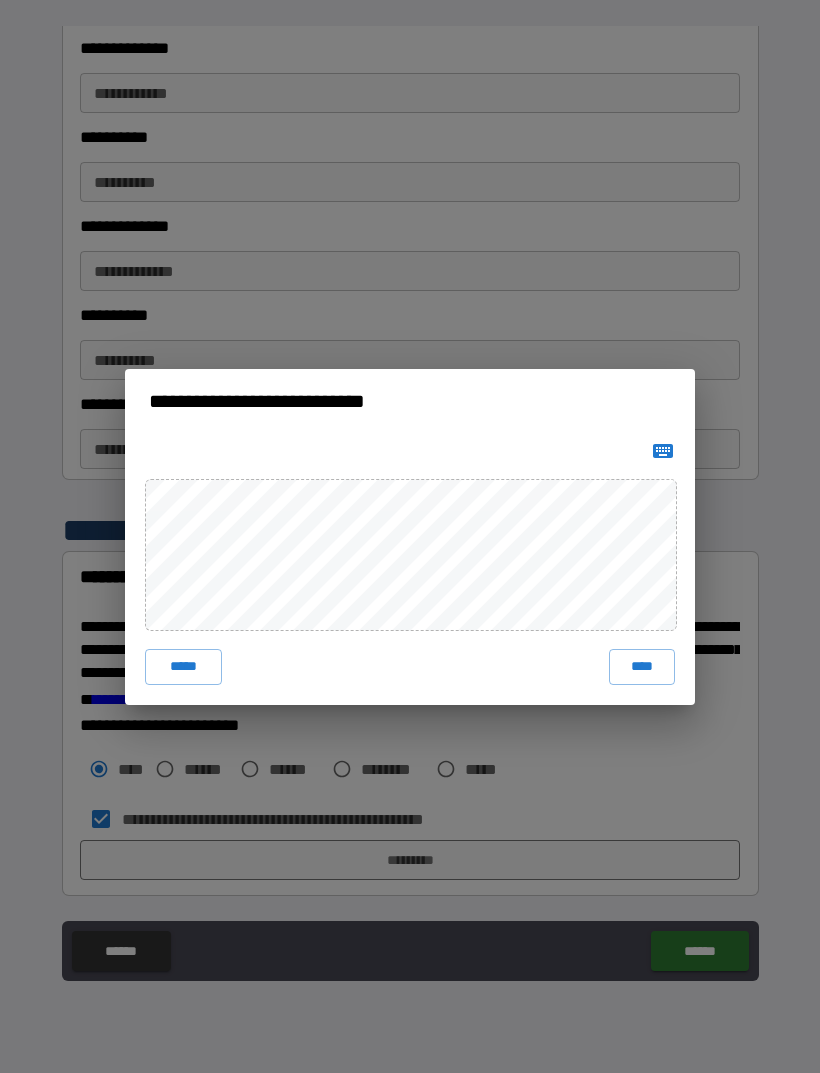 click on "****" at bounding box center (642, 667) 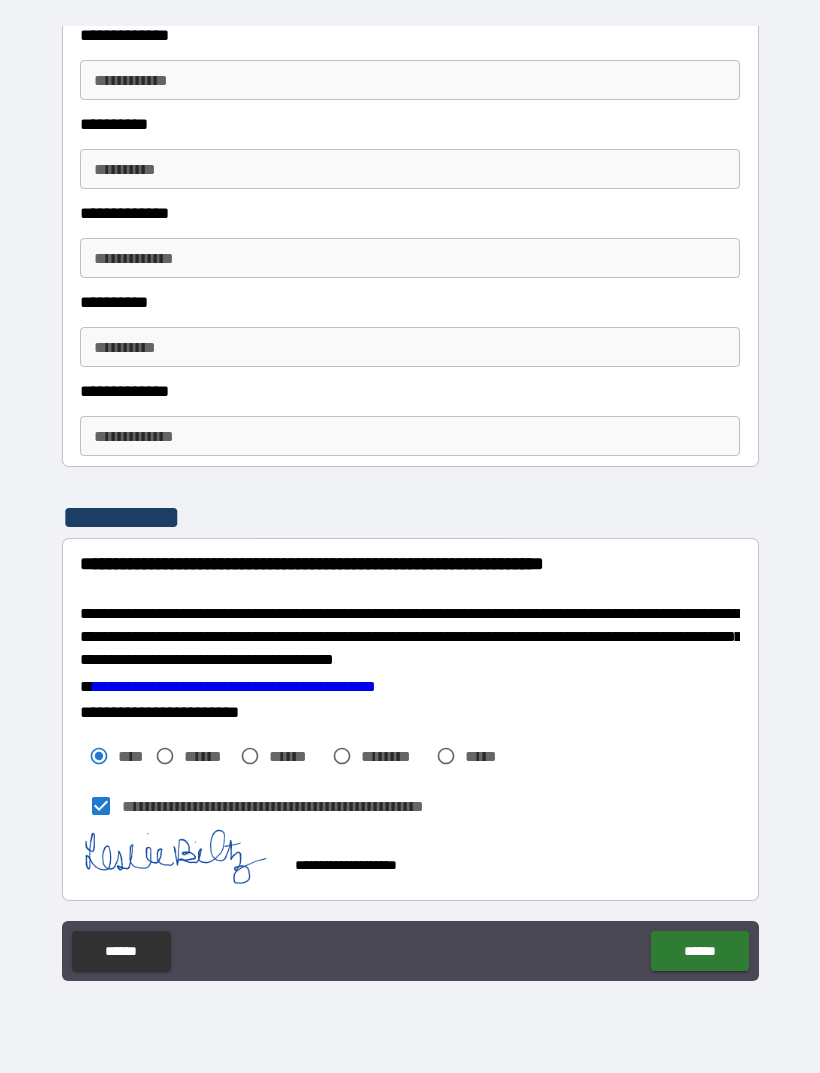 scroll, scrollTop: 3104, scrollLeft: 0, axis: vertical 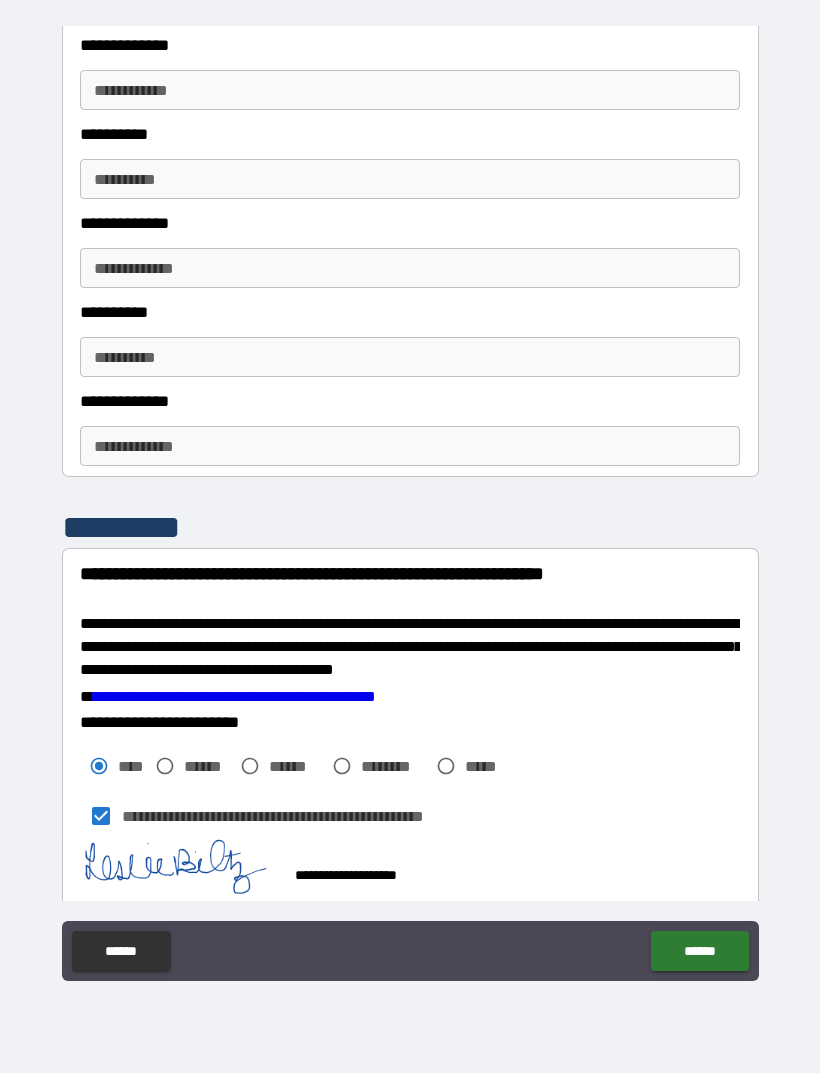 click on "******" at bounding box center (699, 951) 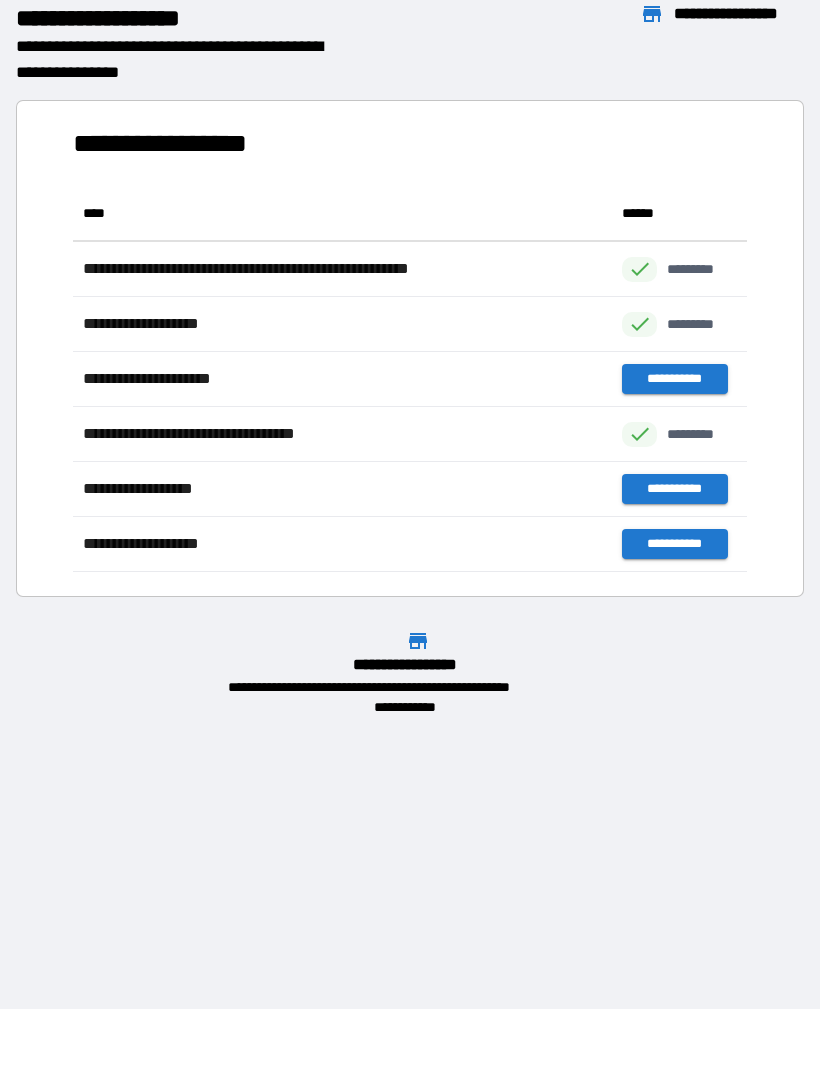 scroll, scrollTop: 386, scrollLeft: 674, axis: both 